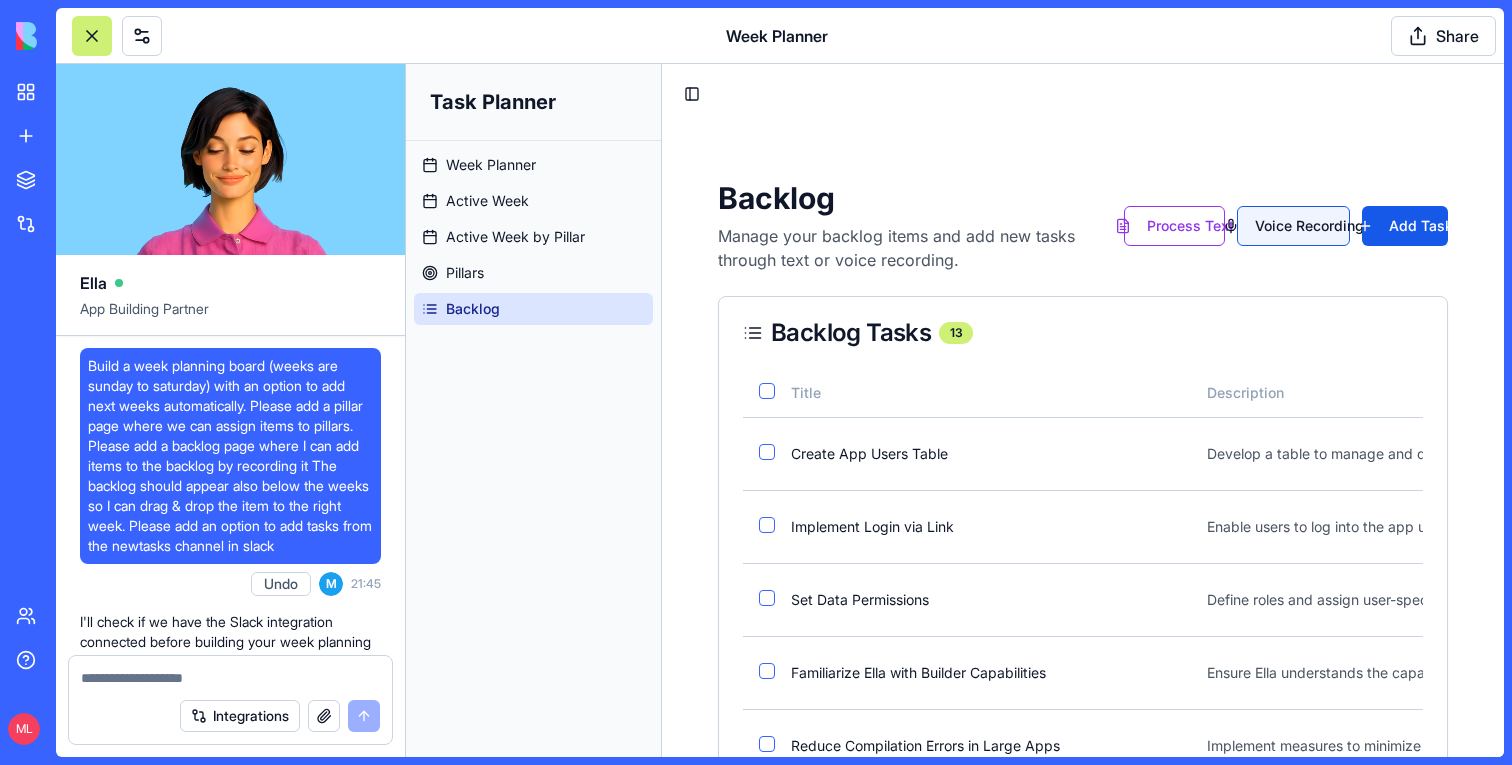 scroll, scrollTop: 0, scrollLeft: 0, axis: both 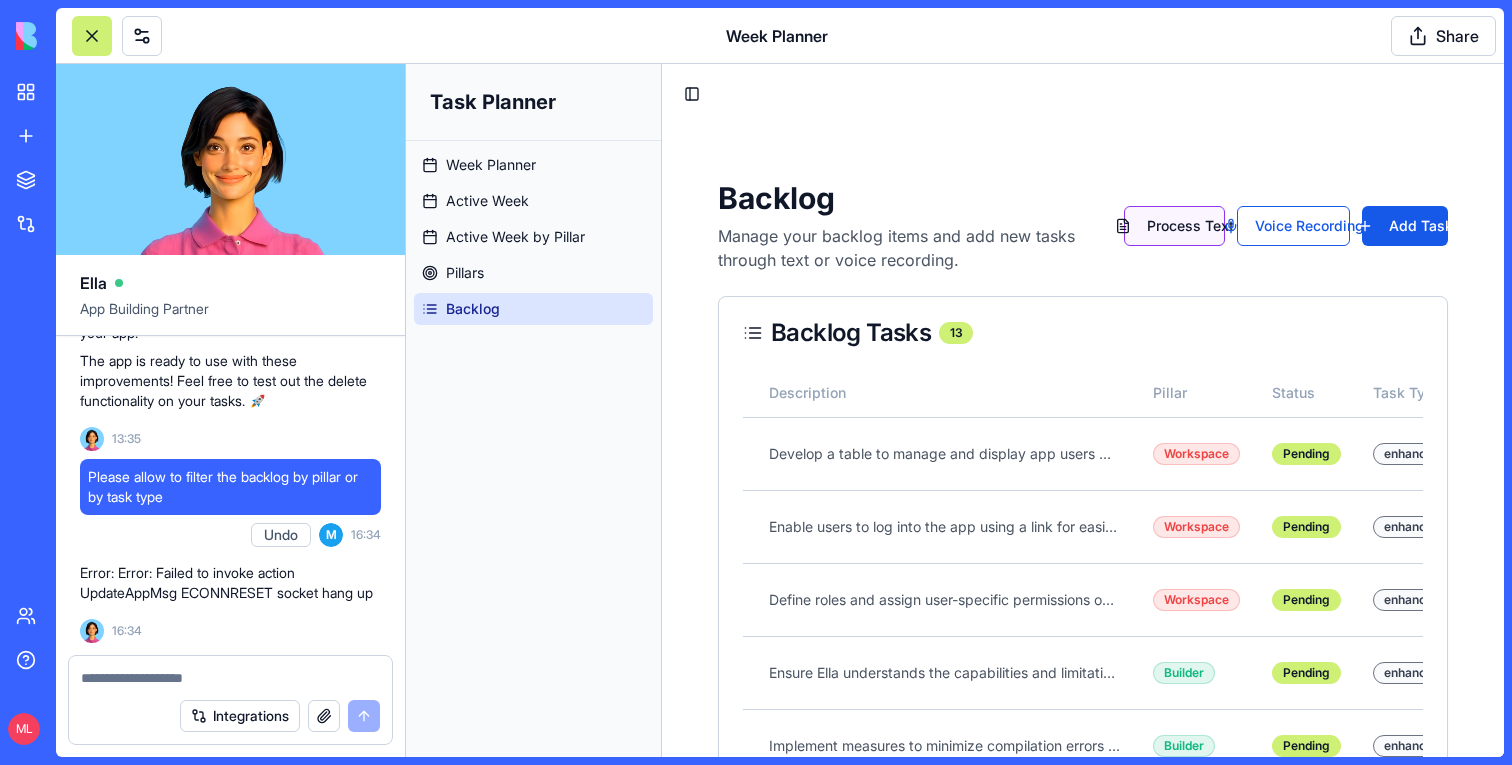 click on "Process Text" at bounding box center [1174, 226] 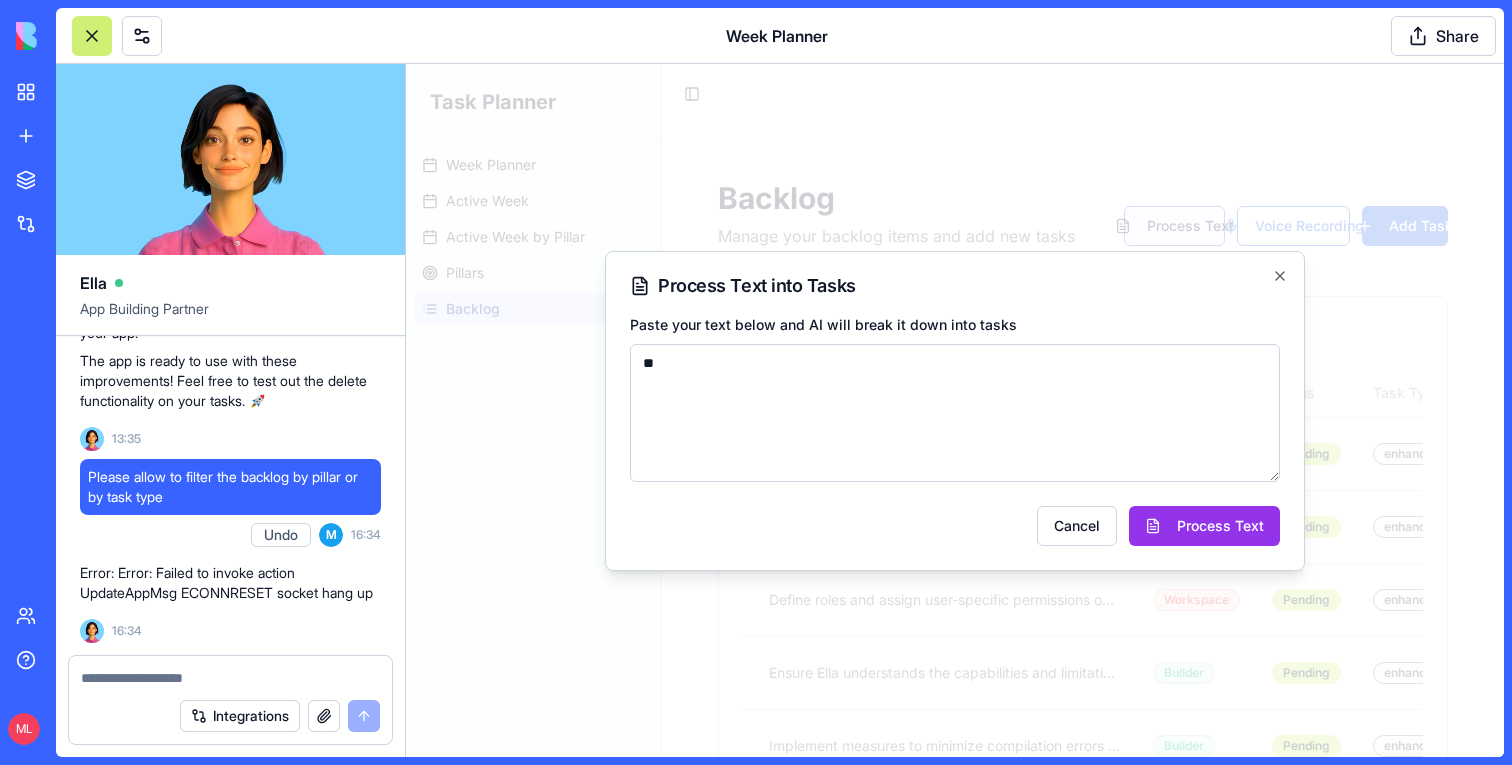 type on "*" 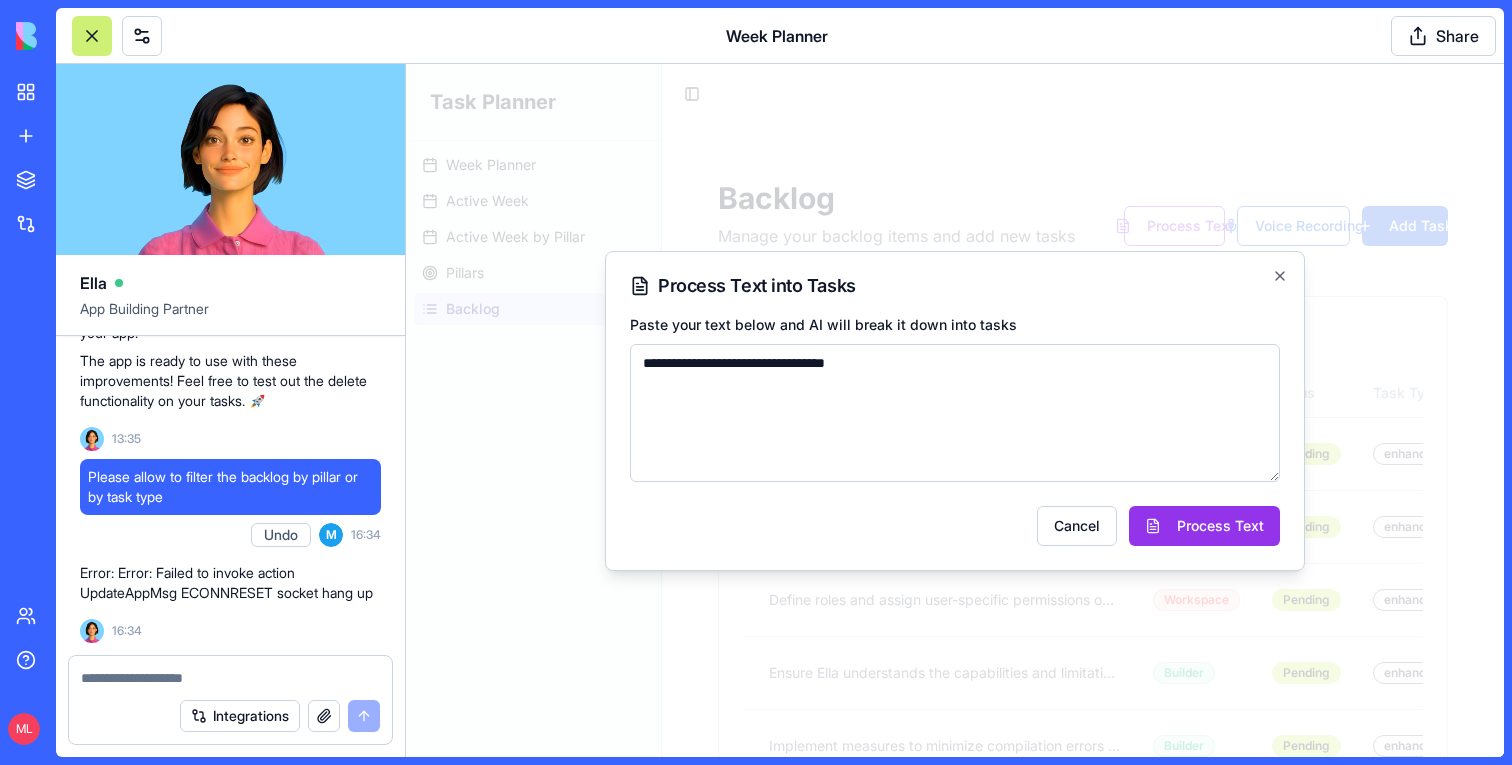 click on "**********" at bounding box center (955, 413) 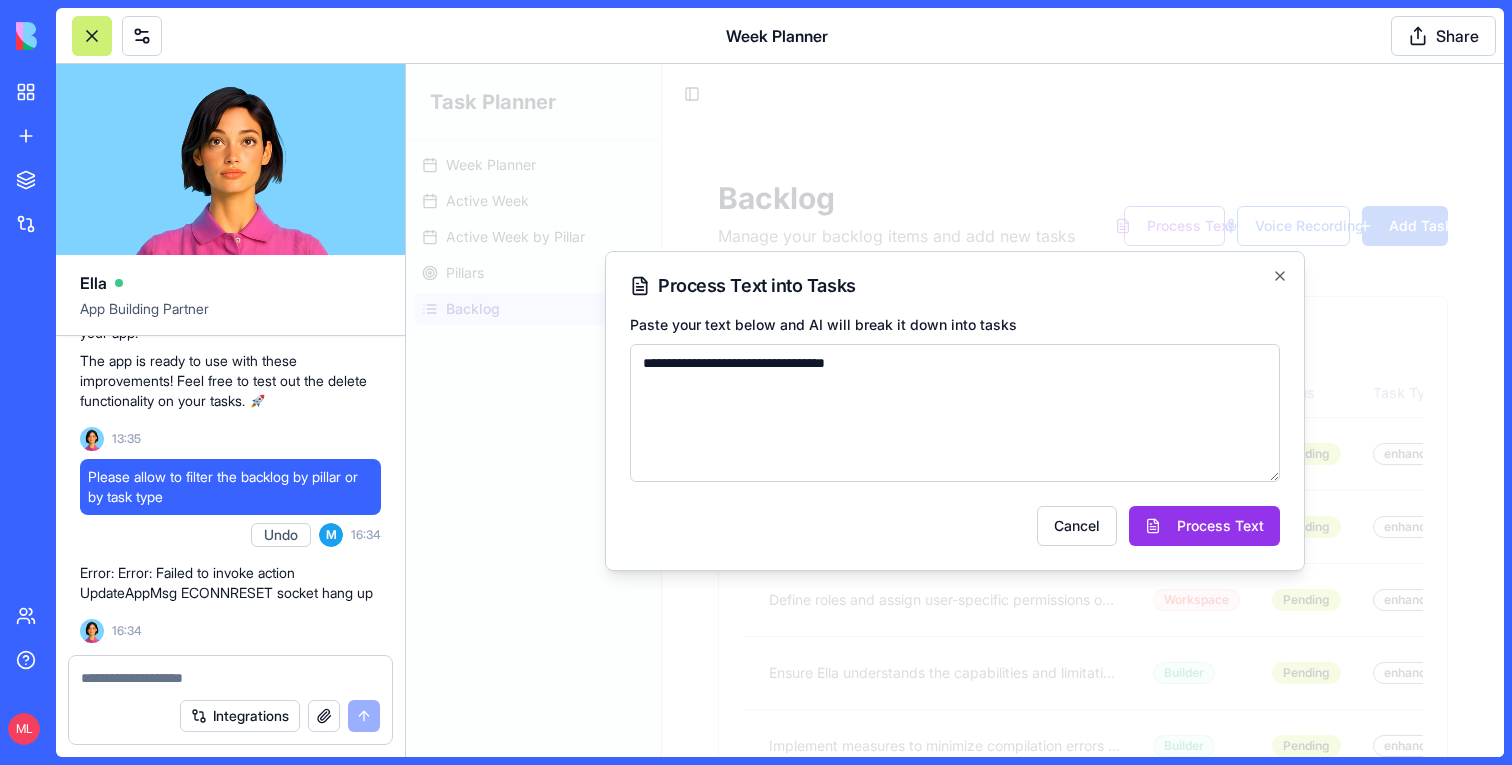 click on "**********" at bounding box center [955, 413] 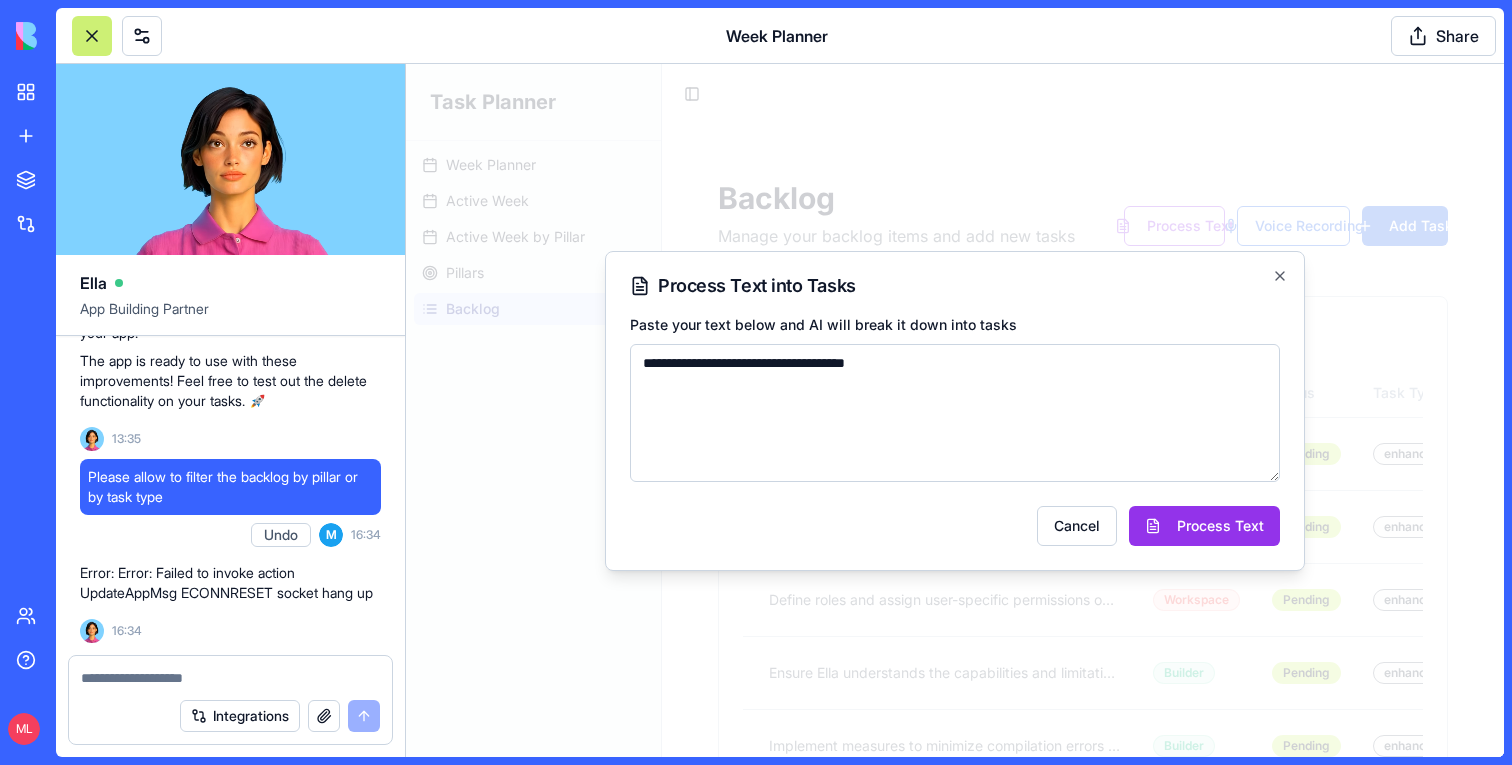 click on "**********" at bounding box center (955, 413) 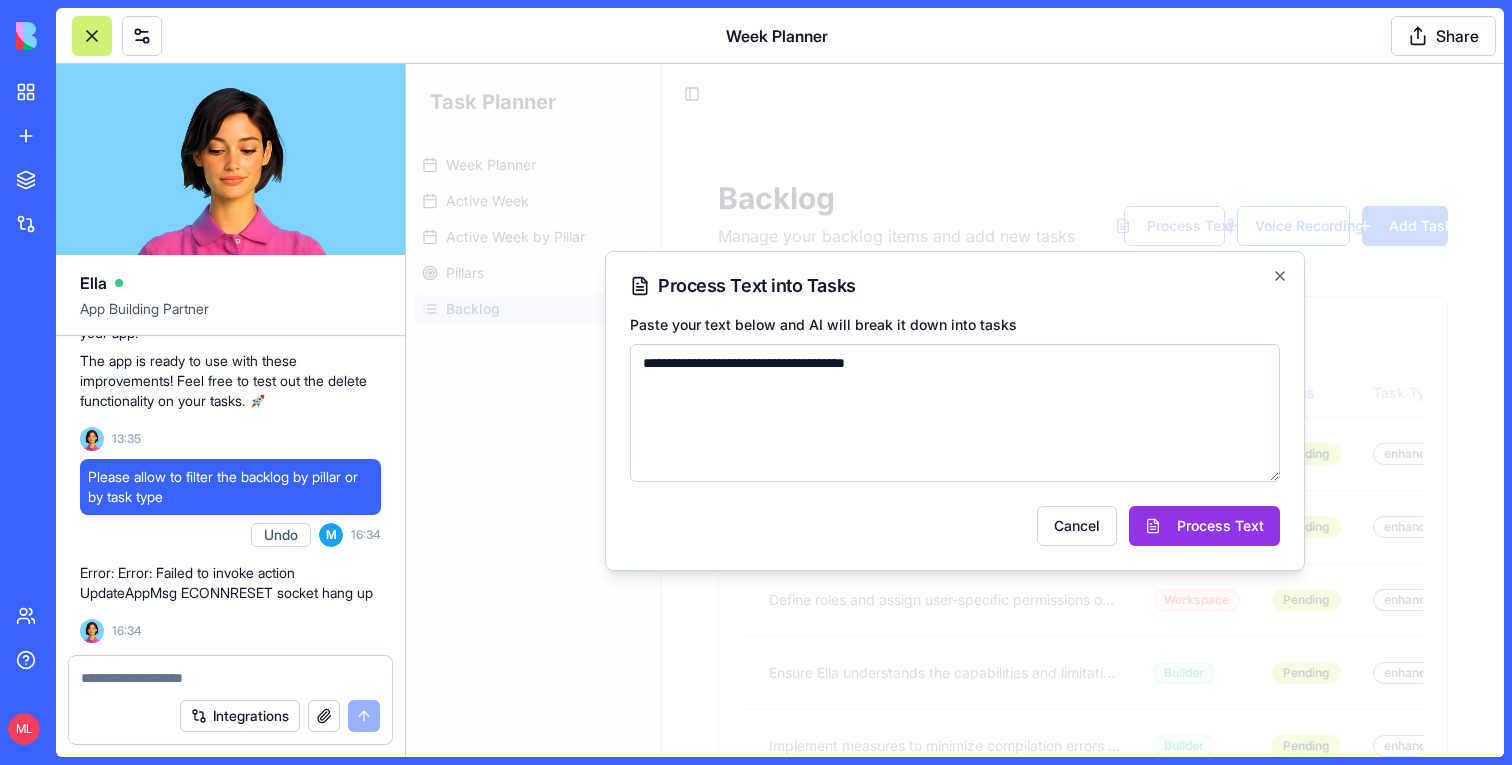 click on "**********" at bounding box center [955, 413] 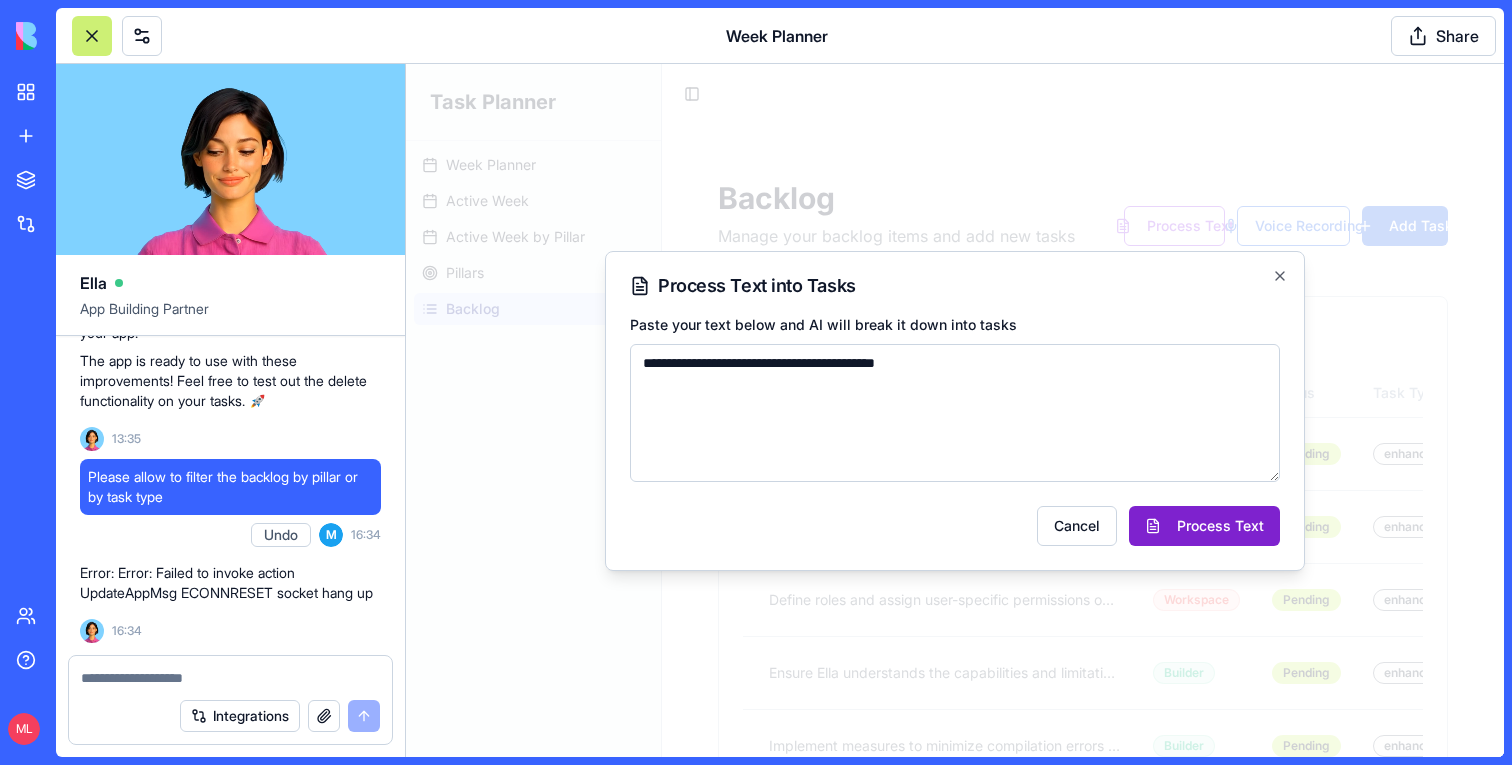 type on "**********" 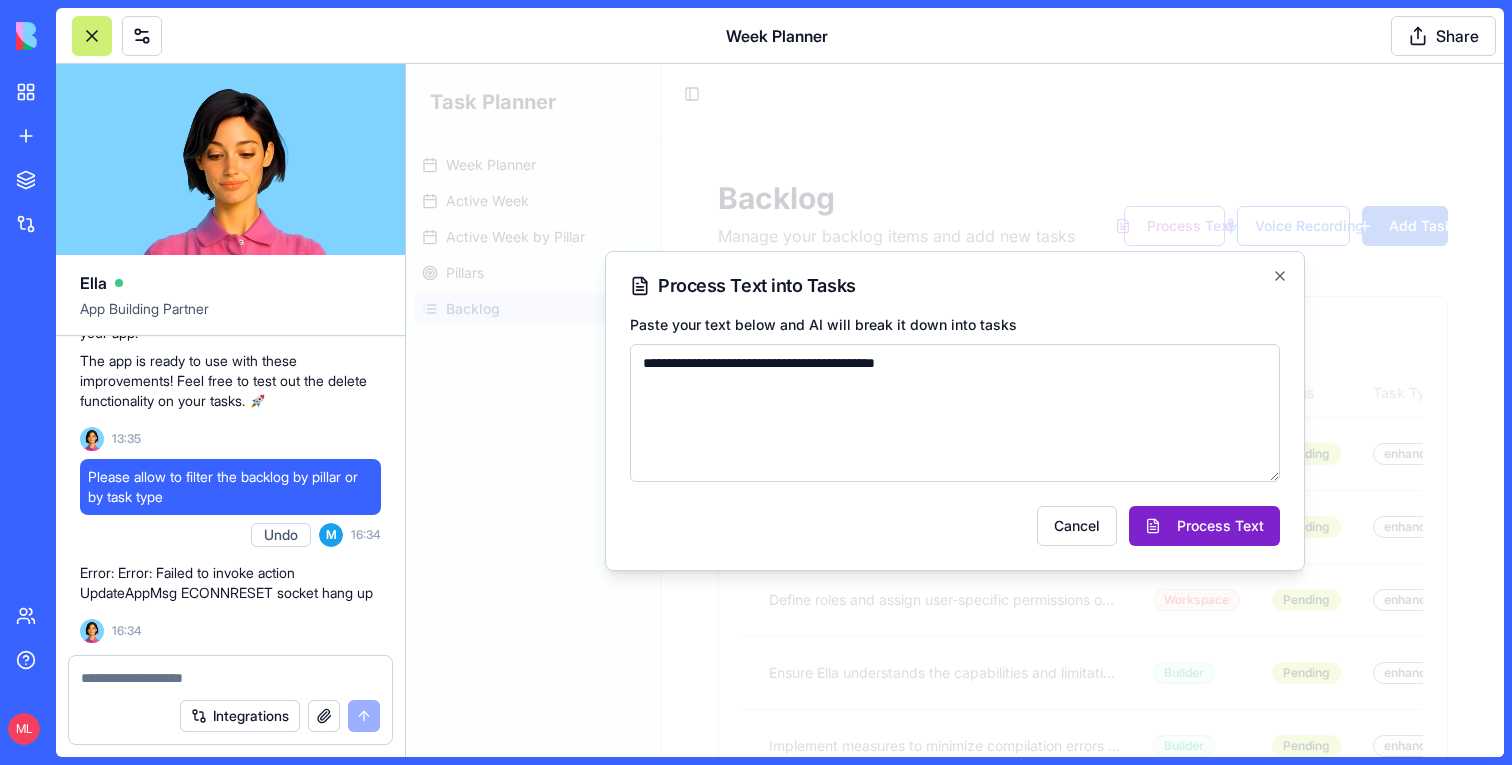 click on "Process Text" at bounding box center [1204, 526] 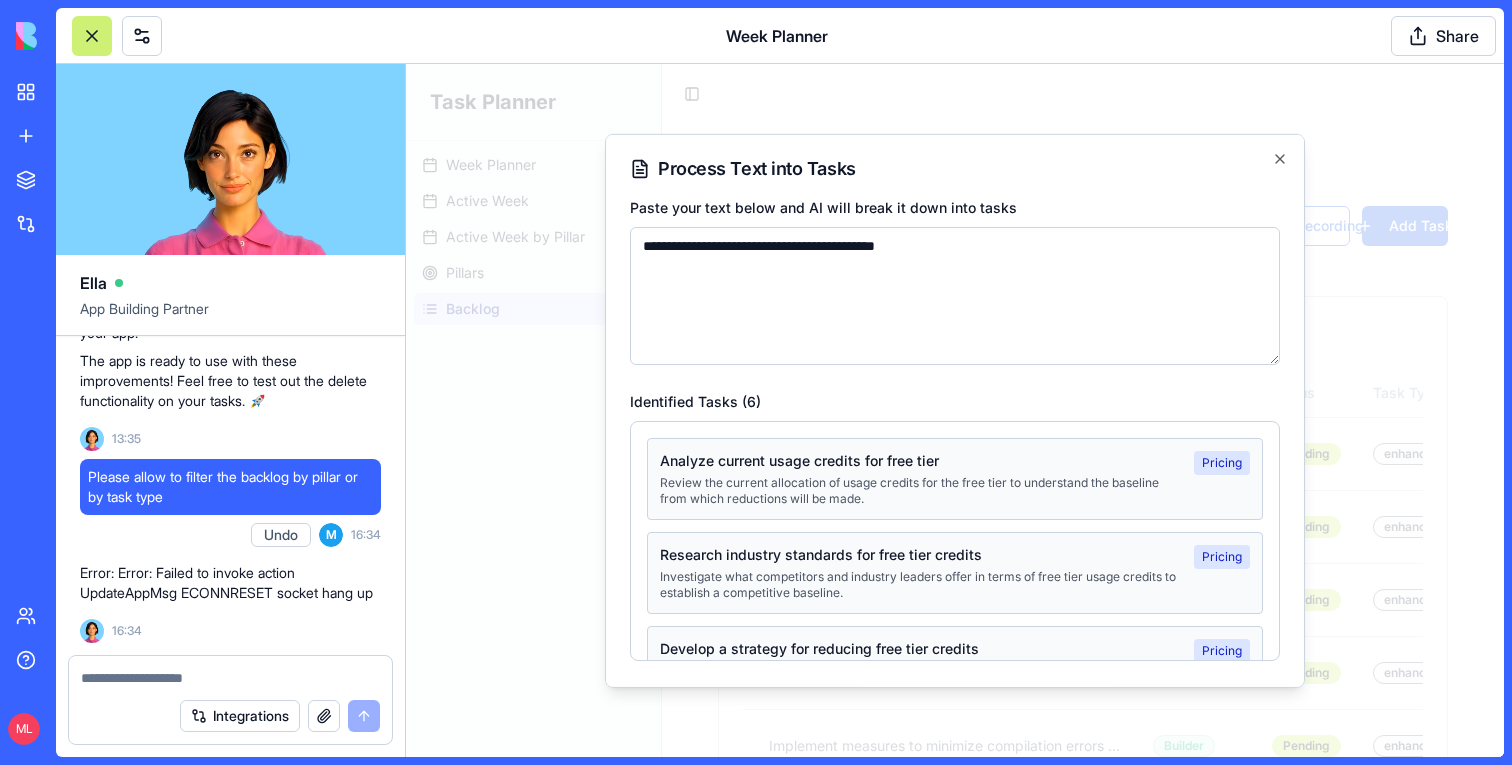 scroll, scrollTop: 330, scrollLeft: 0, axis: vertical 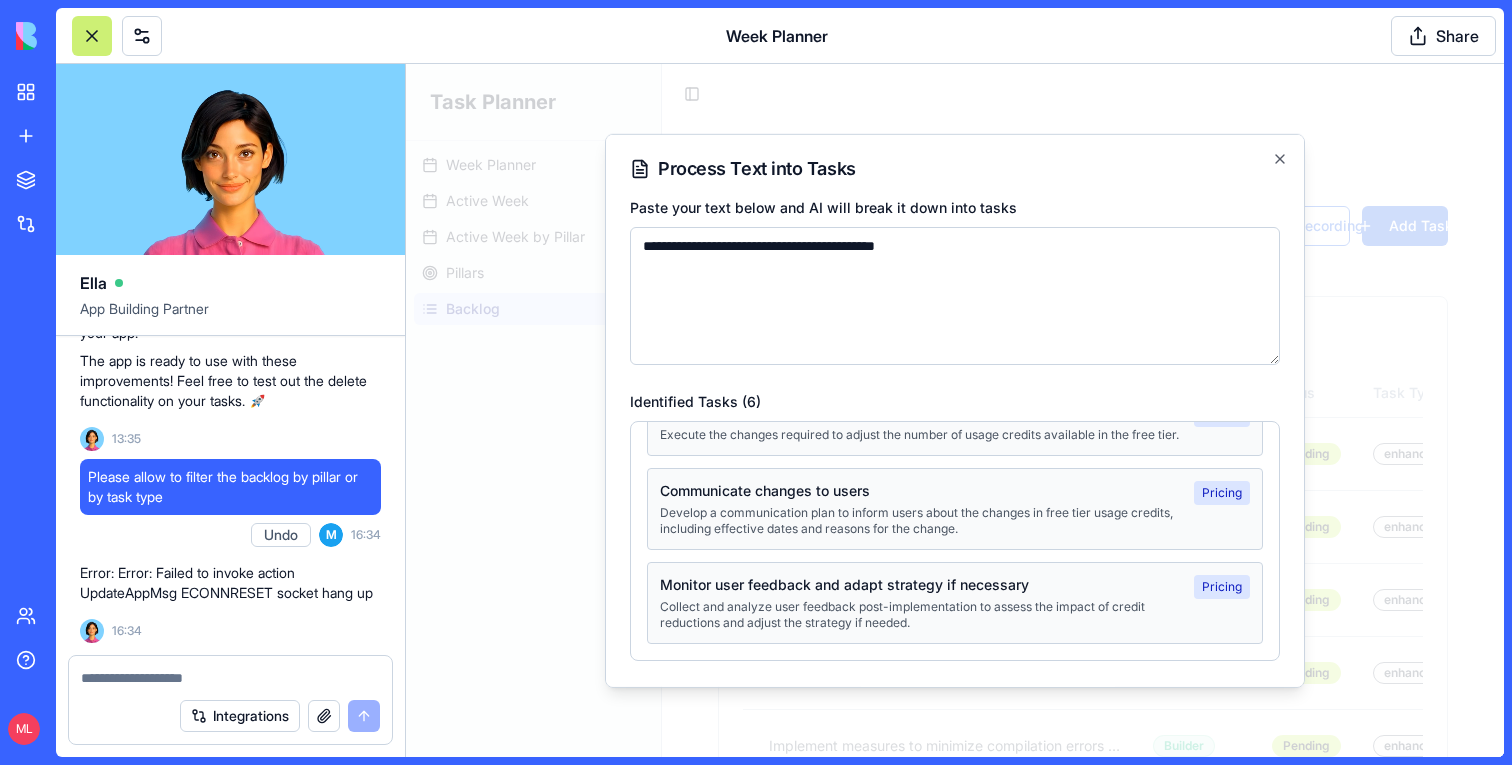click on "Monitor user feedback and adapt strategy if necessary" at bounding box center (923, 584) 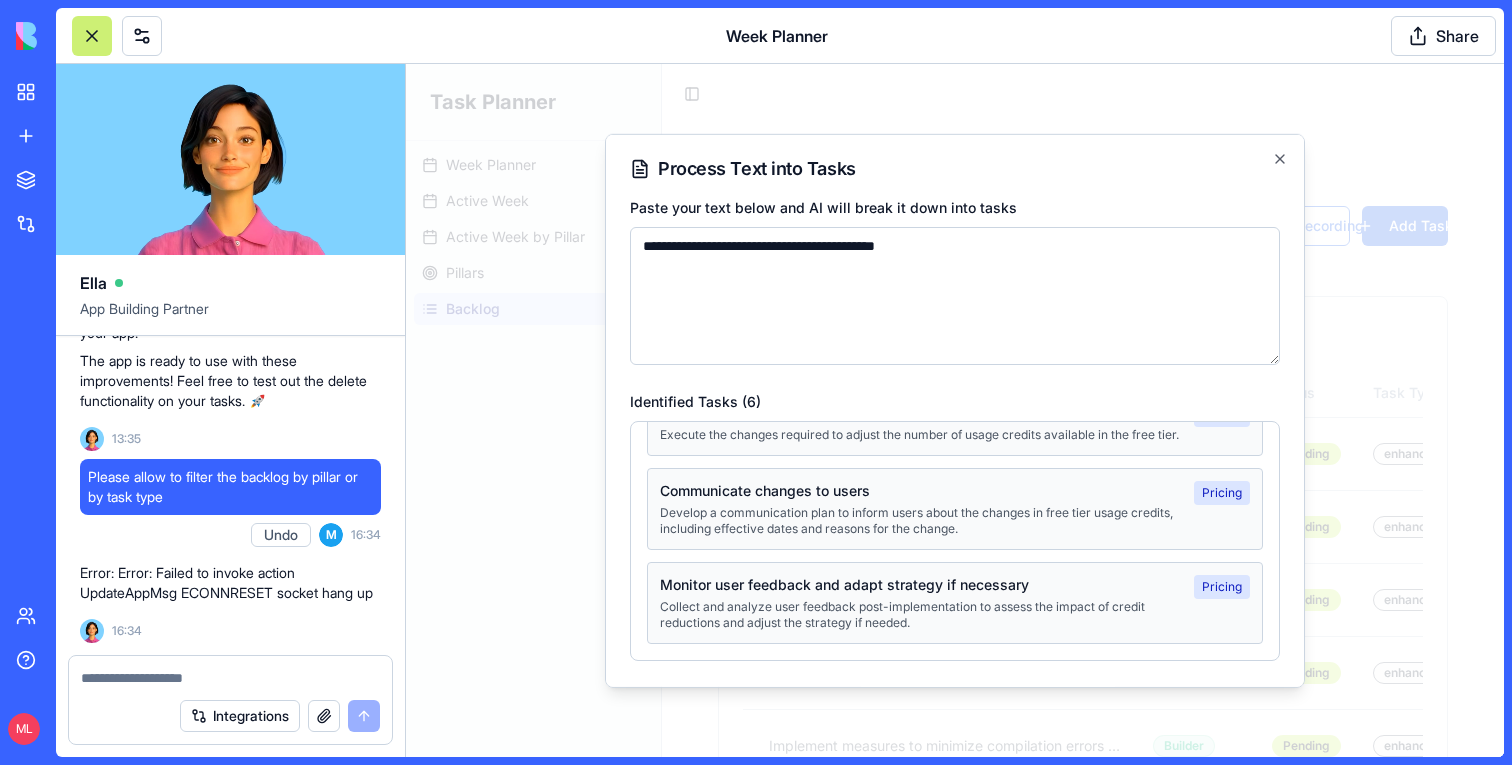 click on "**********" at bounding box center (955, 410) 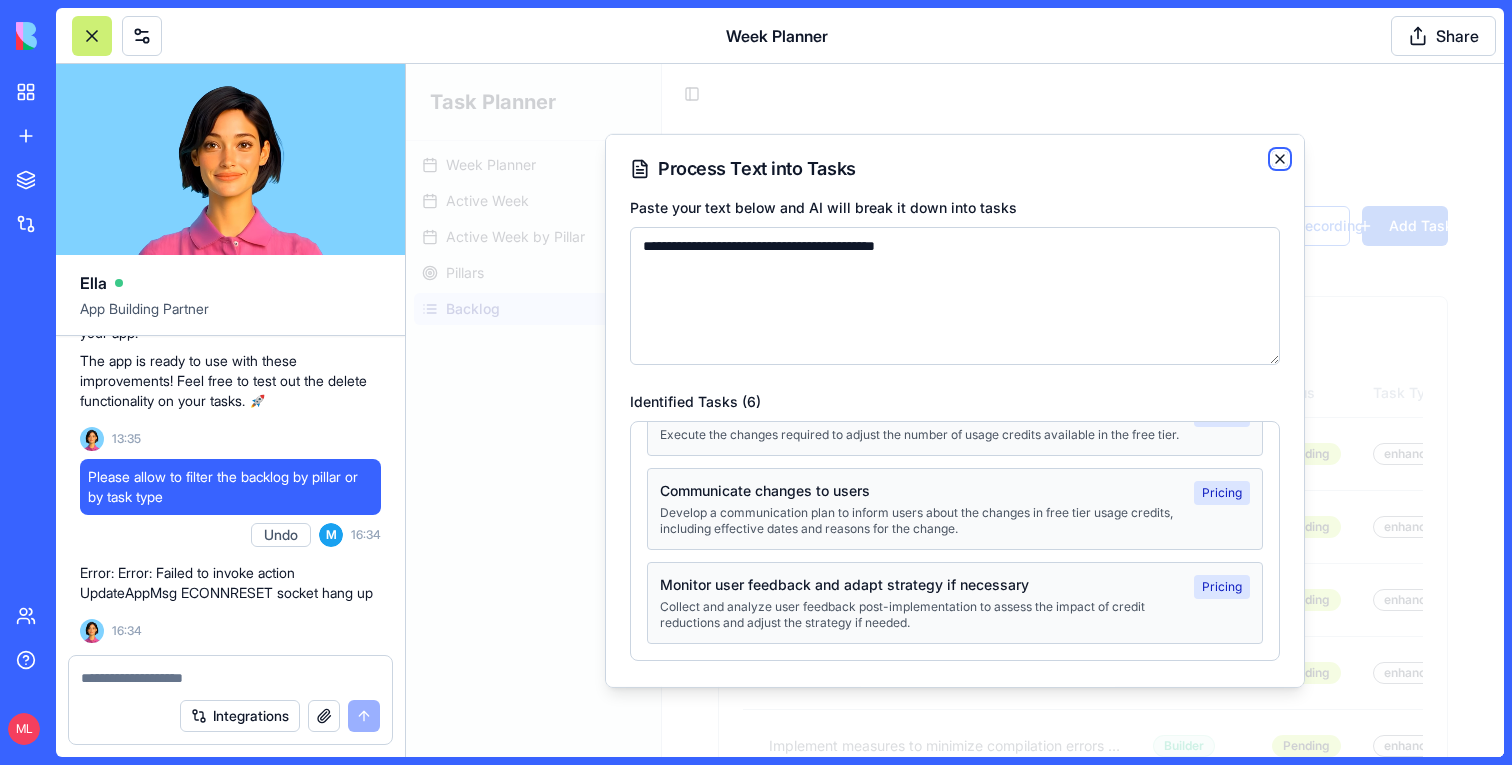 click 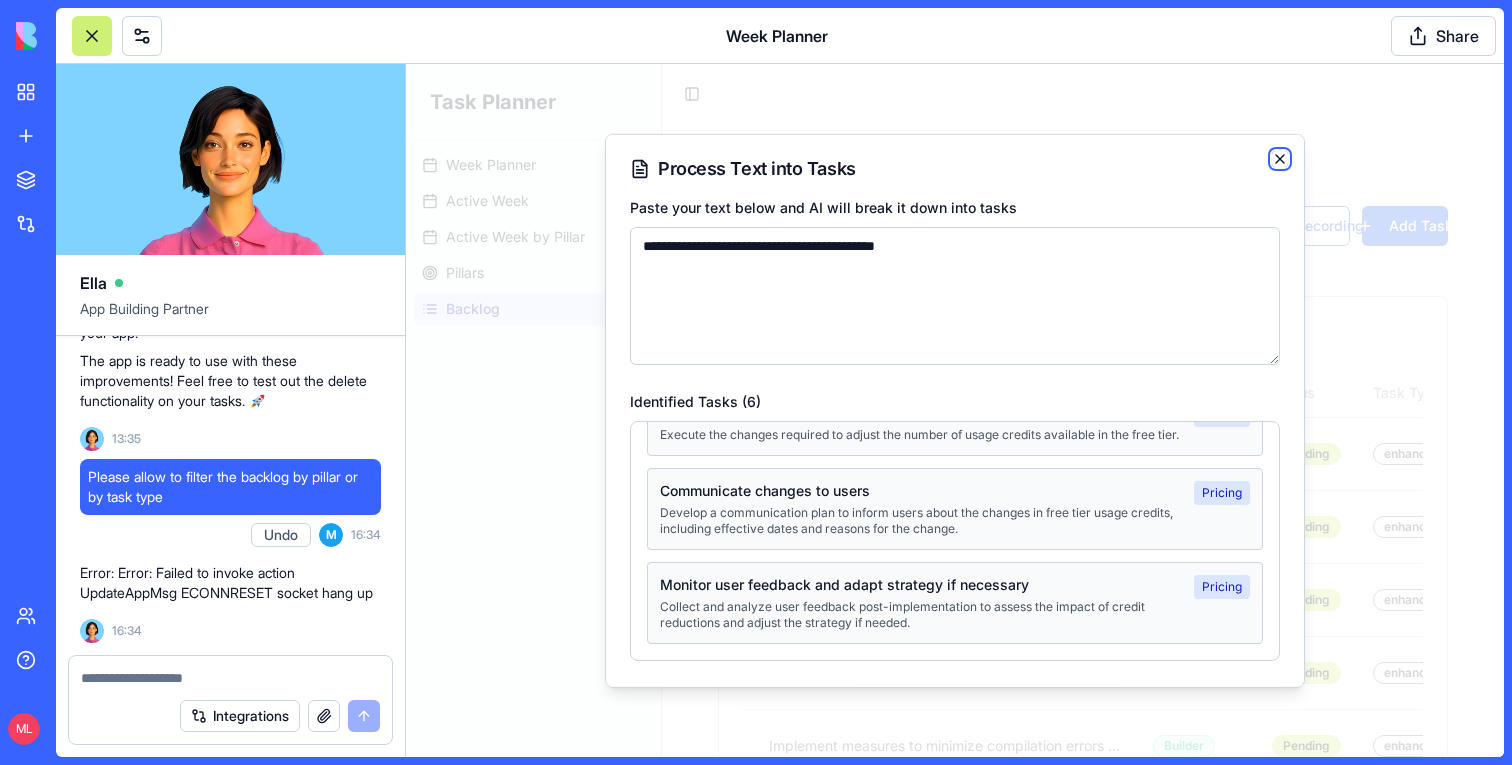 type 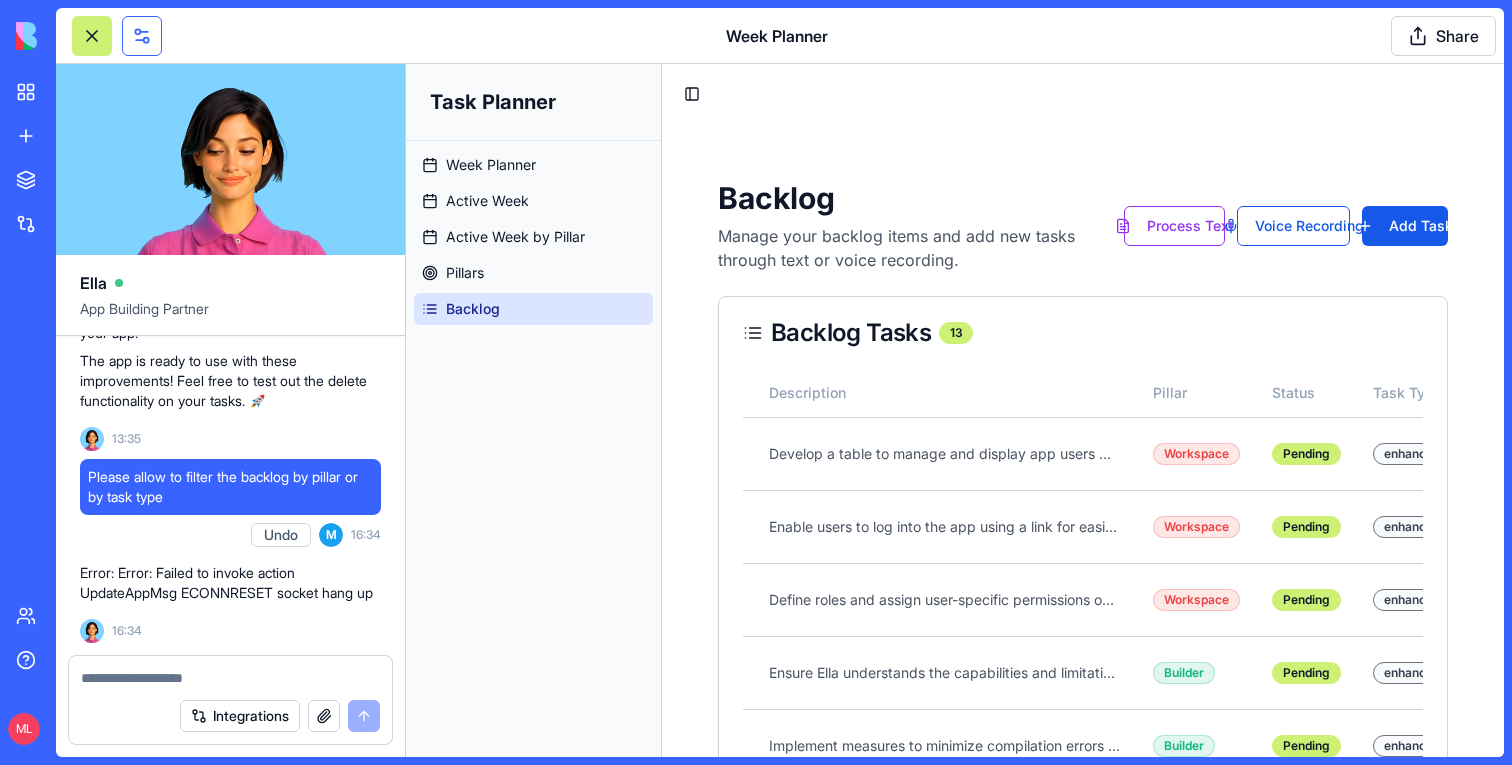click at bounding box center [142, 36] 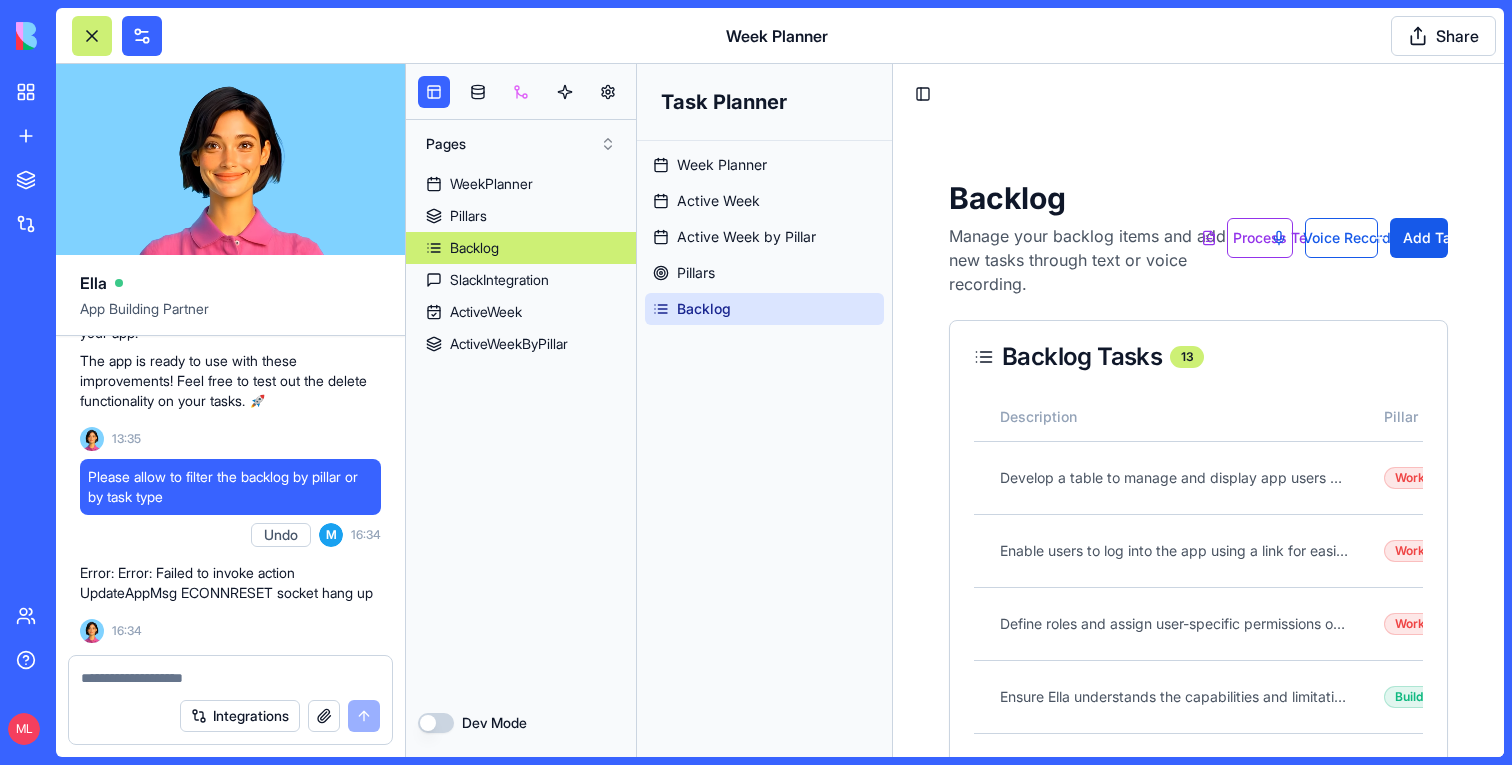 click at bounding box center [521, 92] 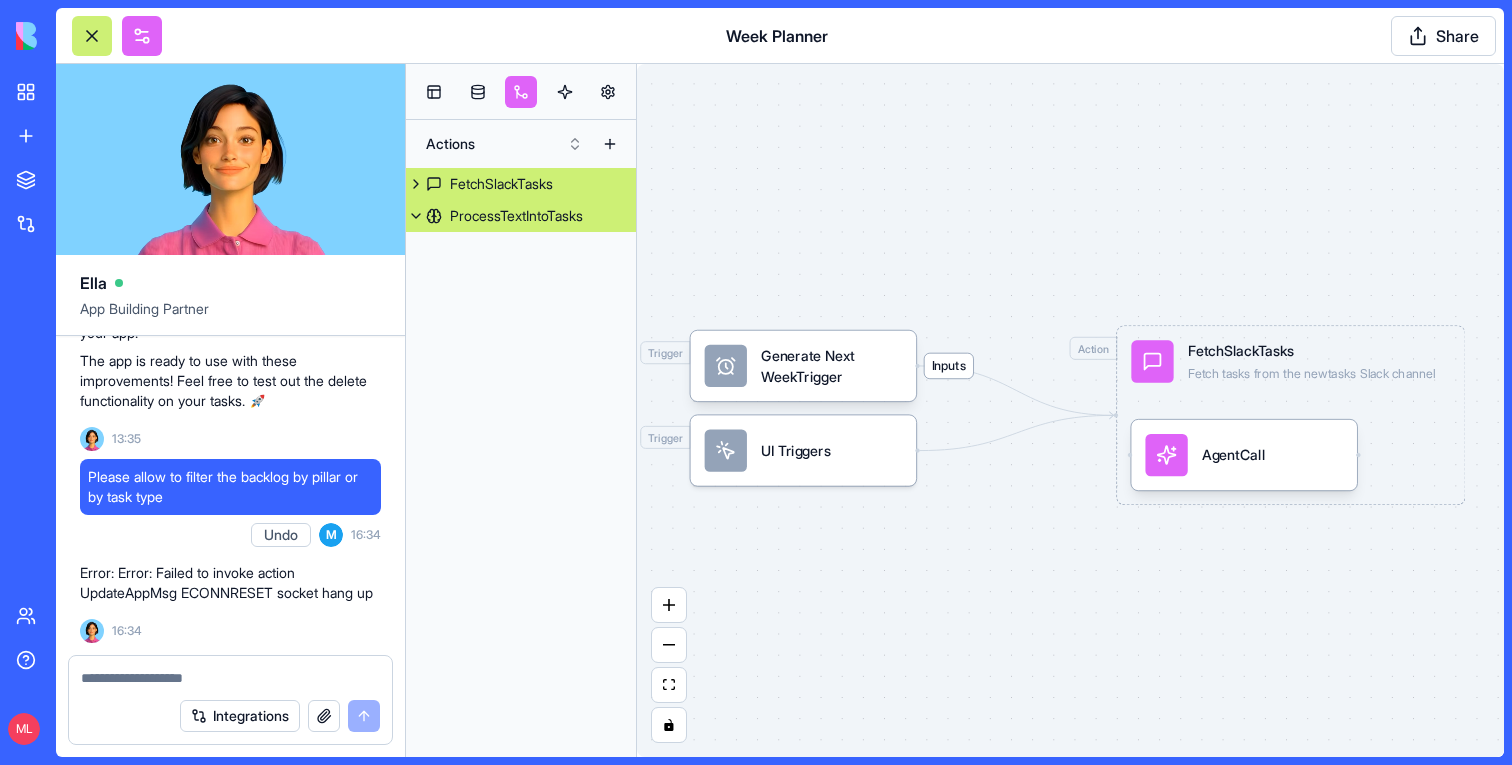 click on "ProcessTextIntoTasks" at bounding box center [516, 216] 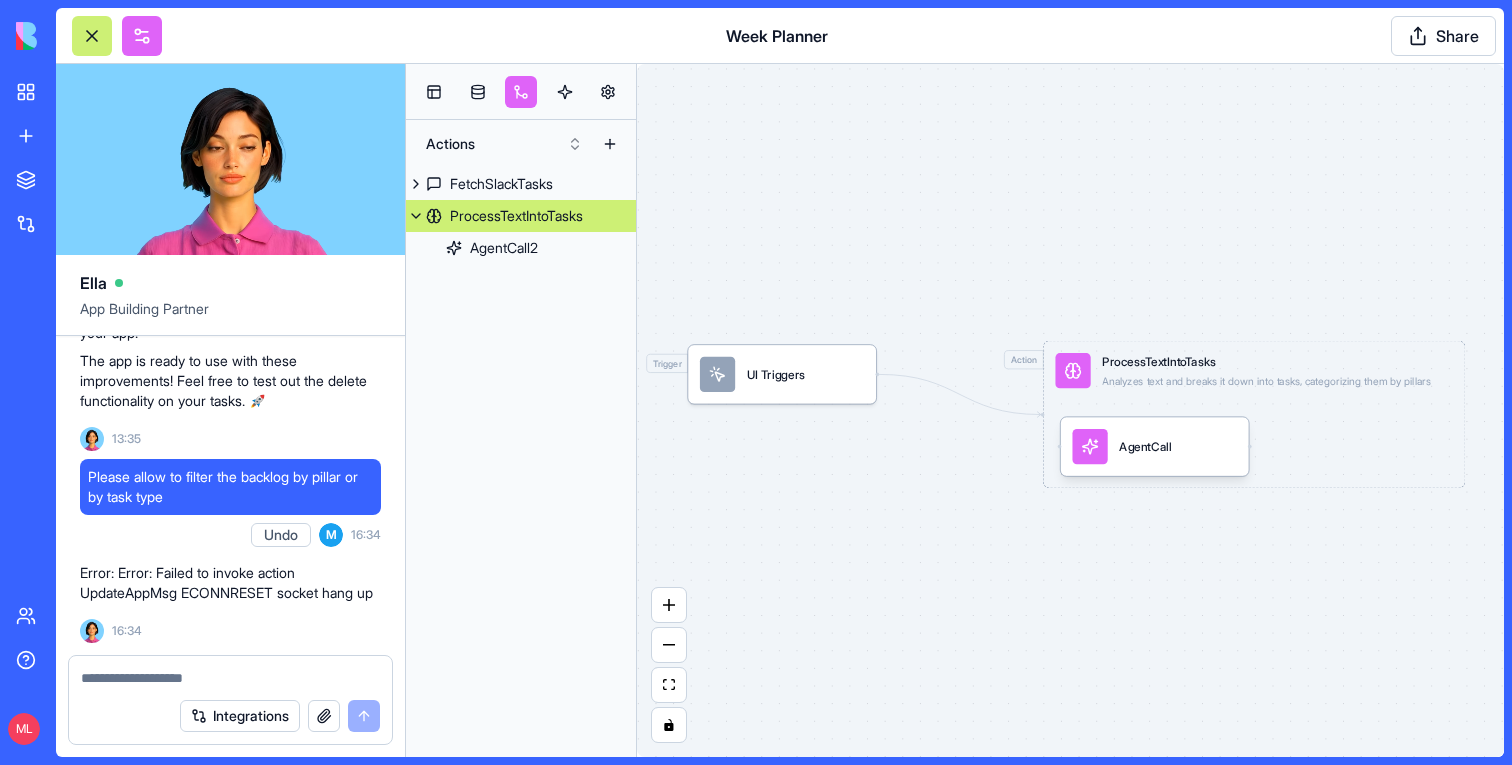 click at bounding box center [92, 36] 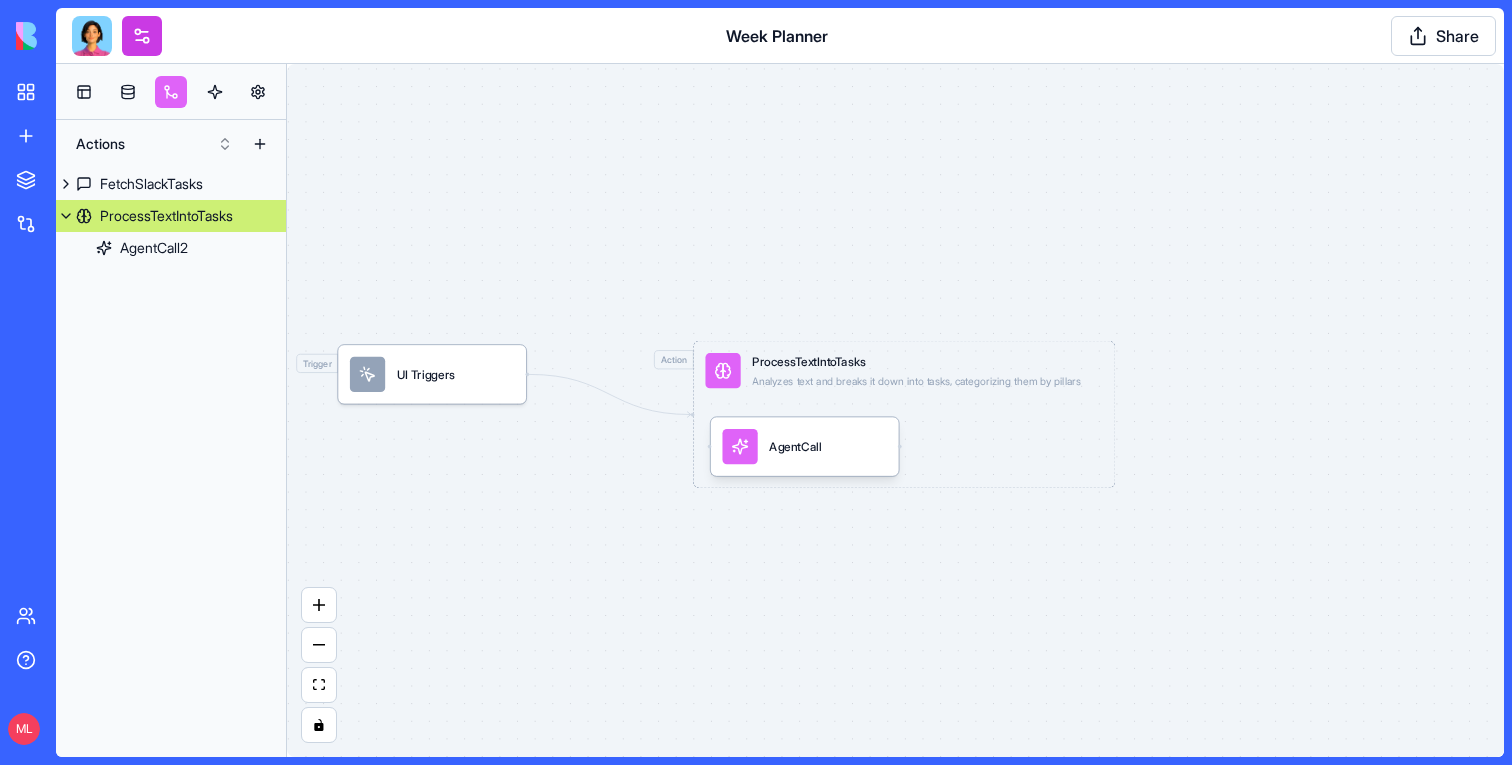 click at bounding box center [142, 36] 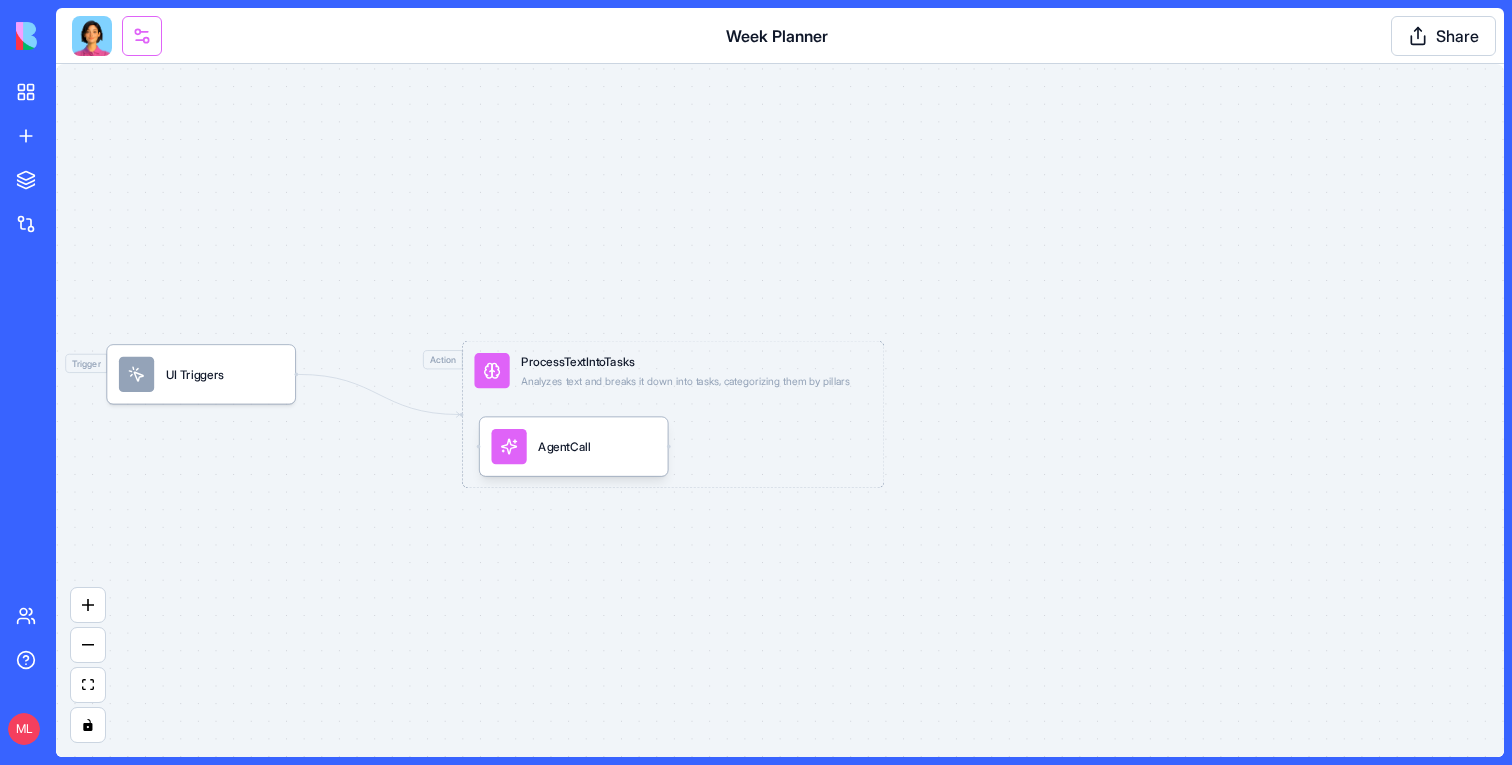 click at bounding box center (142, 36) 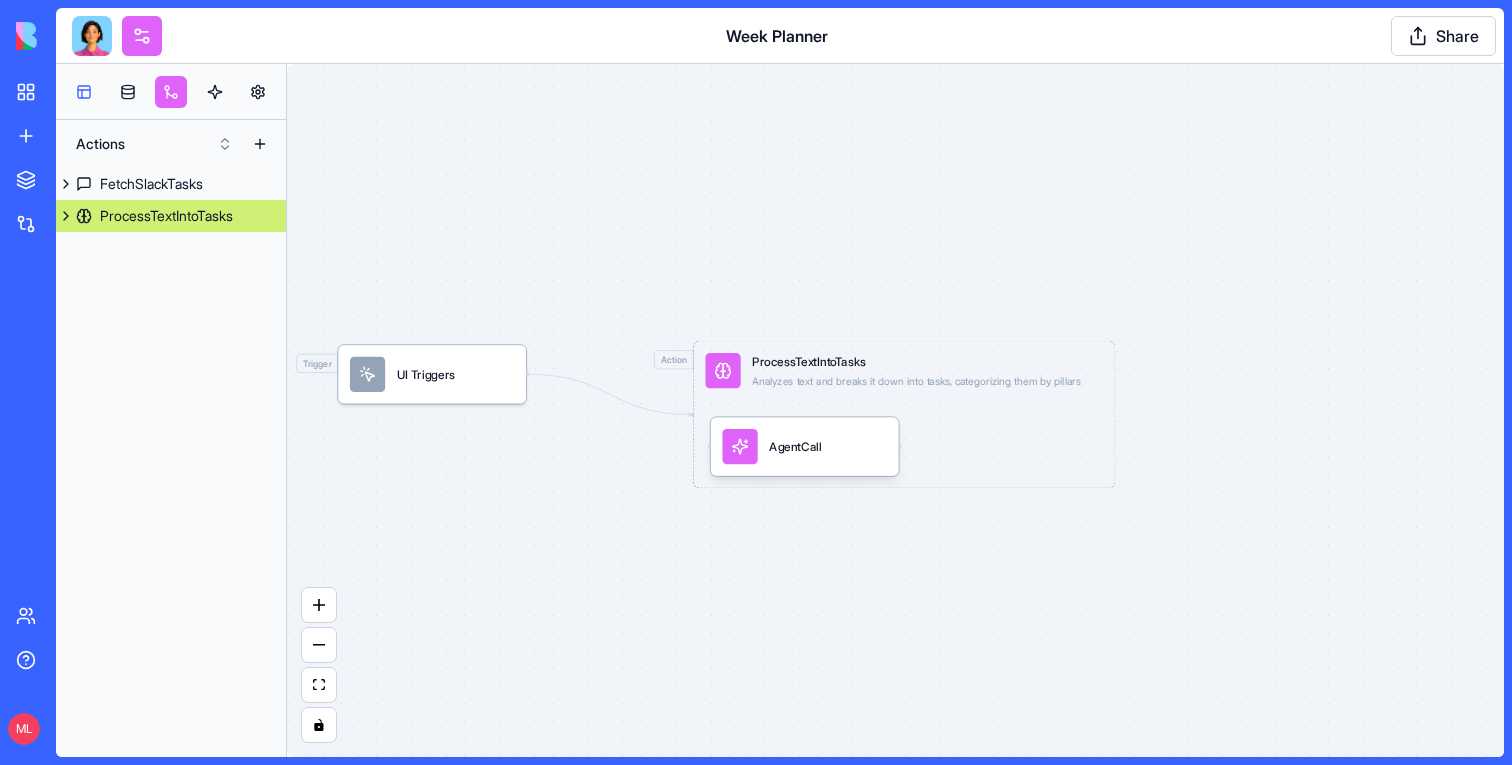 click at bounding box center (84, 92) 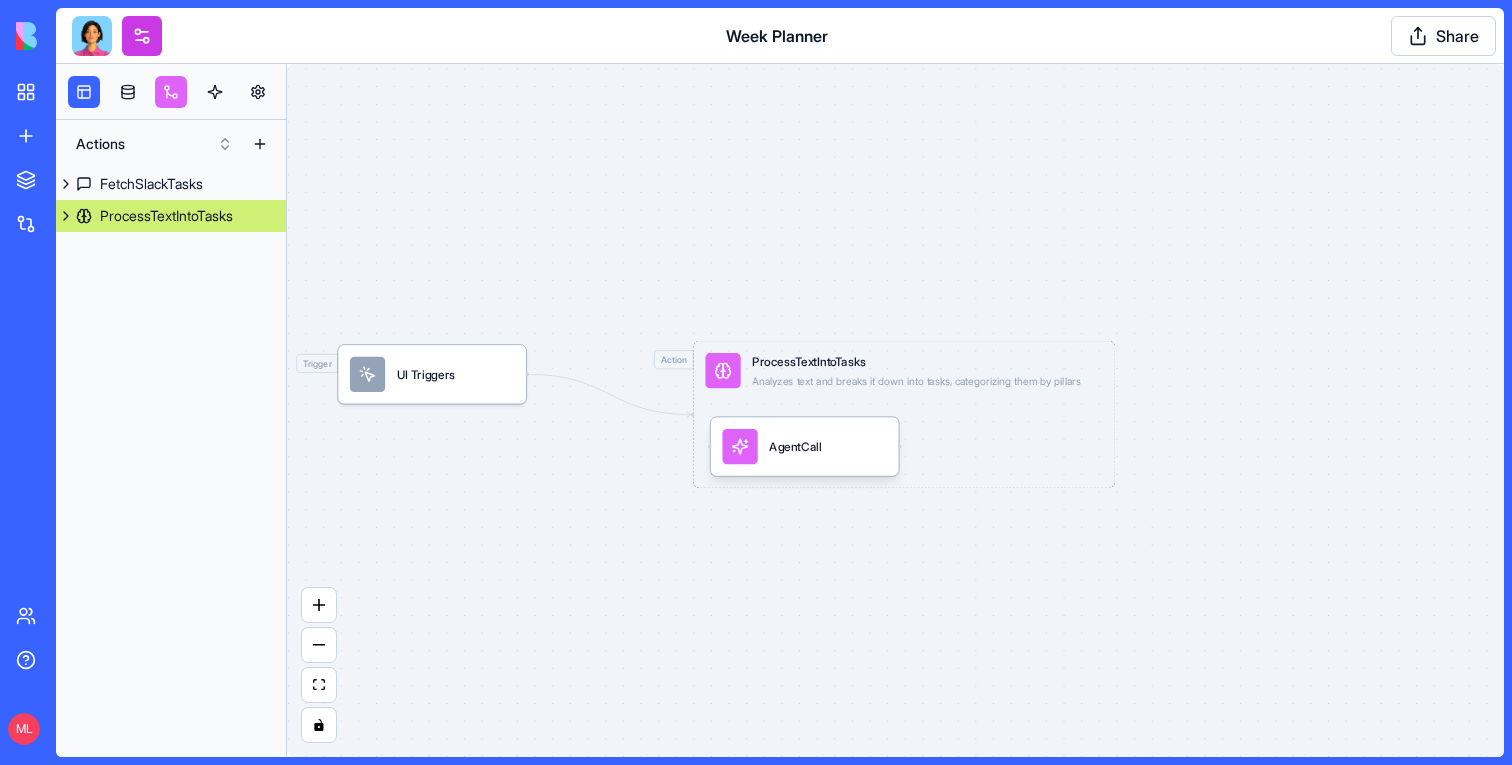 click at bounding box center [142, 36] 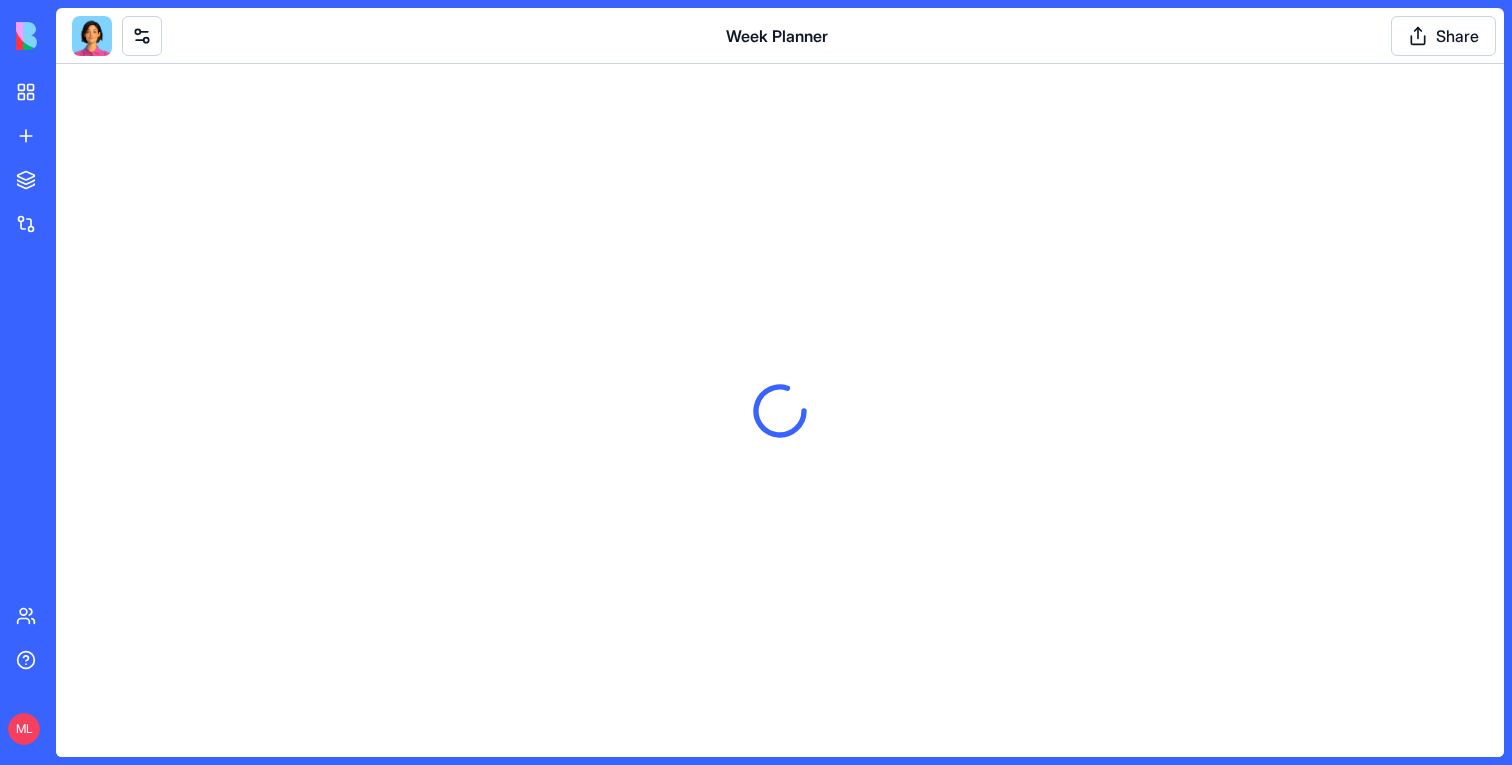 scroll, scrollTop: 0, scrollLeft: 0, axis: both 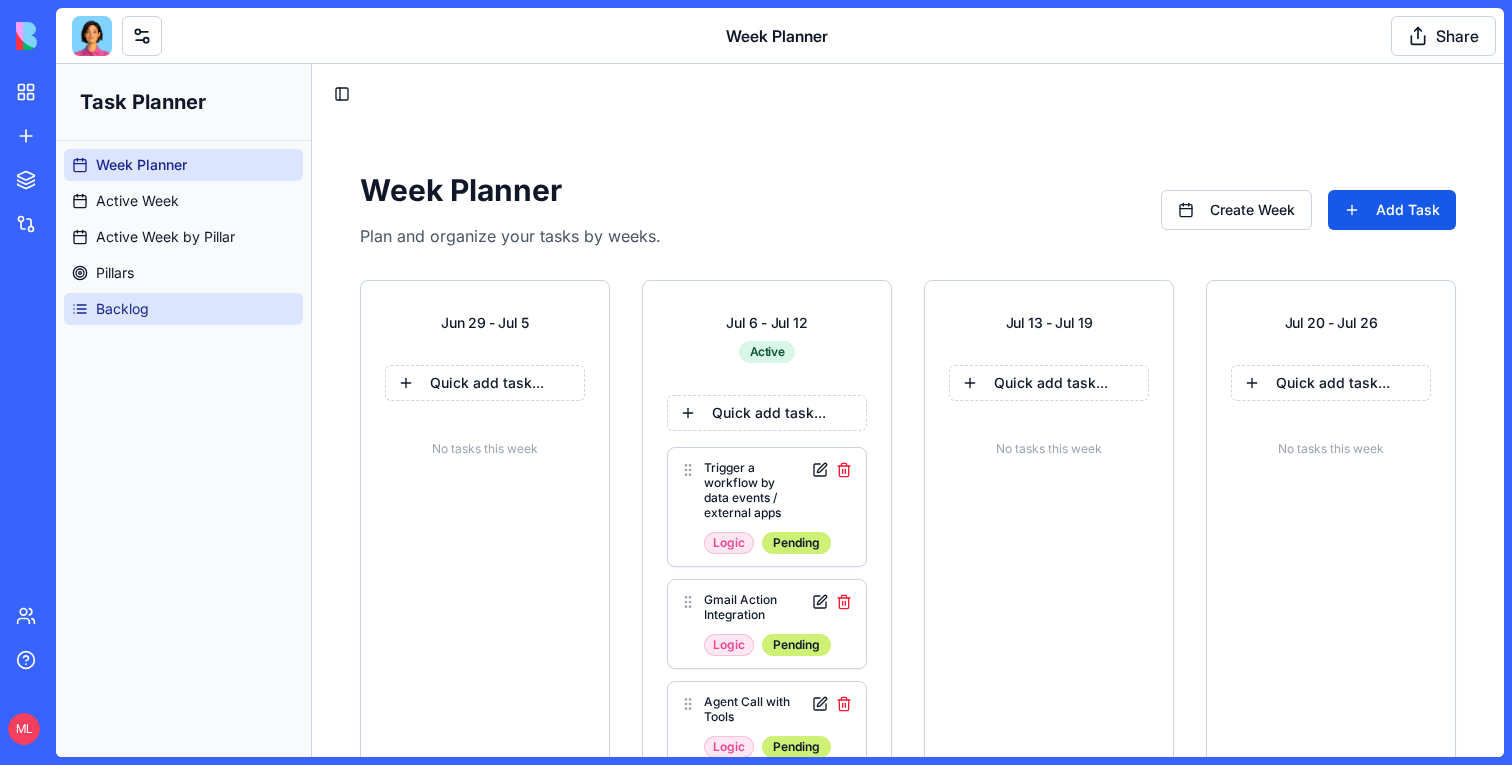 click on "Backlog" at bounding box center [122, 309] 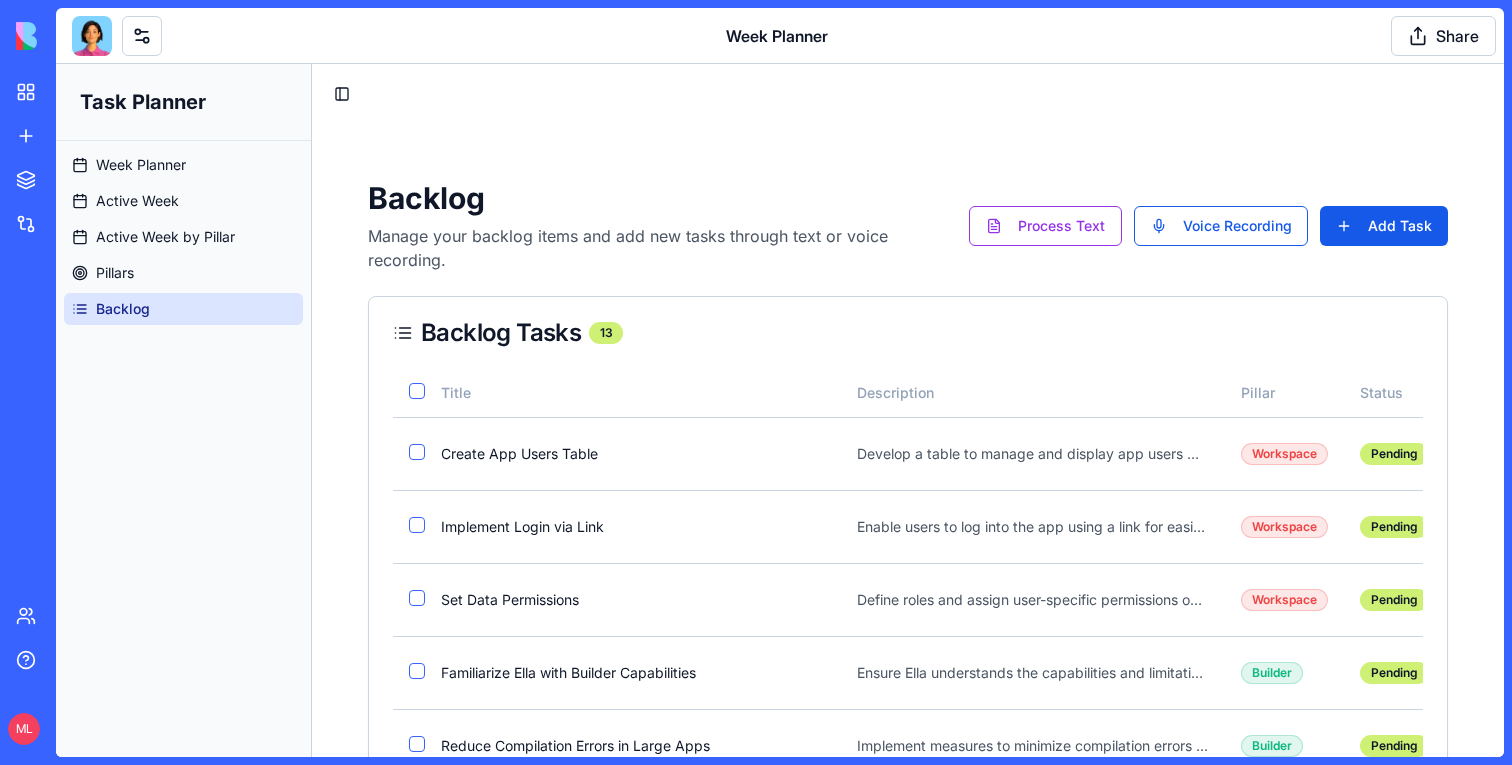 click on "Process Text Voice Recording Add Task" at bounding box center [1208, 226] 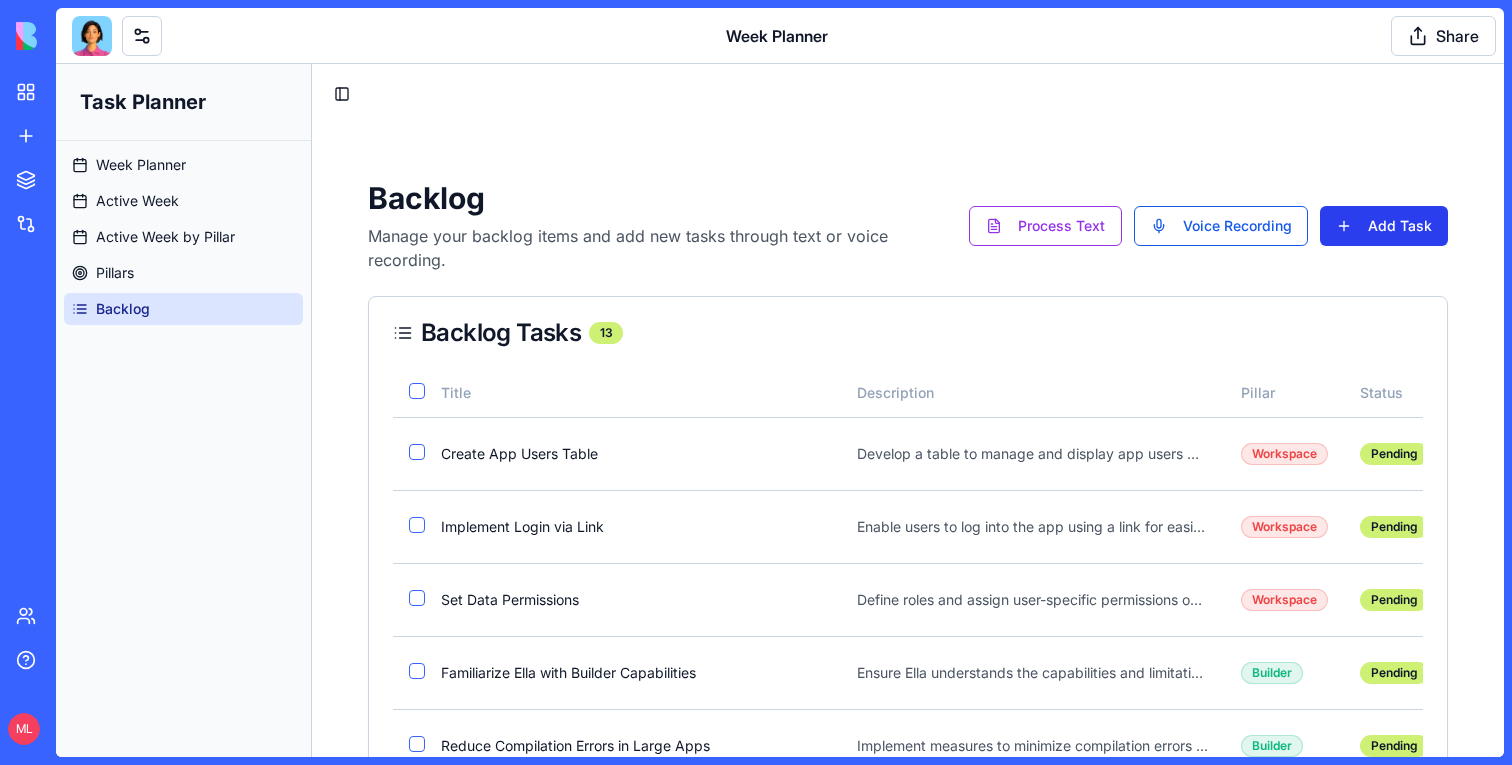click on "Add Task" at bounding box center [1384, 226] 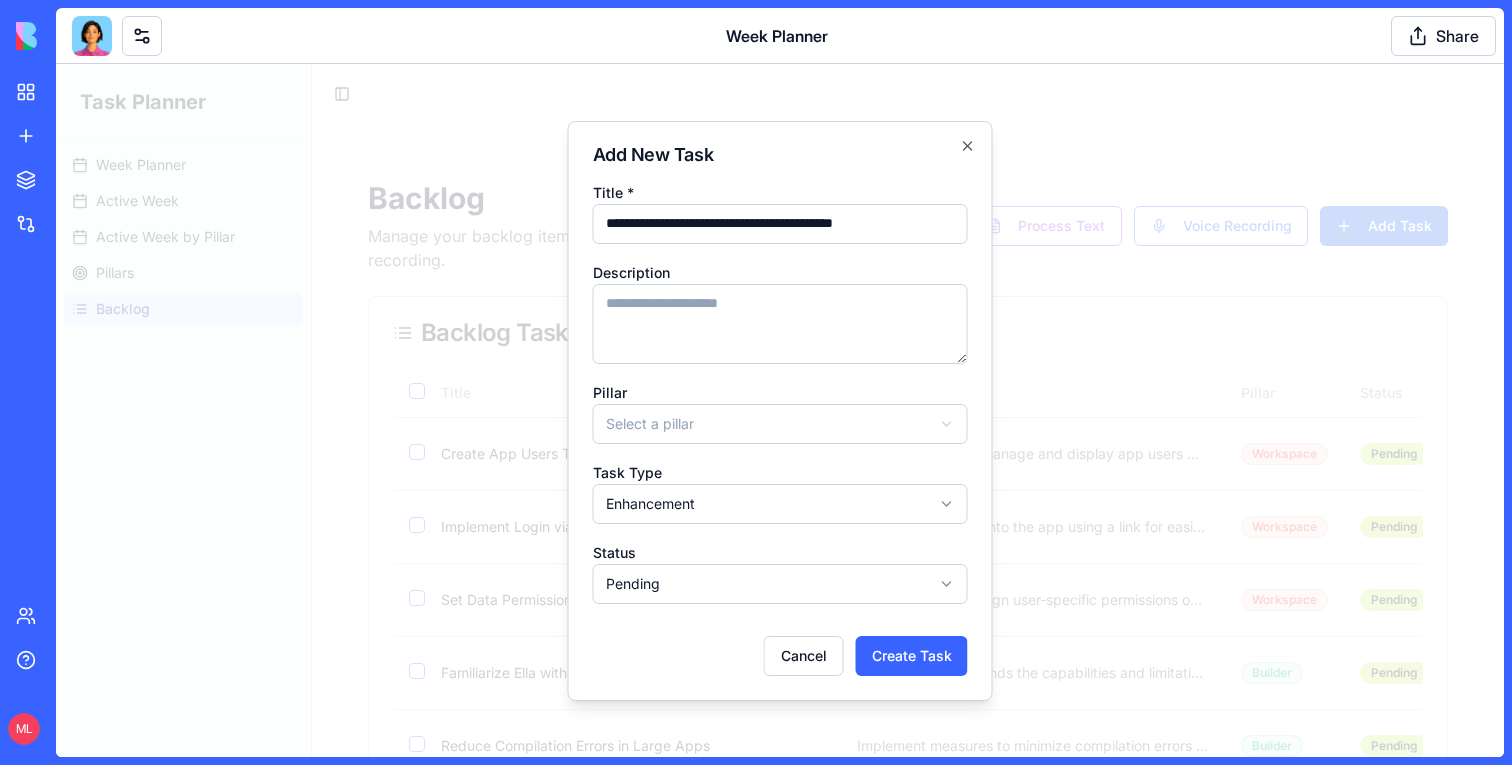 type on "**********" 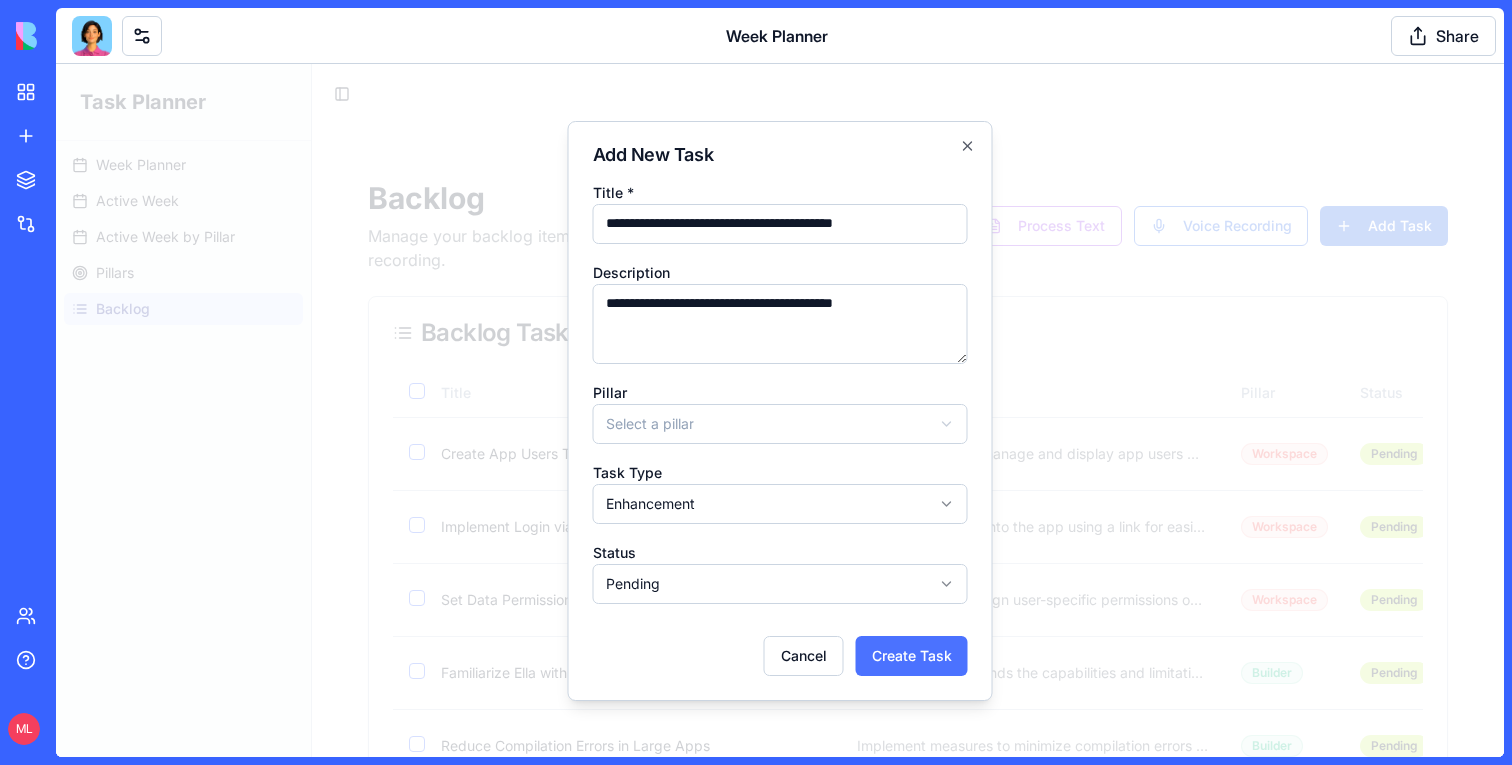 type on "**********" 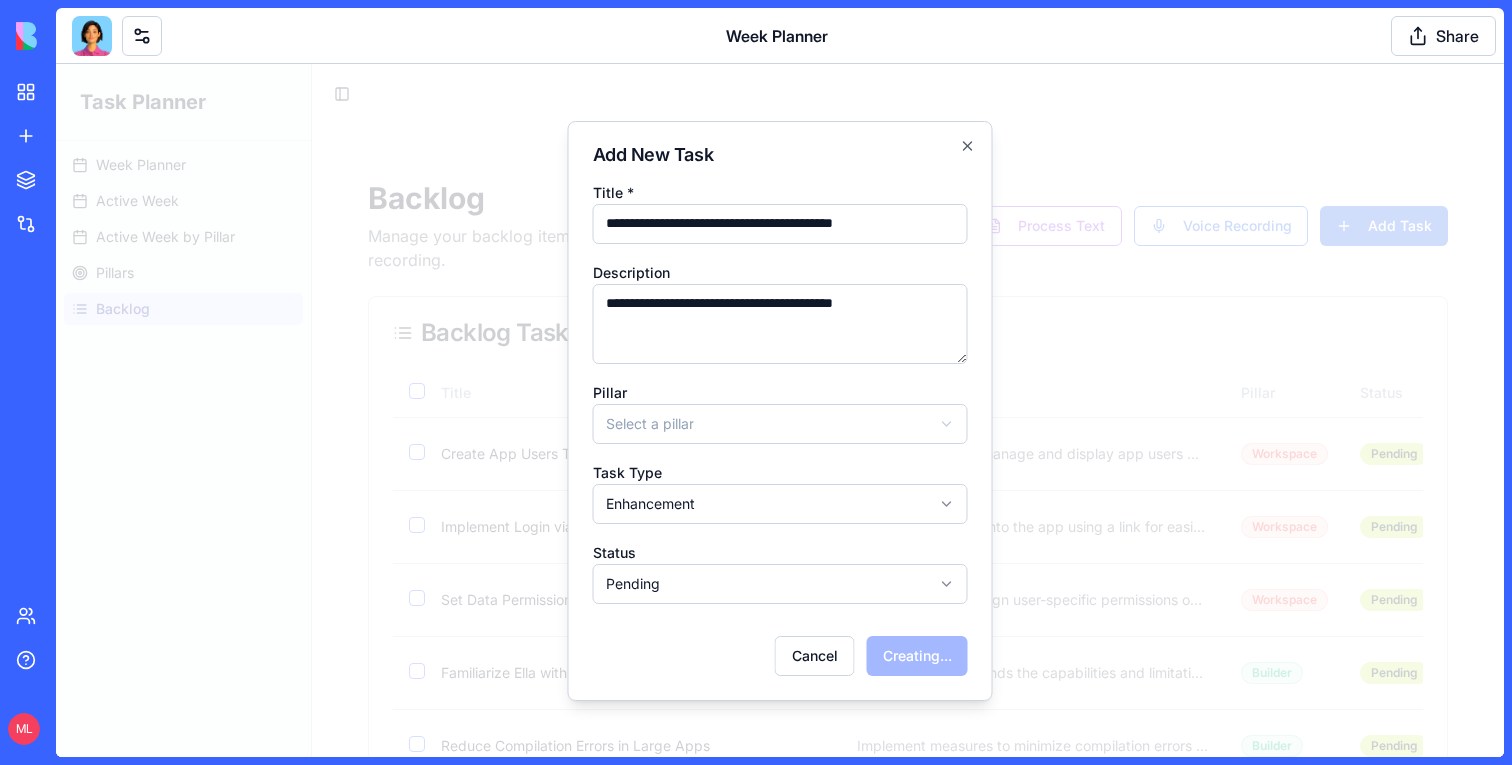 type 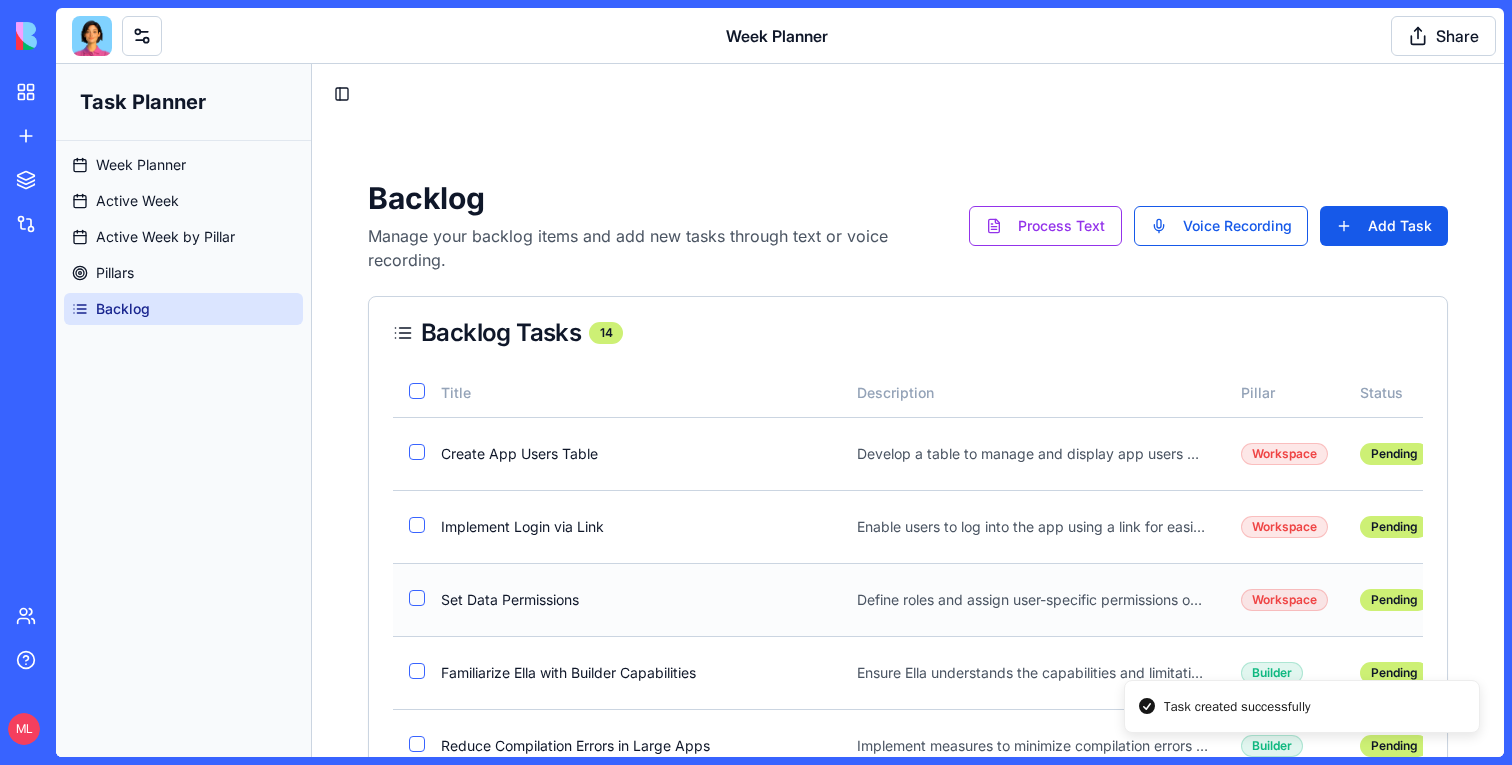 scroll, scrollTop: 738, scrollLeft: 0, axis: vertical 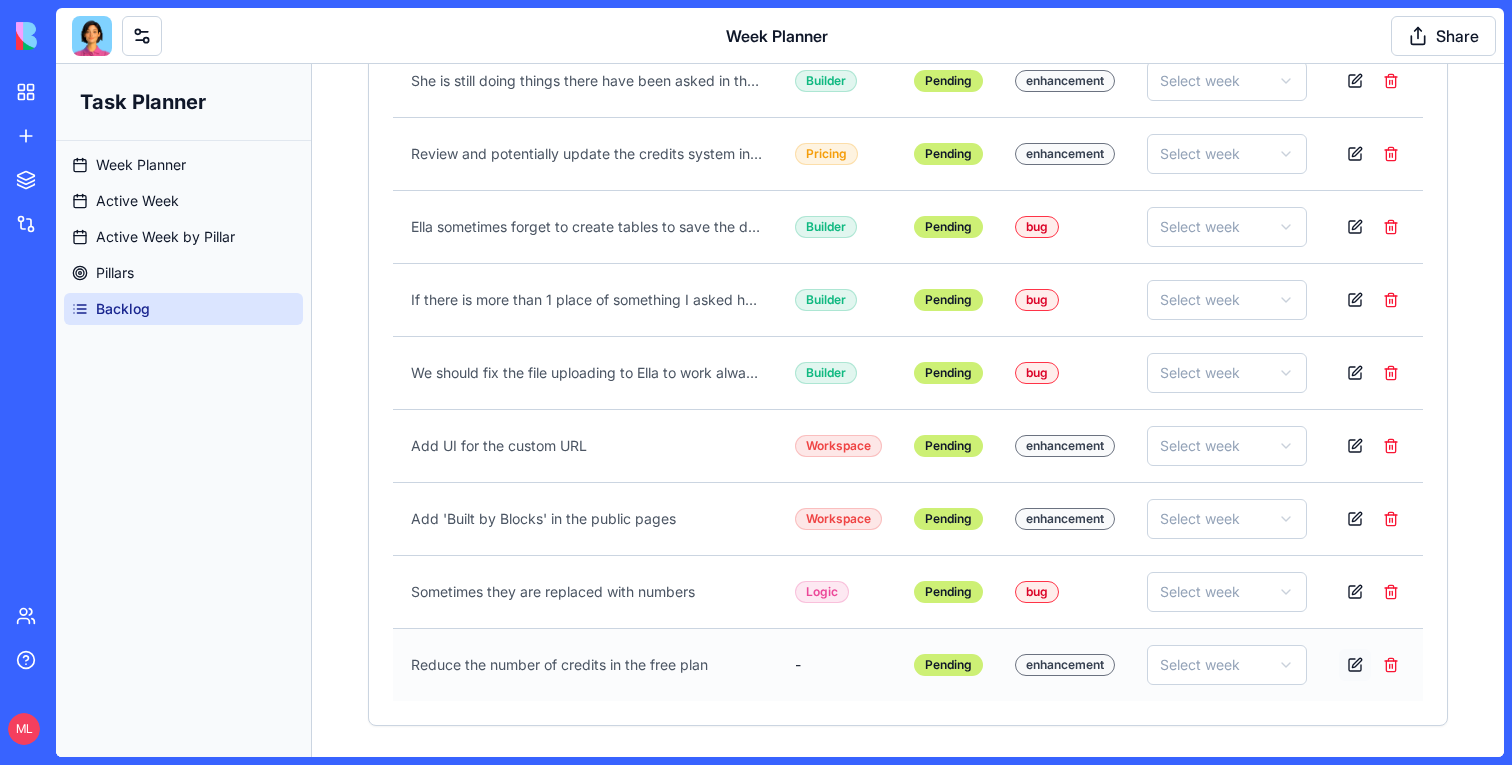 click at bounding box center (1355, 665) 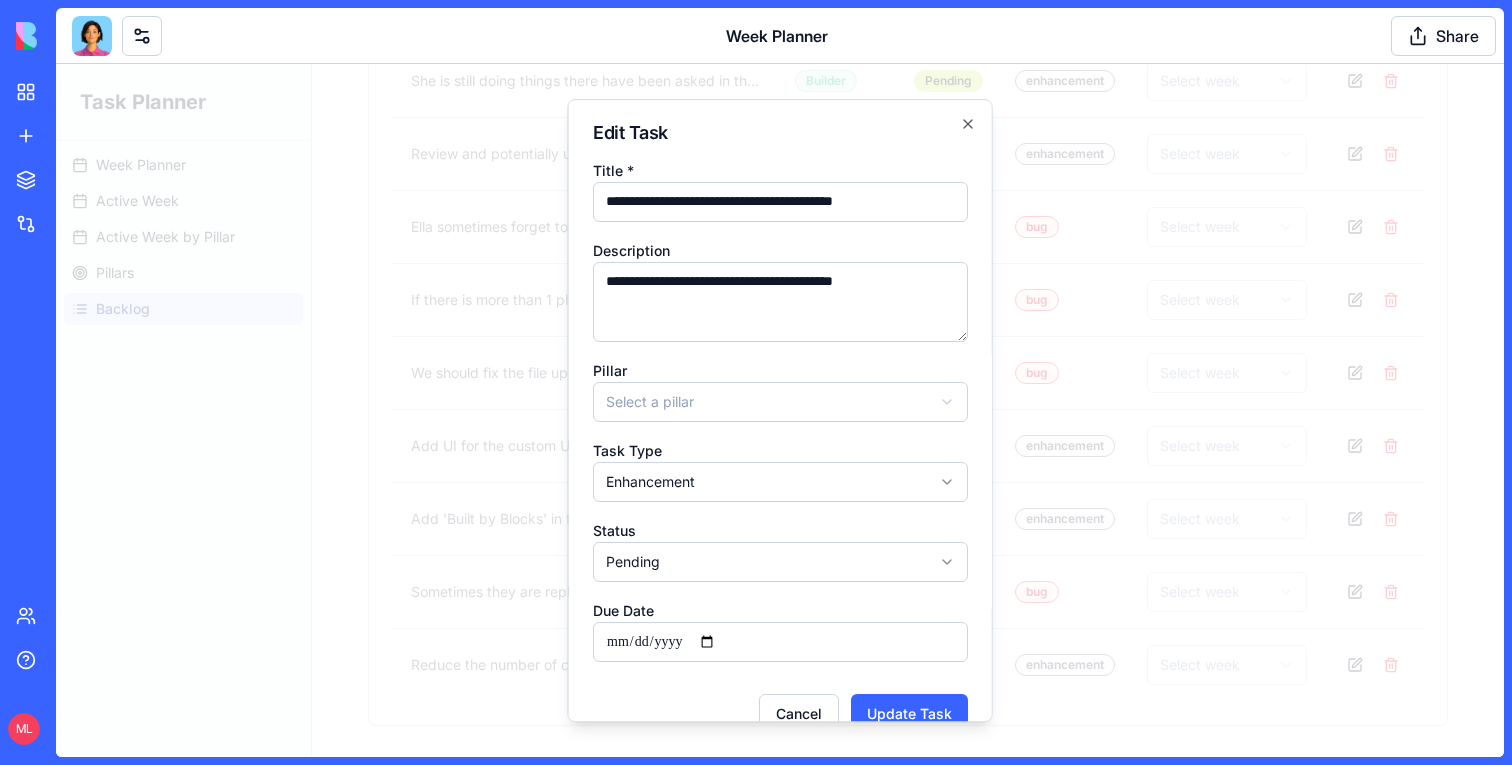 click on "Task Planner Week Planner Active Week Active Week by Pillar Pillars Backlog Toggle Sidebar Backlog Manage your backlog items and add new tasks through text or voice recording. Process Text Voice Recording Add Task Backlog Tasks 14 Title Description Pillar Status Task Type Move to Week Actions Create App Users Table Develop a table to manage and display app users within the workspace. Workspace Pending enhancement Select week Implement Login via Link Enable users to log into the app using a link for easier access. Workspace Pending enhancement Select week Set Data Permissions Define roles and assign user-specific permissions on data. Workspace Pending enhancement Select week Familiarize Ella with Builder Capabilities Ensure Ella understands the capabilities and limitations of the Builder. Builder Pending enhancement Select week Reduce Compilation Errors in Large Apps Implement measures to minimize compilation errors when the app scales. Builder Pending enhancement Select week Builder Pending enhancement" at bounding box center [780, 54] 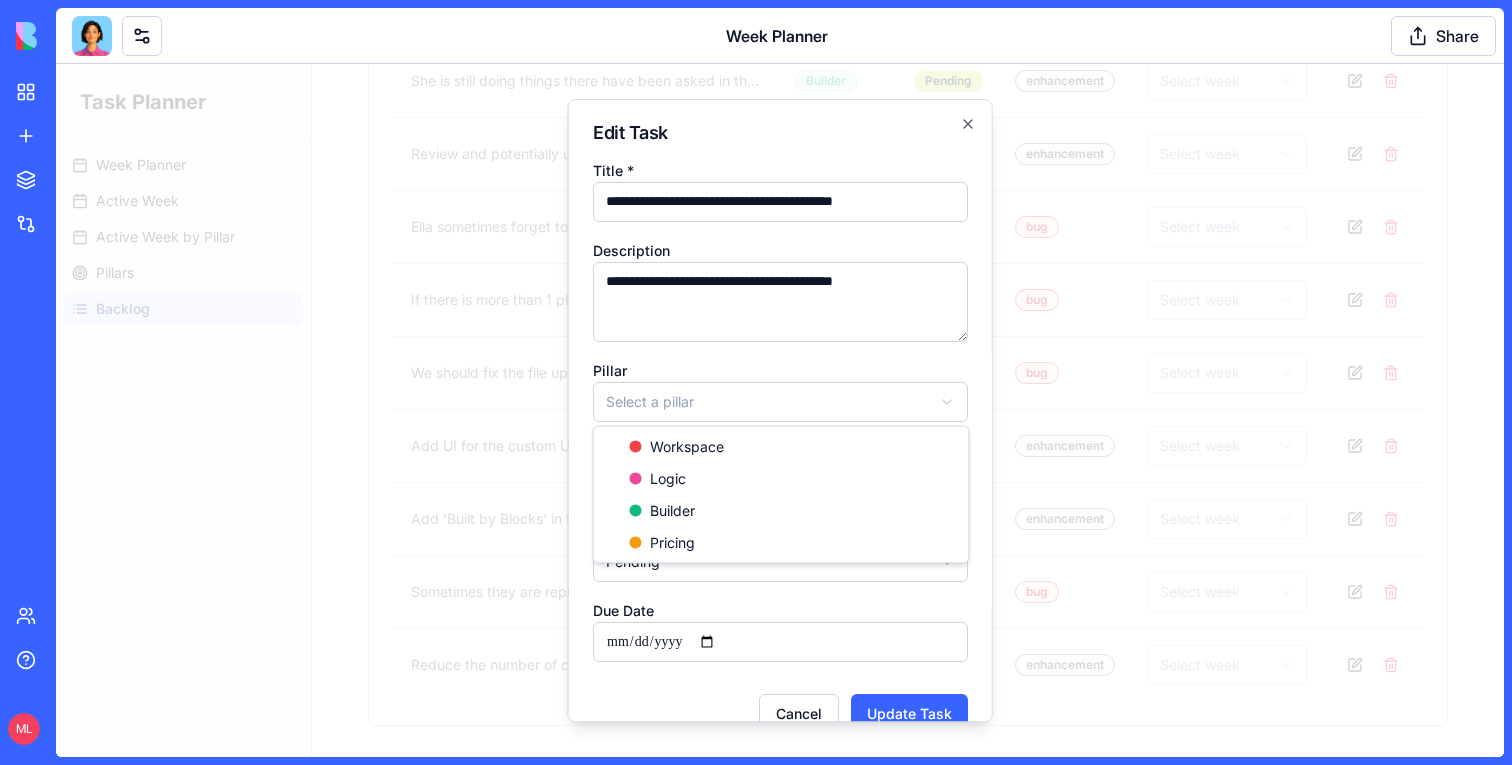 select on "*******" 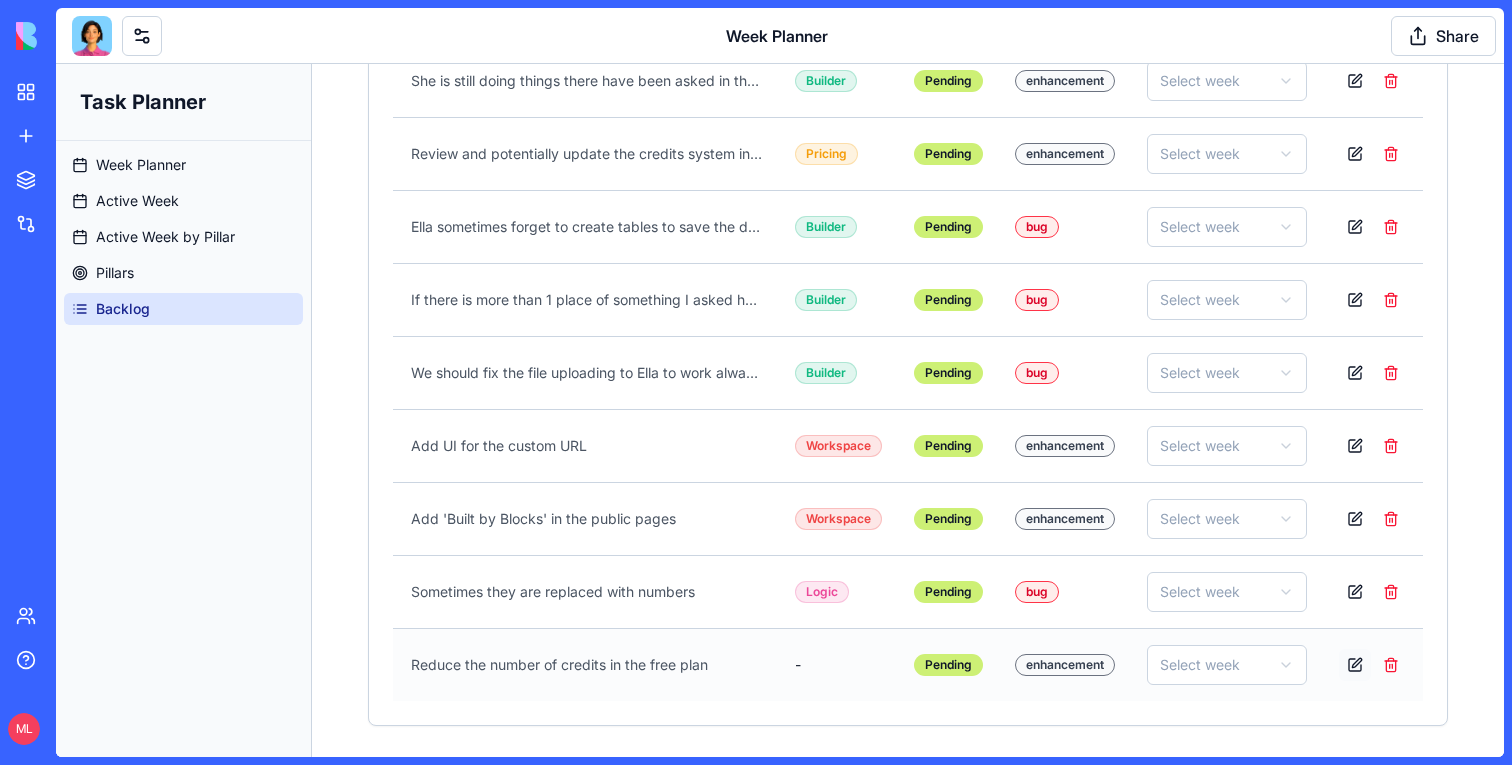 click at bounding box center [1355, 665] 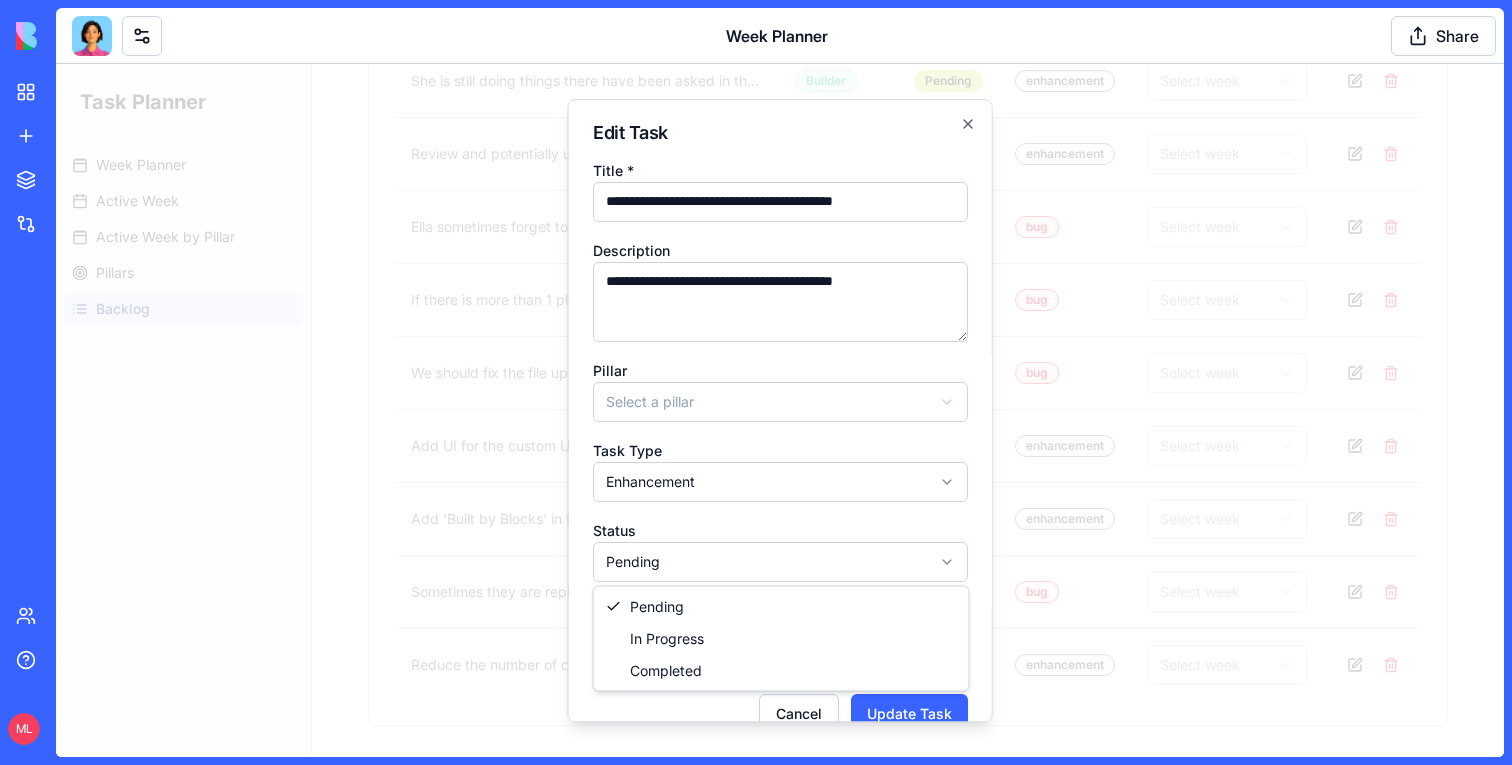 click on "Task Planner Week Planner Active Week Active Week by Pillar Pillars Backlog Toggle Sidebar Backlog Manage your backlog items and add new tasks through text or voice recording. Process Text Voice Recording Add Task Backlog Tasks 14 Title Description Pillar Status Task Type Move to Week Actions Create App Users Table Develop a table to manage and display app users within the workspace. Workspace Pending enhancement Select week Implement Login via Link Enable users to log into the app using a link for easier access. Workspace Pending enhancement Select week Set Data Permissions Define roles and assign user-specific permissions on data. Workspace Pending enhancement Select week Familiarize Ella with Builder Capabilities Ensure Ella understands the capabilities and limitations of the Builder. Builder Pending enhancement Select week Reduce Compilation Errors in Large Apps Implement measures to minimize compilation errors when the app scales. Builder Pending enhancement Select week Builder Pending enhancement" at bounding box center (780, 54) 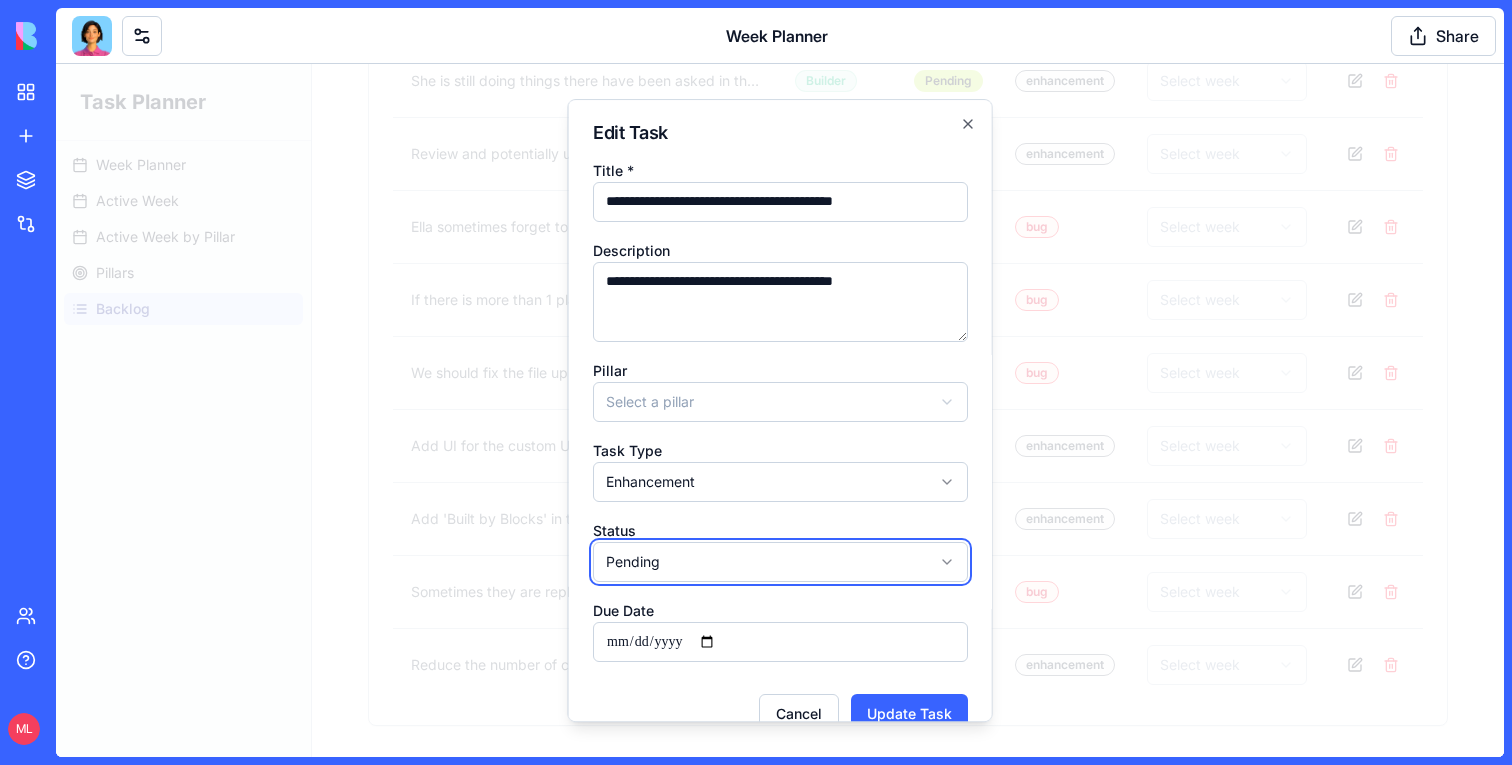 click on "Task Planner Week Planner Active Week Active Week by Pillar Pillars Backlog Toggle Sidebar Backlog Manage your backlog items and add new tasks through text or voice recording. Process Text Voice Recording Add Task Backlog Tasks 14 Title Description Pillar Status Task Type Move to Week Actions Create App Users Table Develop a table to manage and display app users within the workspace. Workspace Pending enhancement Select week Implement Login via Link Enable users to log into the app using a link for easier access. Workspace Pending enhancement Select week Set Data Permissions Define roles and assign user-specific permissions on data. Workspace Pending enhancement Select week Familiarize Ella with Builder Capabilities Ensure Ella understands the capabilities and limitations of the Builder. Builder Pending enhancement Select week Reduce Compilation Errors in Large Apps Implement measures to minimize compilation errors when the app scales. Builder Pending enhancement Select week Builder Pending enhancement" at bounding box center (780, 54) 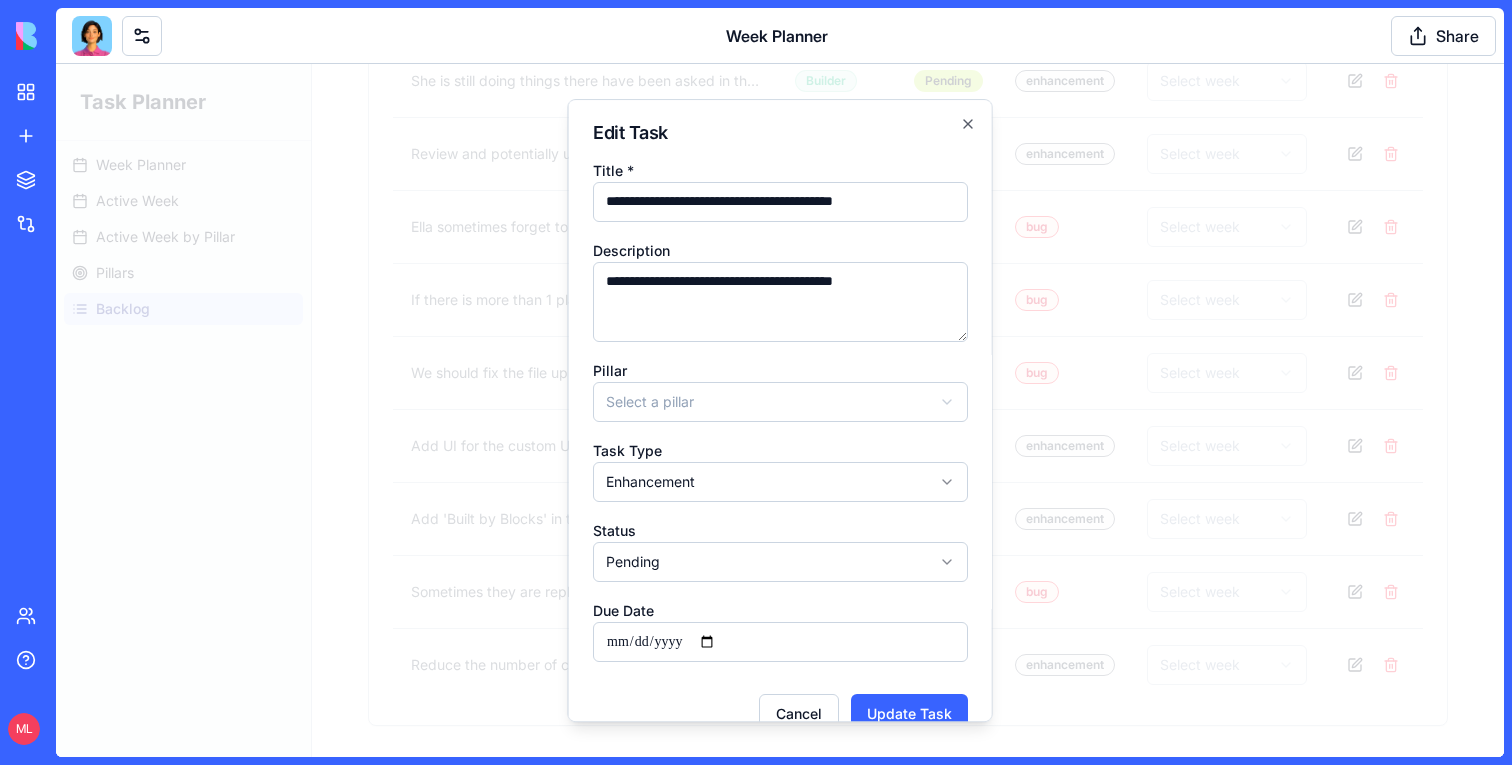 click on "Pillar Select a pillar ********* ***** ******* *******" at bounding box center [780, 390] 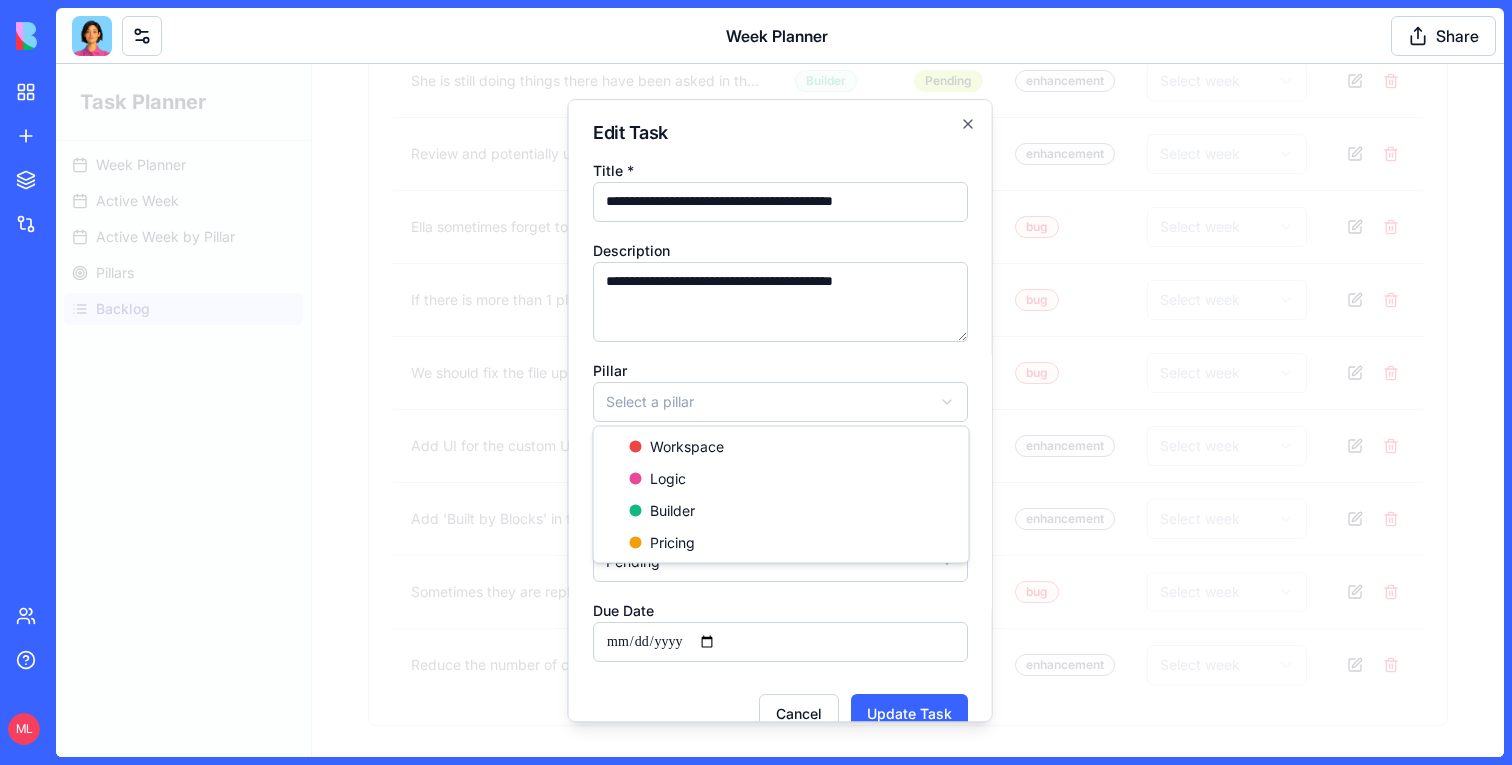 click on "Task Planner Week Planner Active Week Active Week by Pillar Pillars Backlog Toggle Sidebar Backlog Manage your backlog items and add new tasks through text or voice recording. Process Text Voice Recording Add Task Backlog Tasks 14 Title Description Pillar Status Task Type Move to Week Actions Create App Users Table Develop a table to manage and display app users within the workspace. Workspace Pending enhancement Select week Implement Login via Link Enable users to log into the app using a link for easier access. Workspace Pending enhancement Select week Set Data Permissions Define roles and assign user-specific permissions on data. Workspace Pending enhancement Select week Familiarize Ella with Builder Capabilities Ensure Ella understands the capabilities and limitations of the Builder. Builder Pending enhancement Select week Reduce Compilation Errors in Large Apps Implement measures to minimize compilation errors when the app scales. Builder Pending enhancement Select week Builder Pending enhancement" at bounding box center [780, 54] 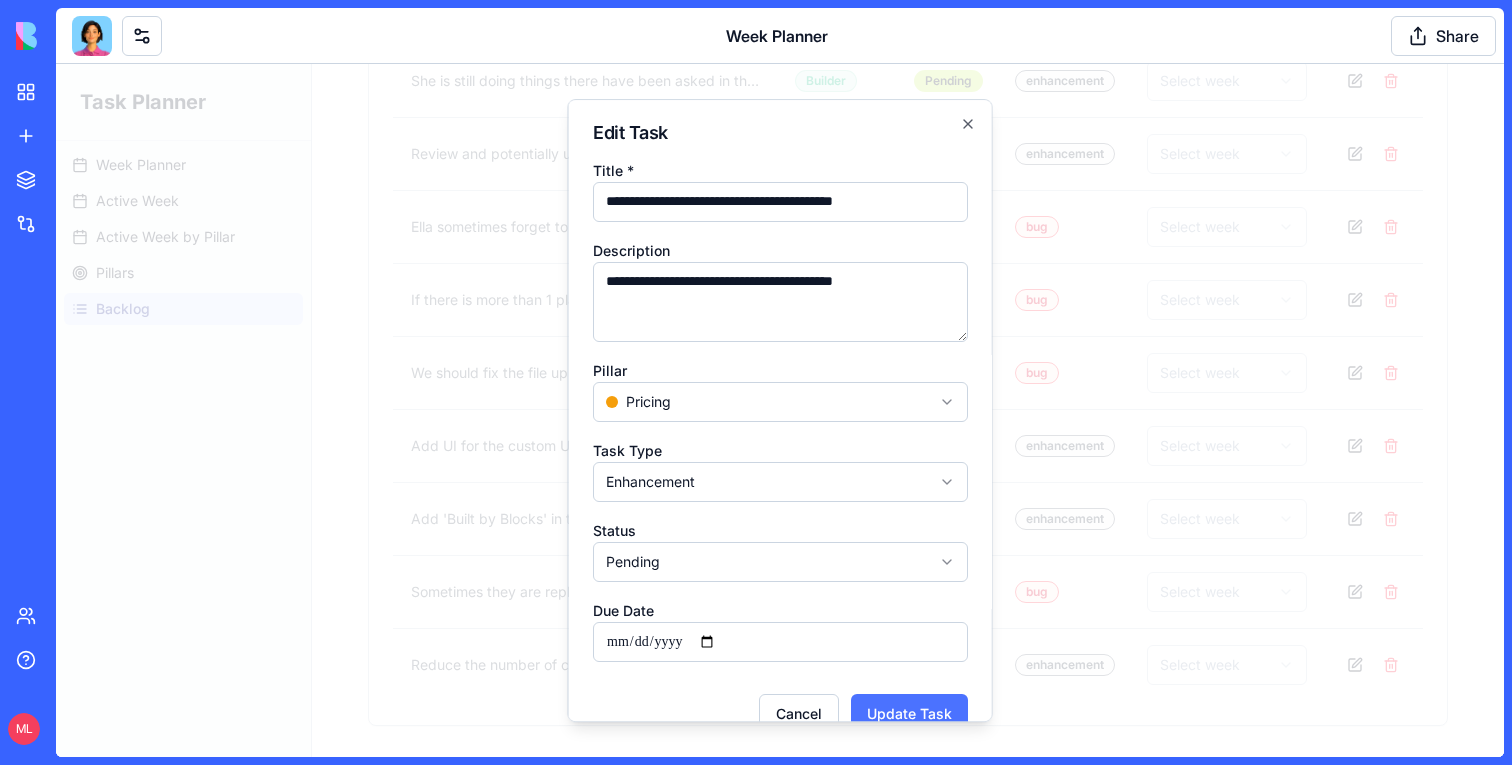 click on "Update Task" at bounding box center [909, 714] 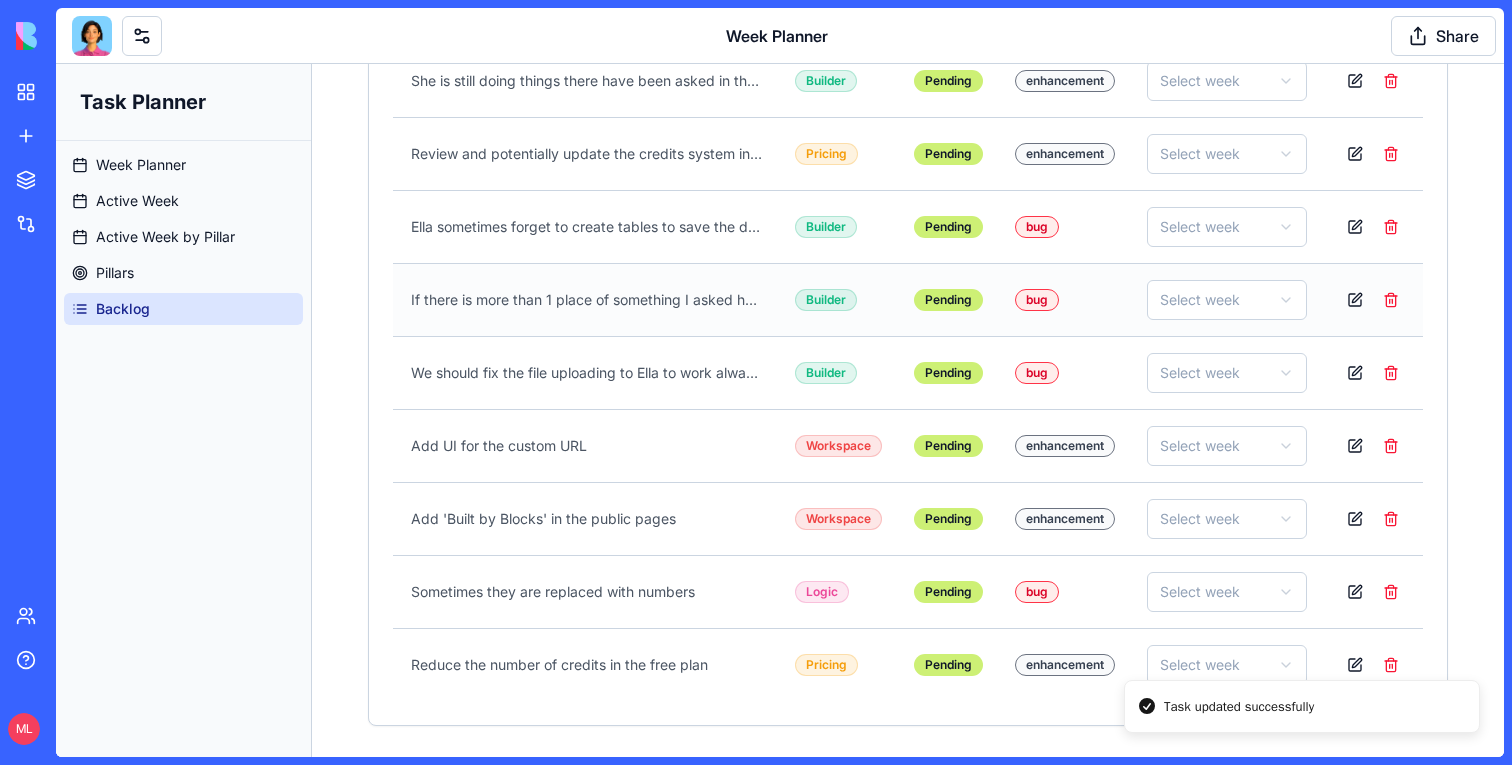 scroll, scrollTop: 0, scrollLeft: 0, axis: both 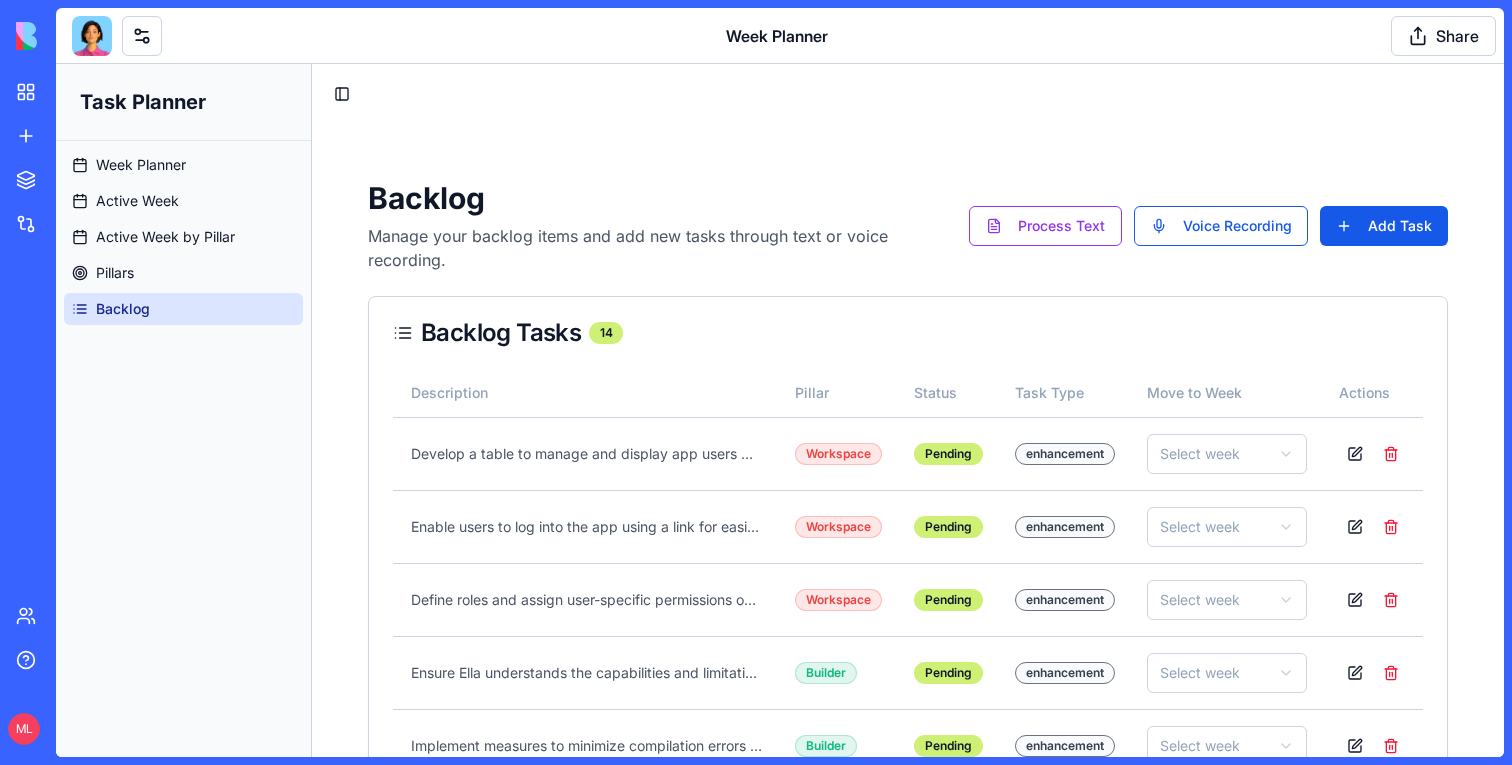 click at bounding box center (113, 36) 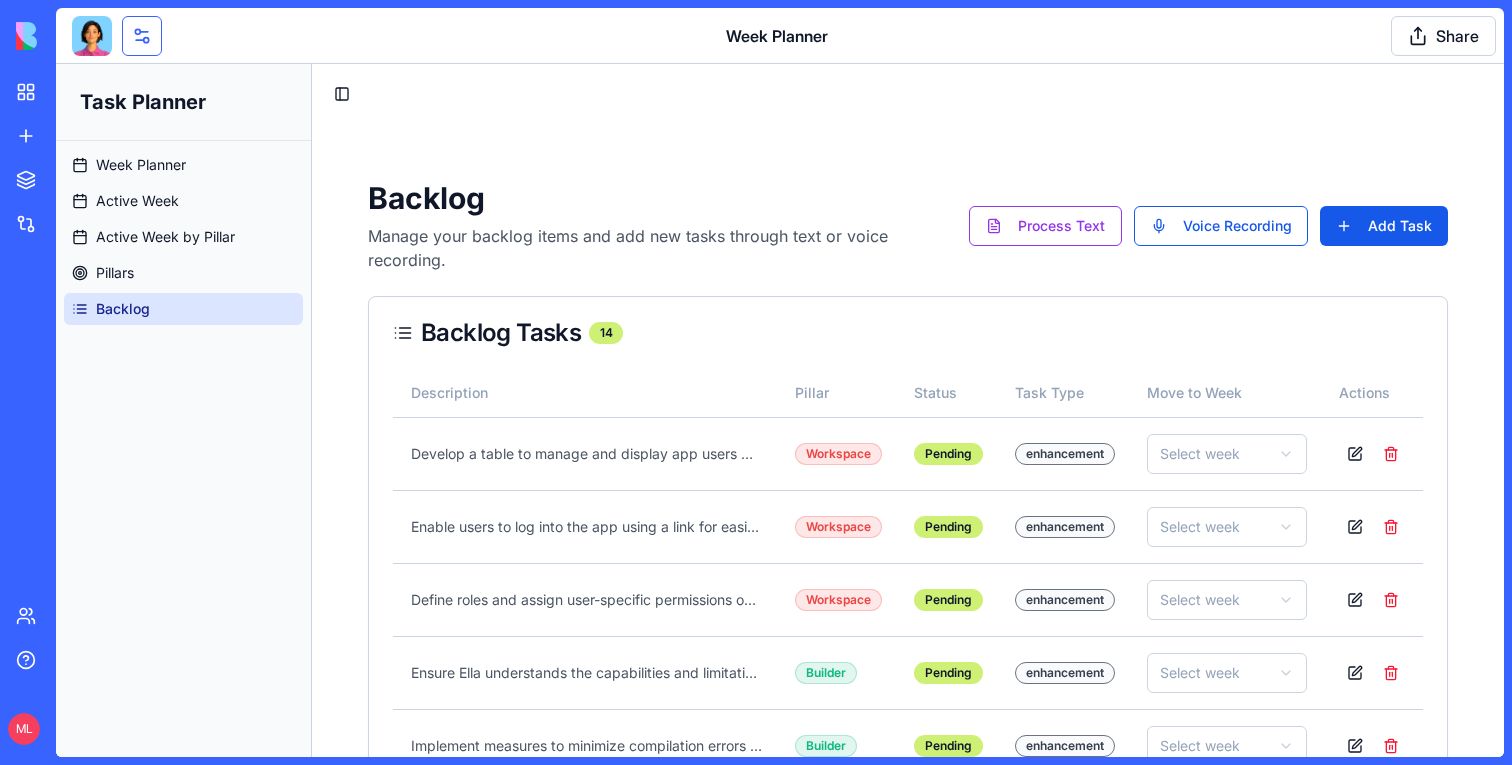 click at bounding box center [142, 36] 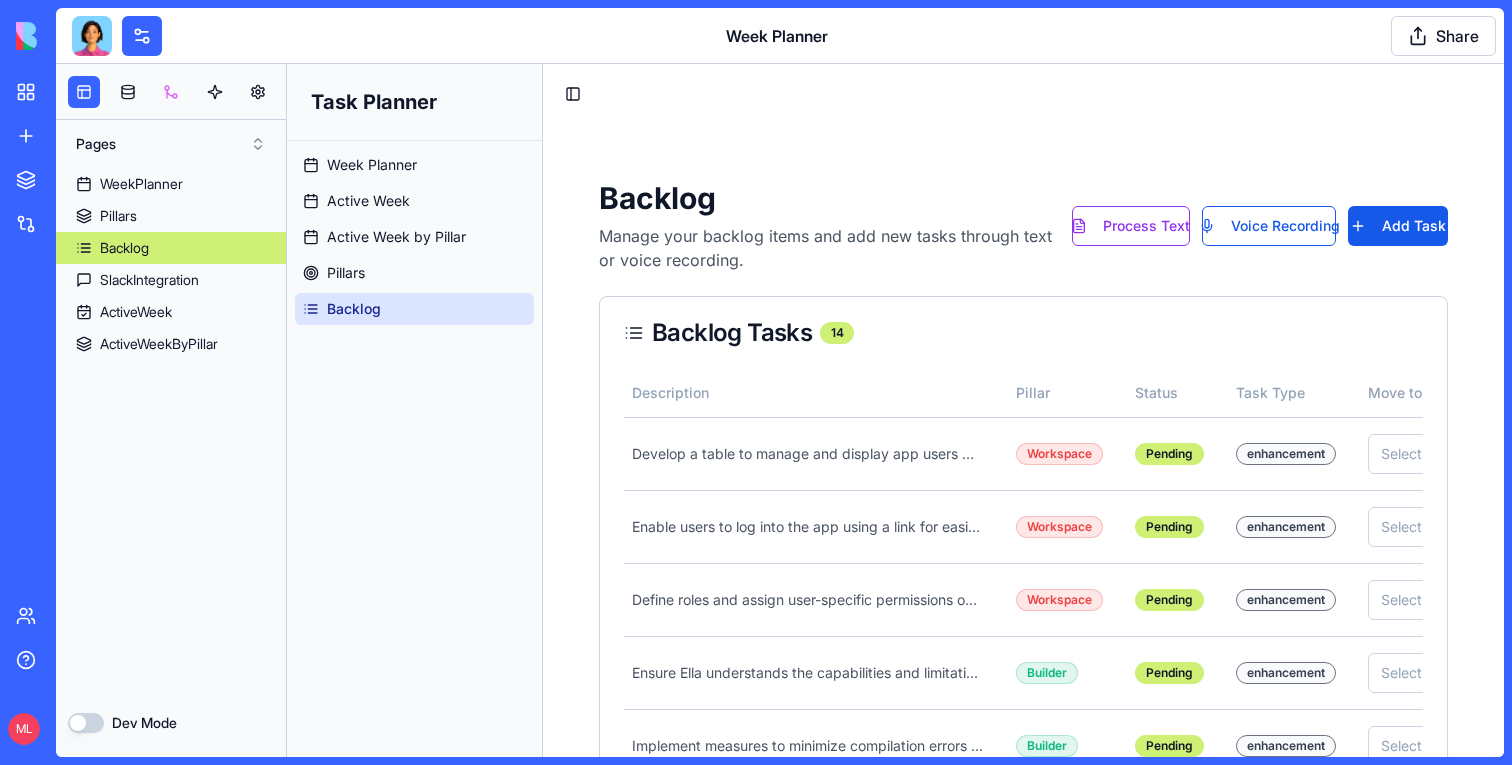 click at bounding box center [171, 92] 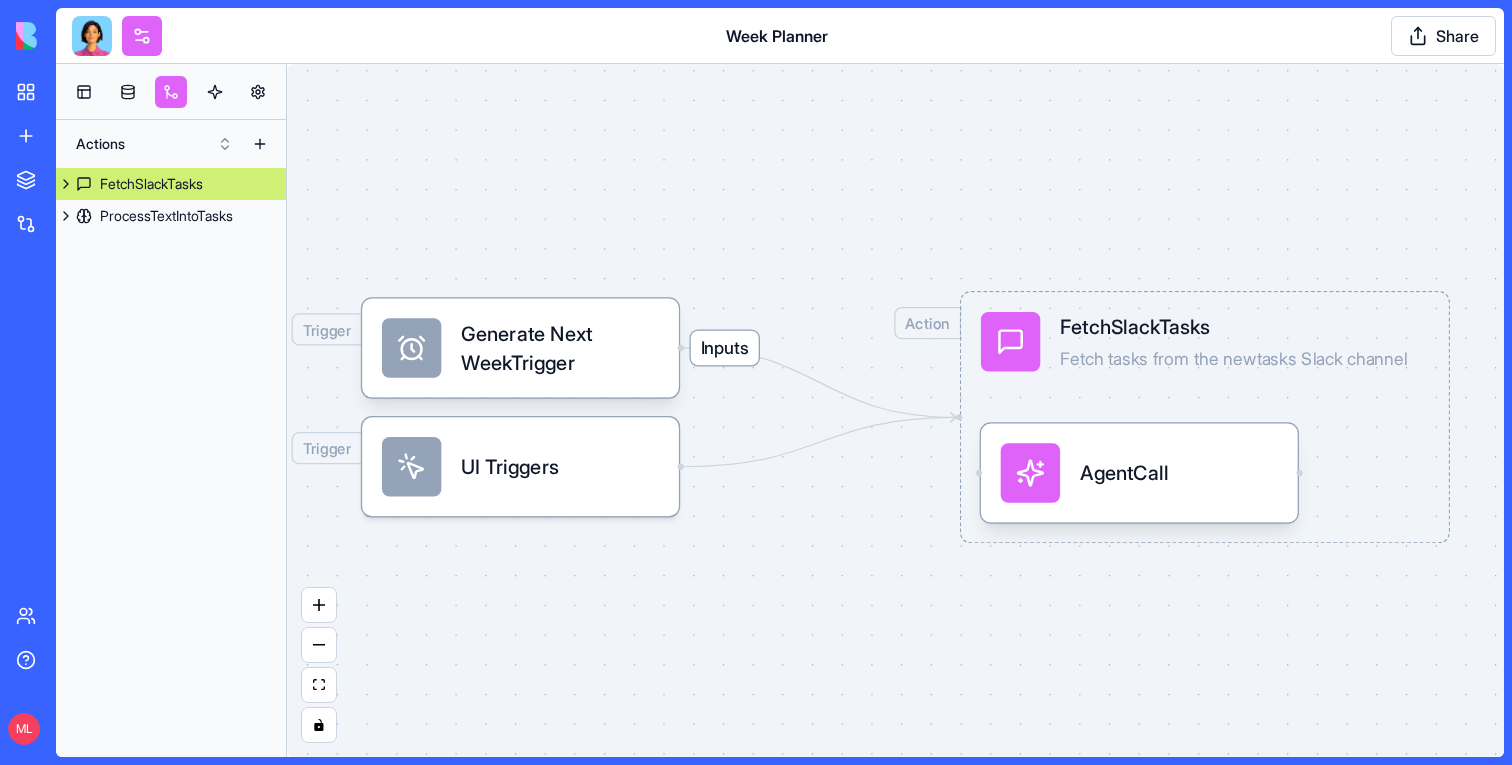 click on "Actions FetchSlackTasks ProcessTextIntoTasks" at bounding box center (171, 438) 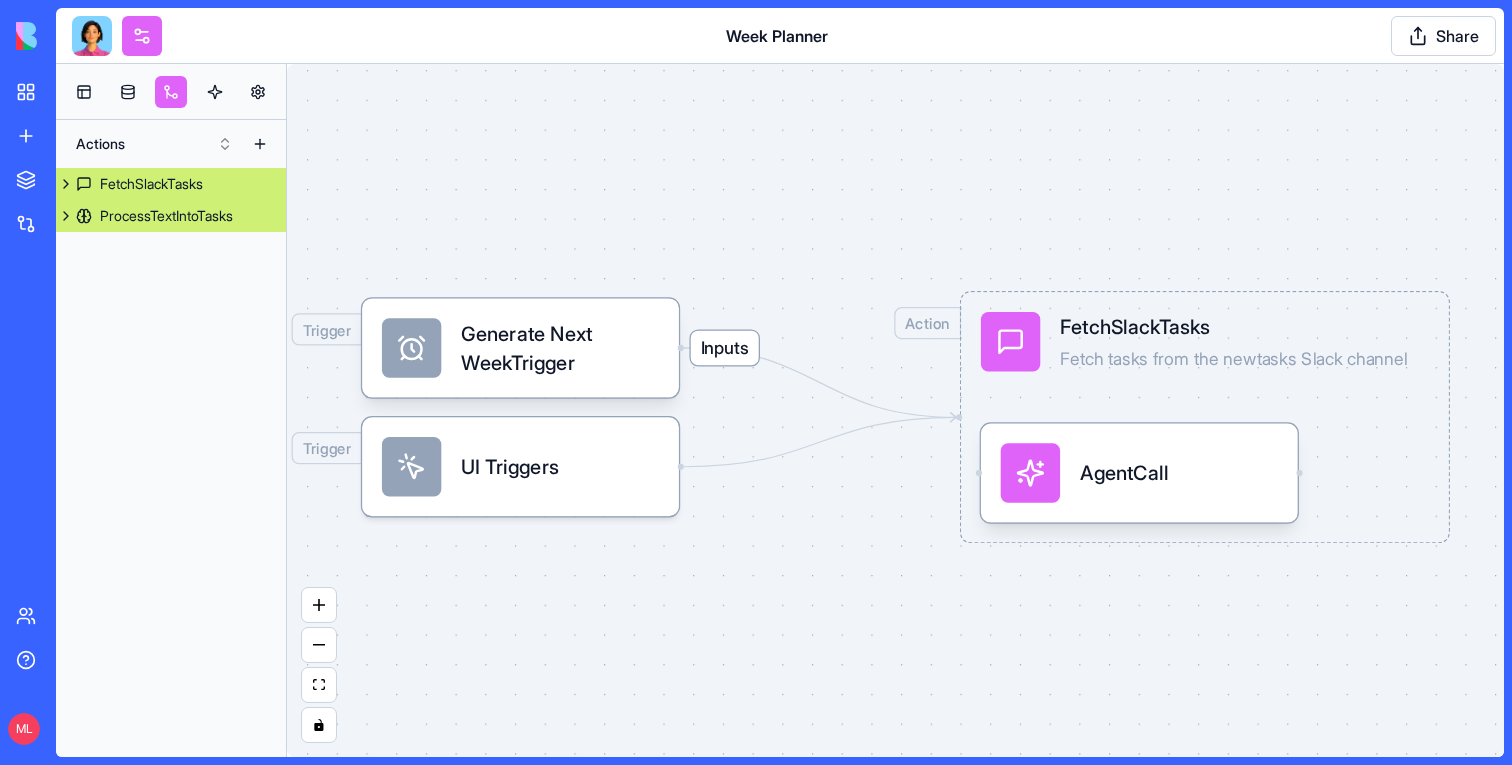 click on "ProcessTextIntoTasks" at bounding box center (166, 216) 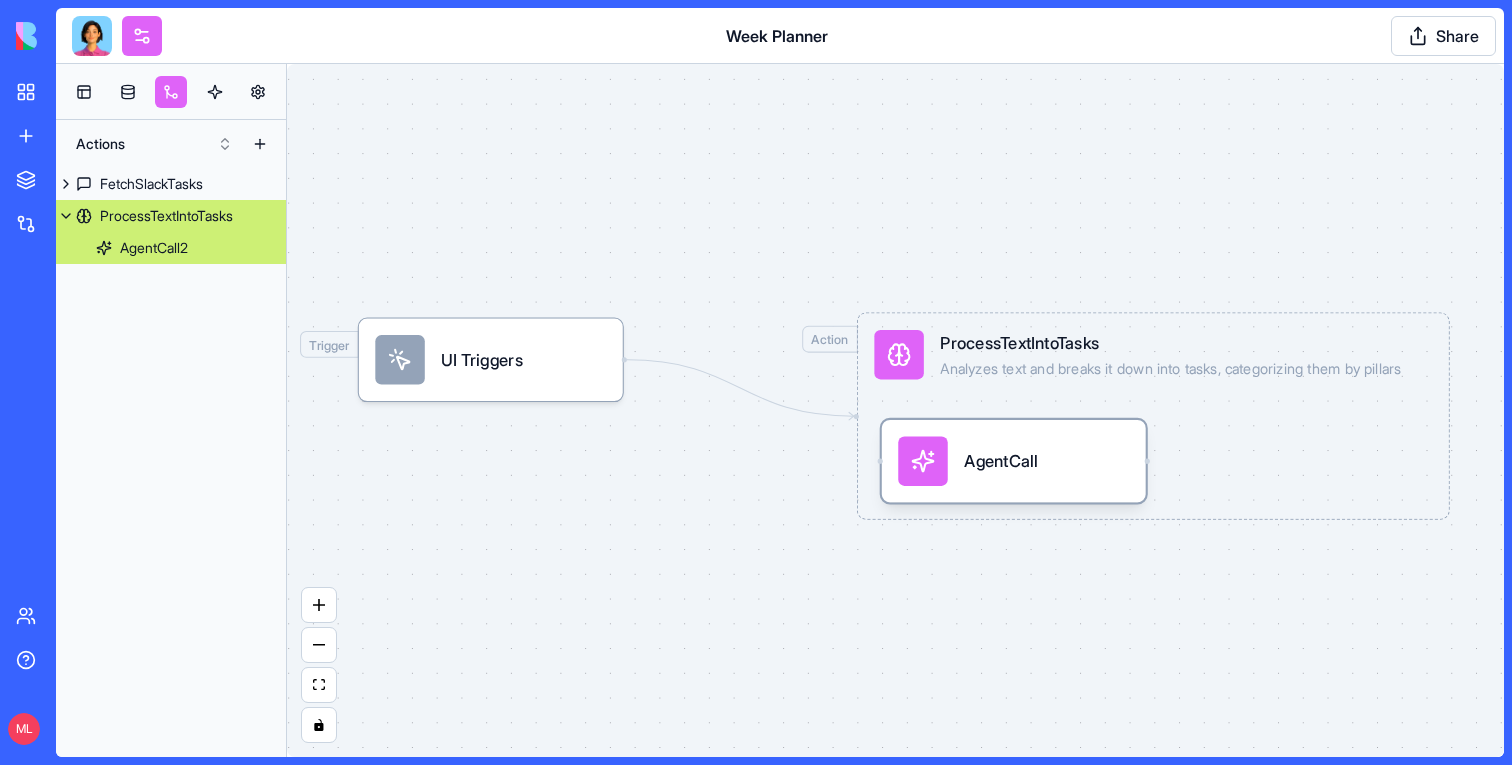 click on "AgentCall" at bounding box center (1014, 461) 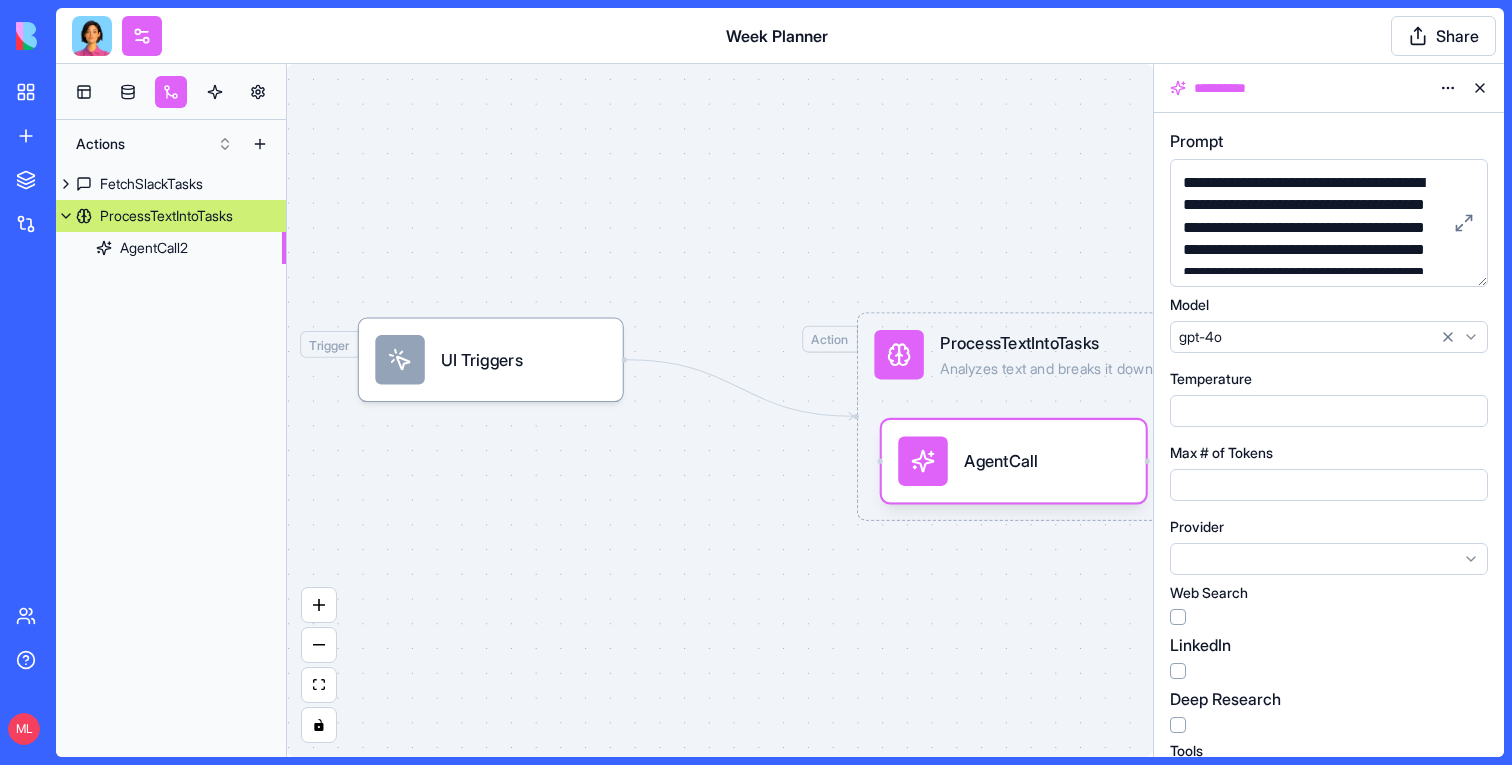 drag, startPoint x: 1488, startPoint y: 282, endPoint x: 1511, endPoint y: 642, distance: 360.73398 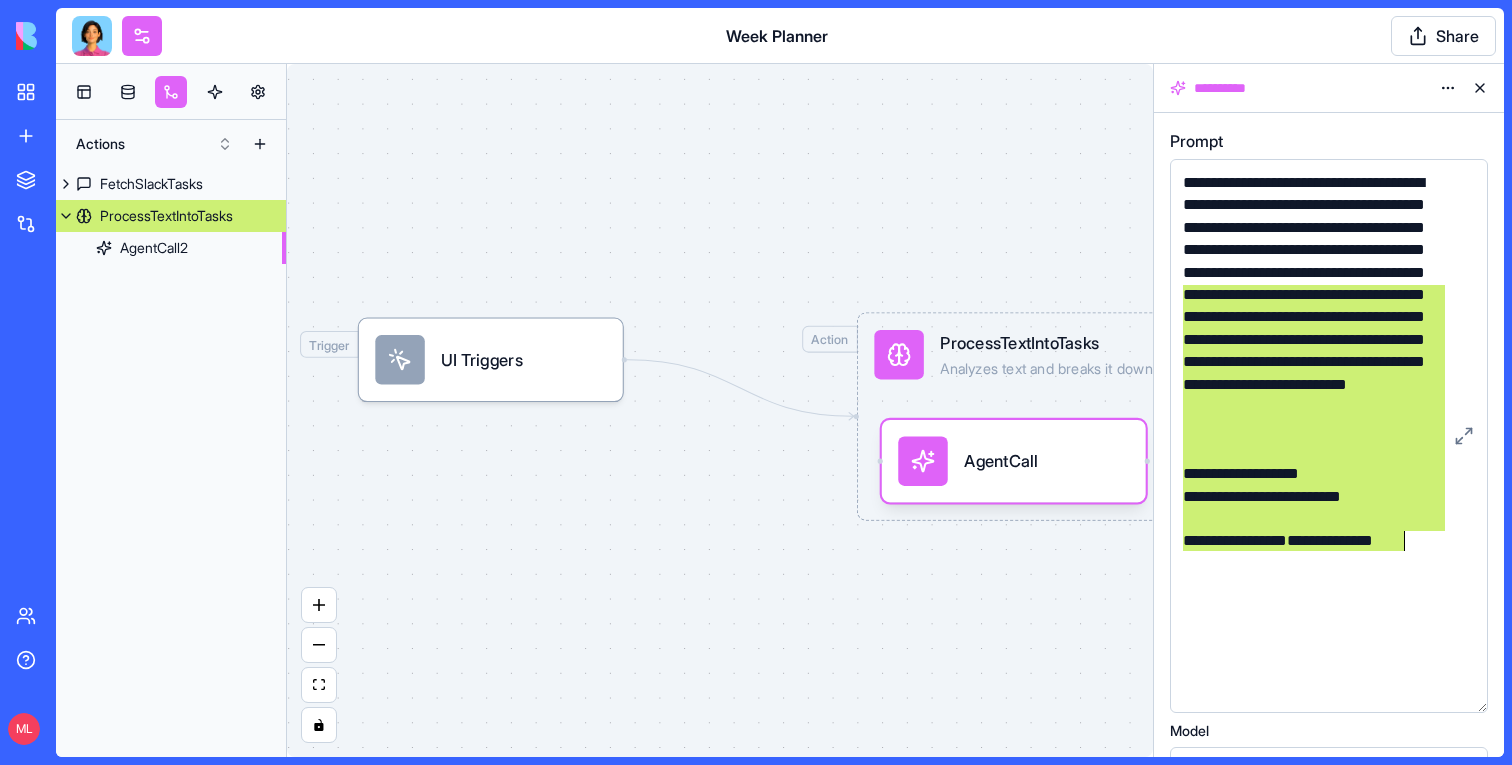 drag, startPoint x: 1484, startPoint y: 279, endPoint x: 1509, endPoint y: 698, distance: 419.74515 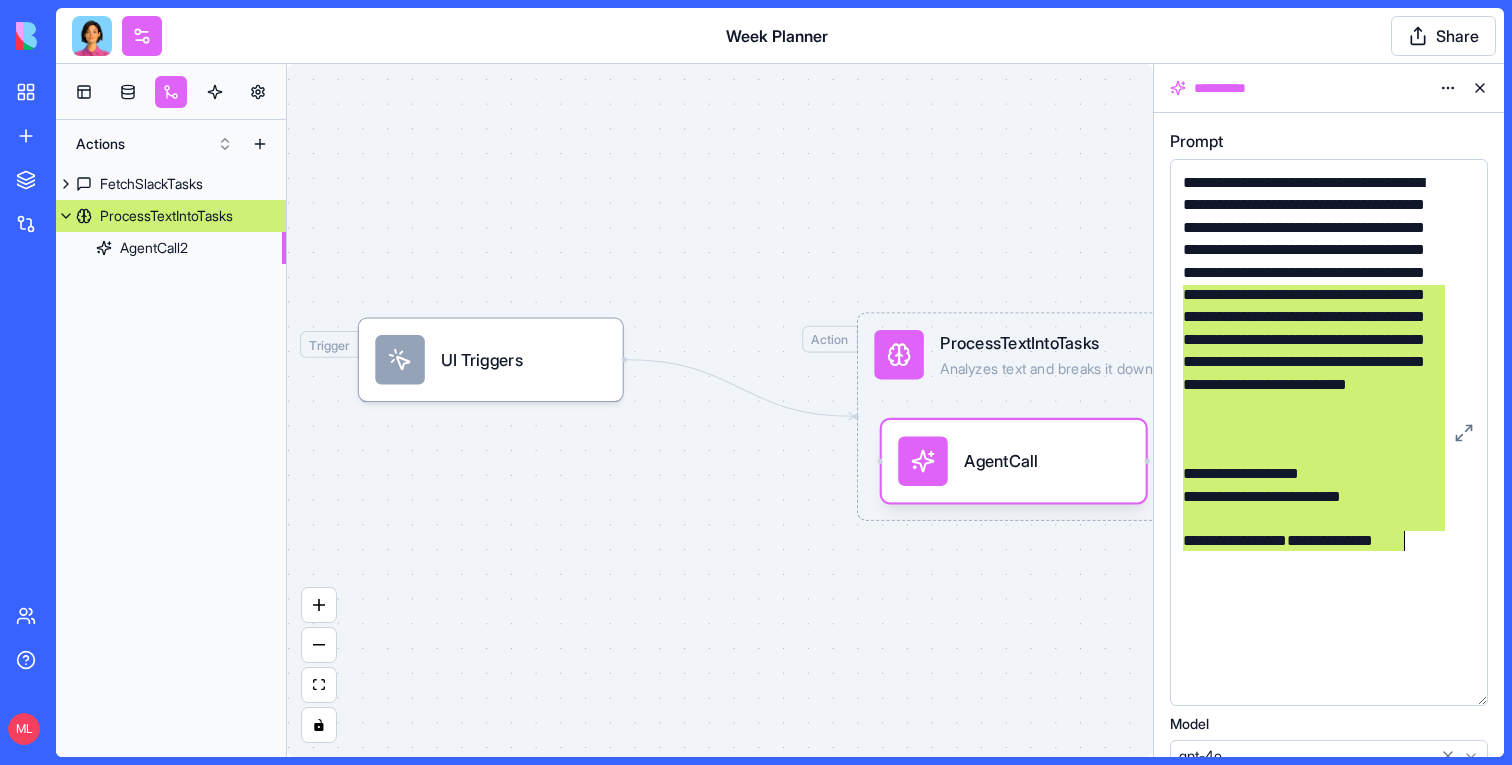 click at bounding box center (1312, 452) 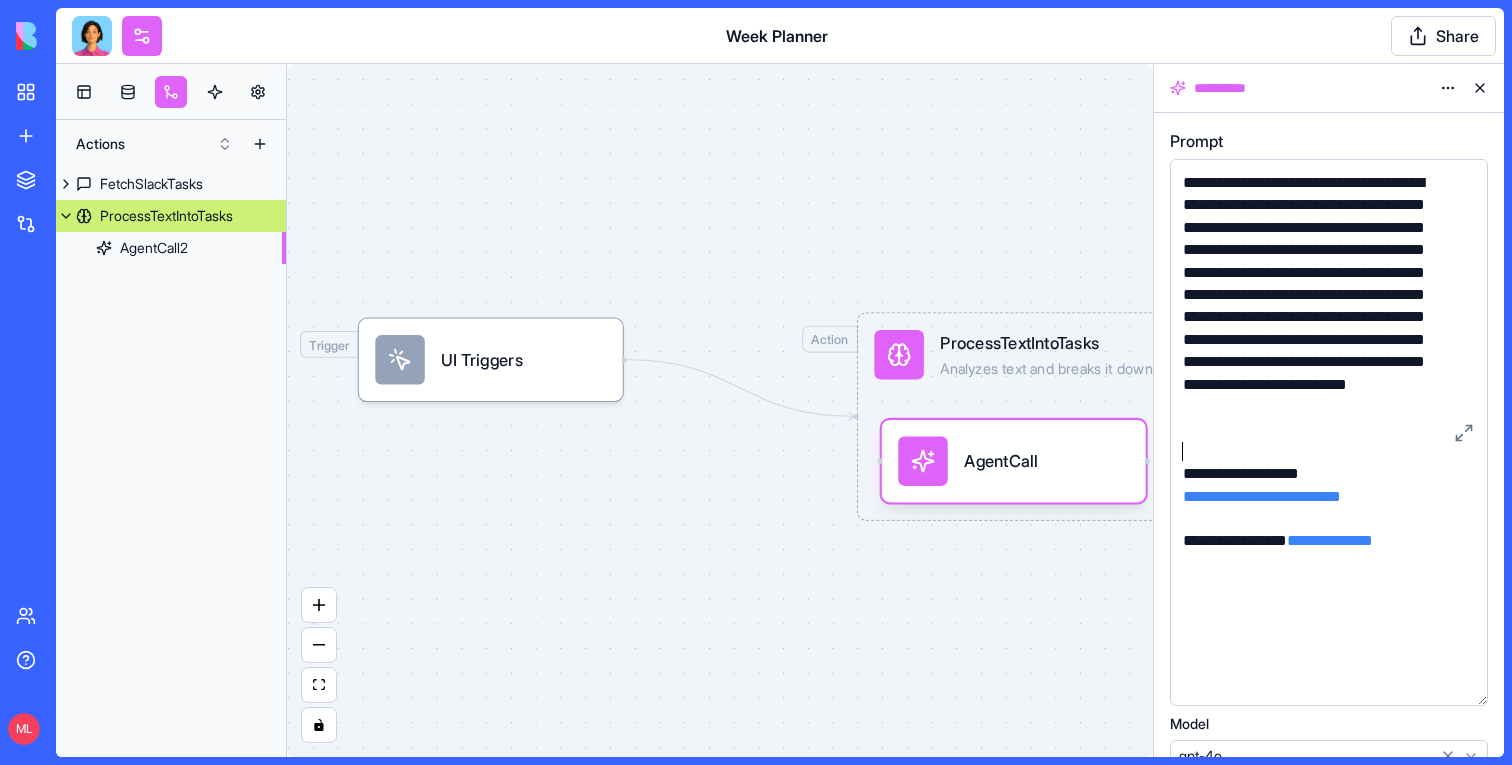 click on "**********" at bounding box center [1312, 306] 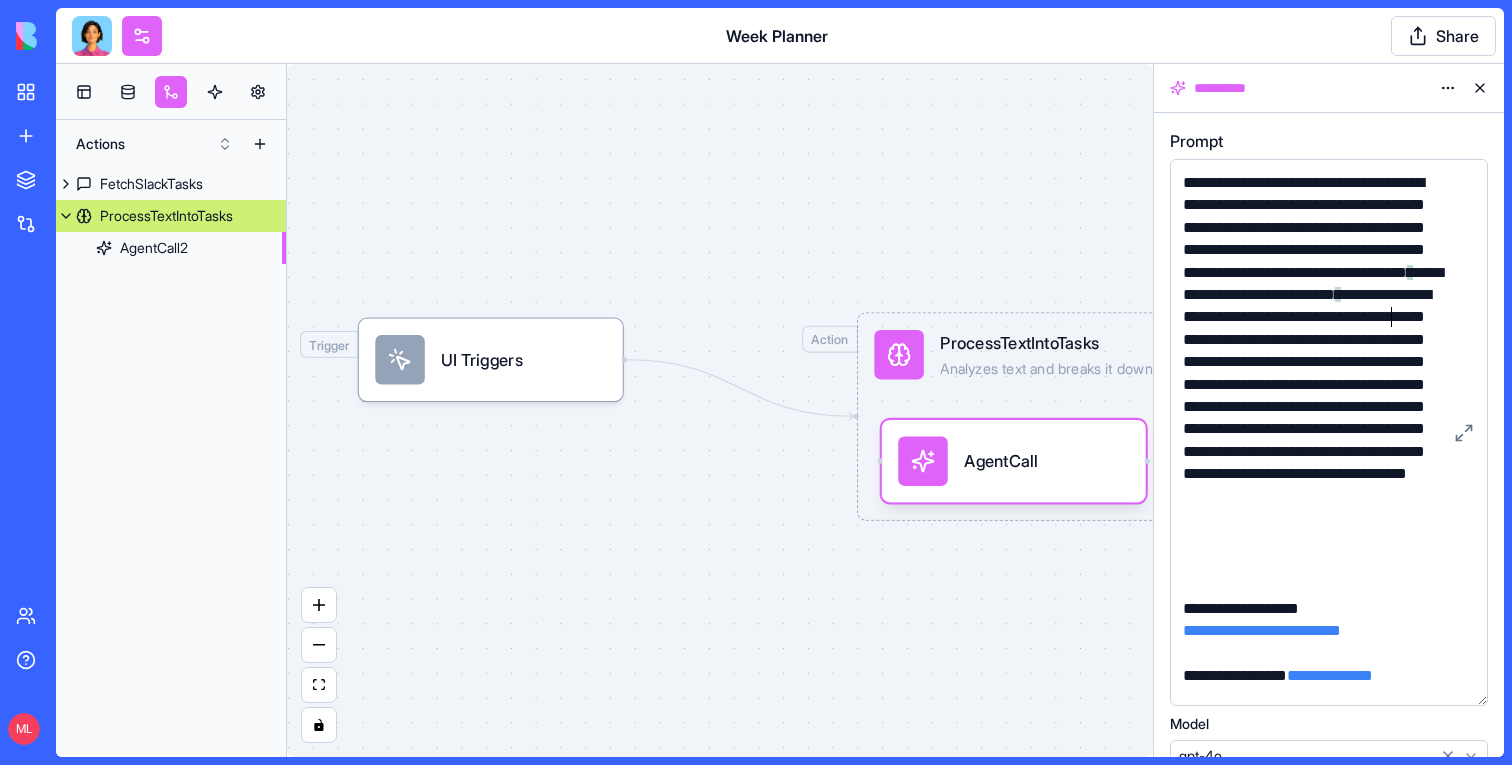 click at bounding box center [1480, 88] 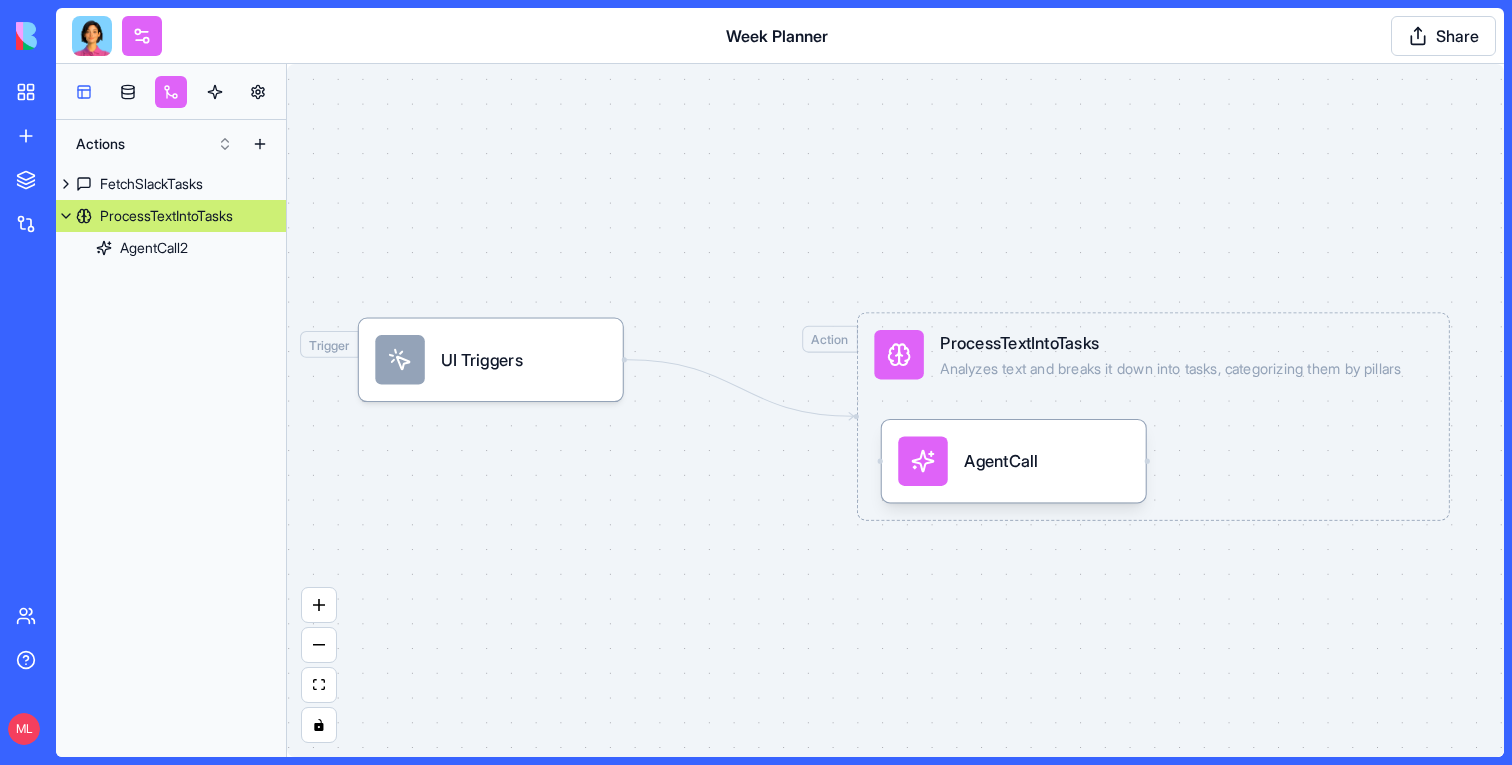 click at bounding box center (84, 92) 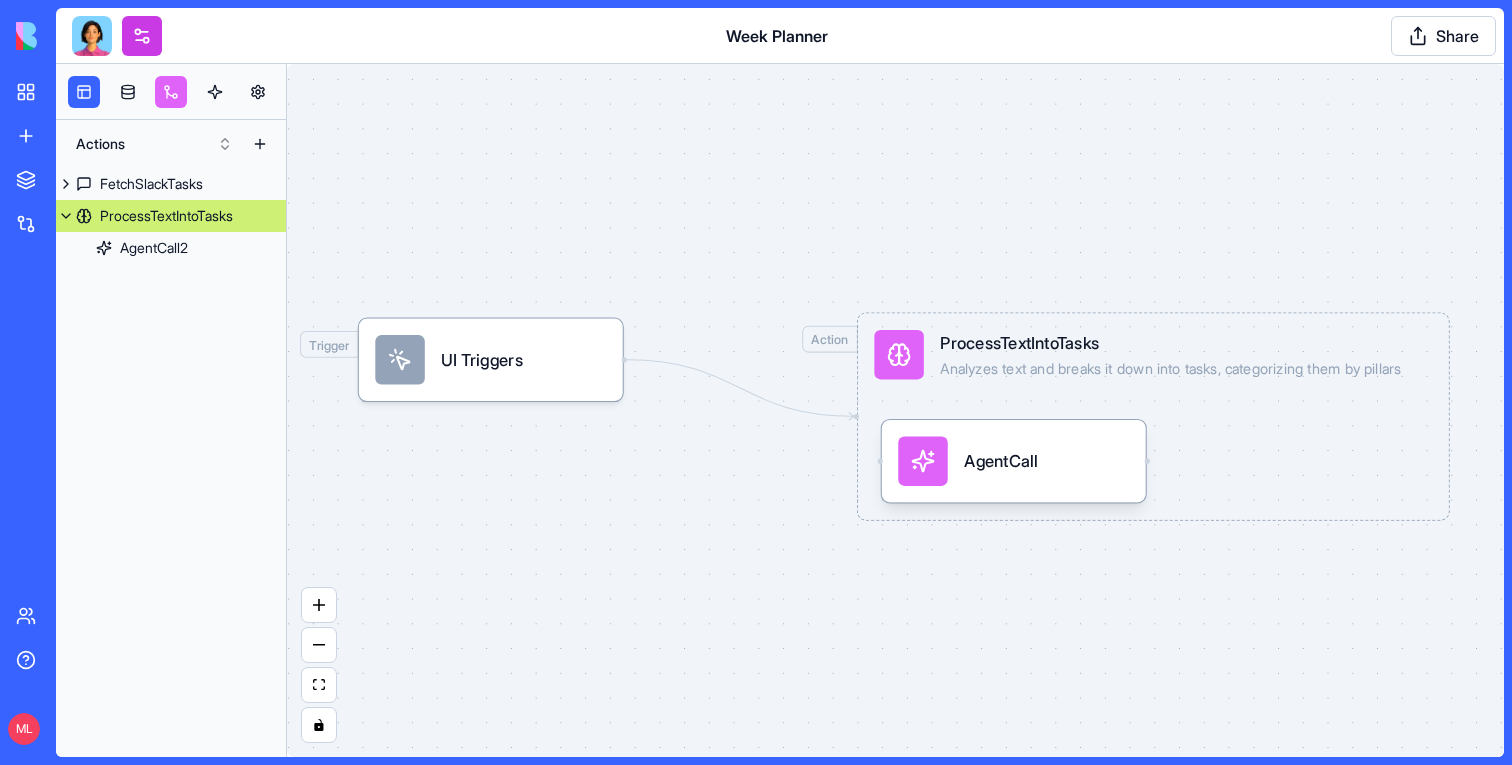 click at bounding box center [142, 36] 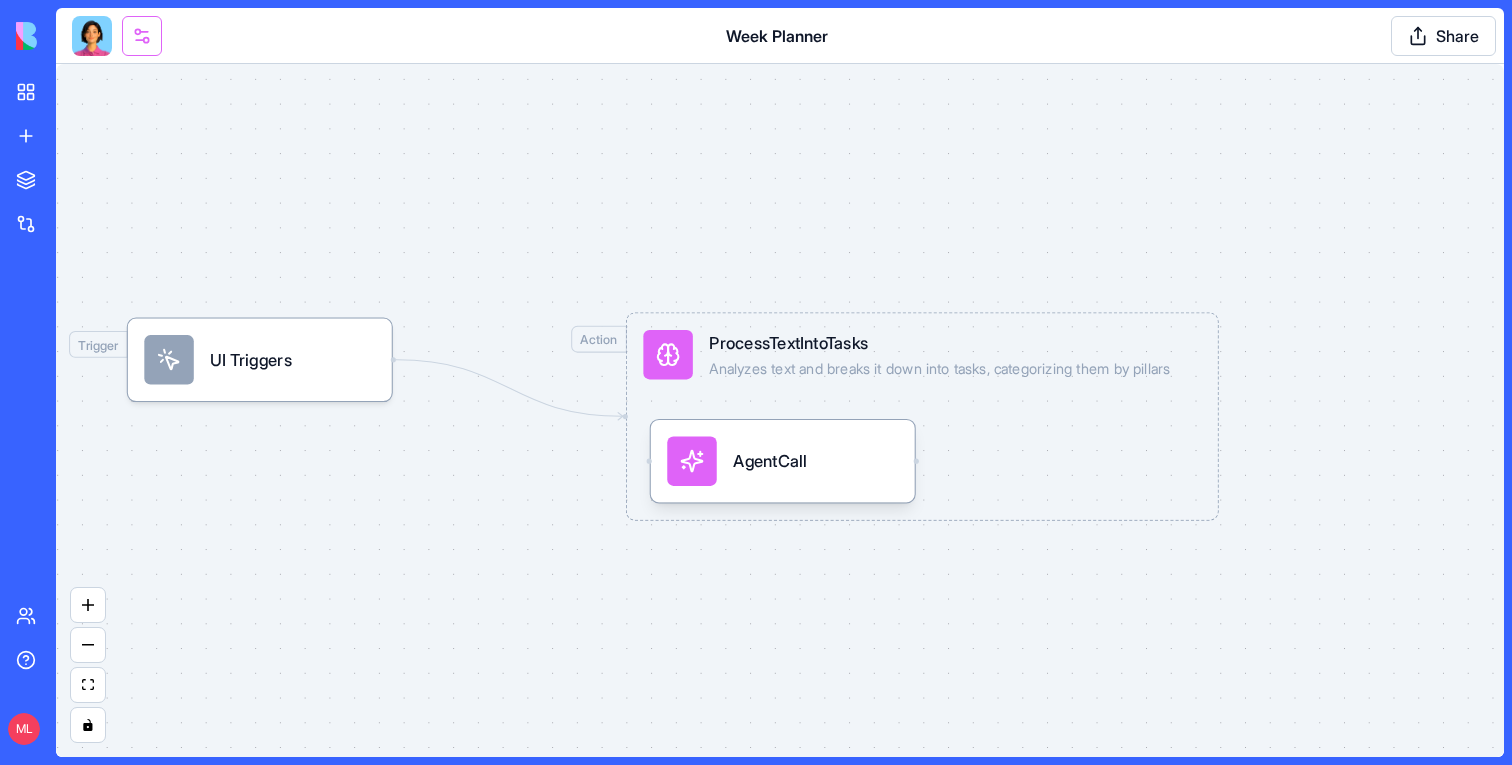 click at bounding box center (142, 36) 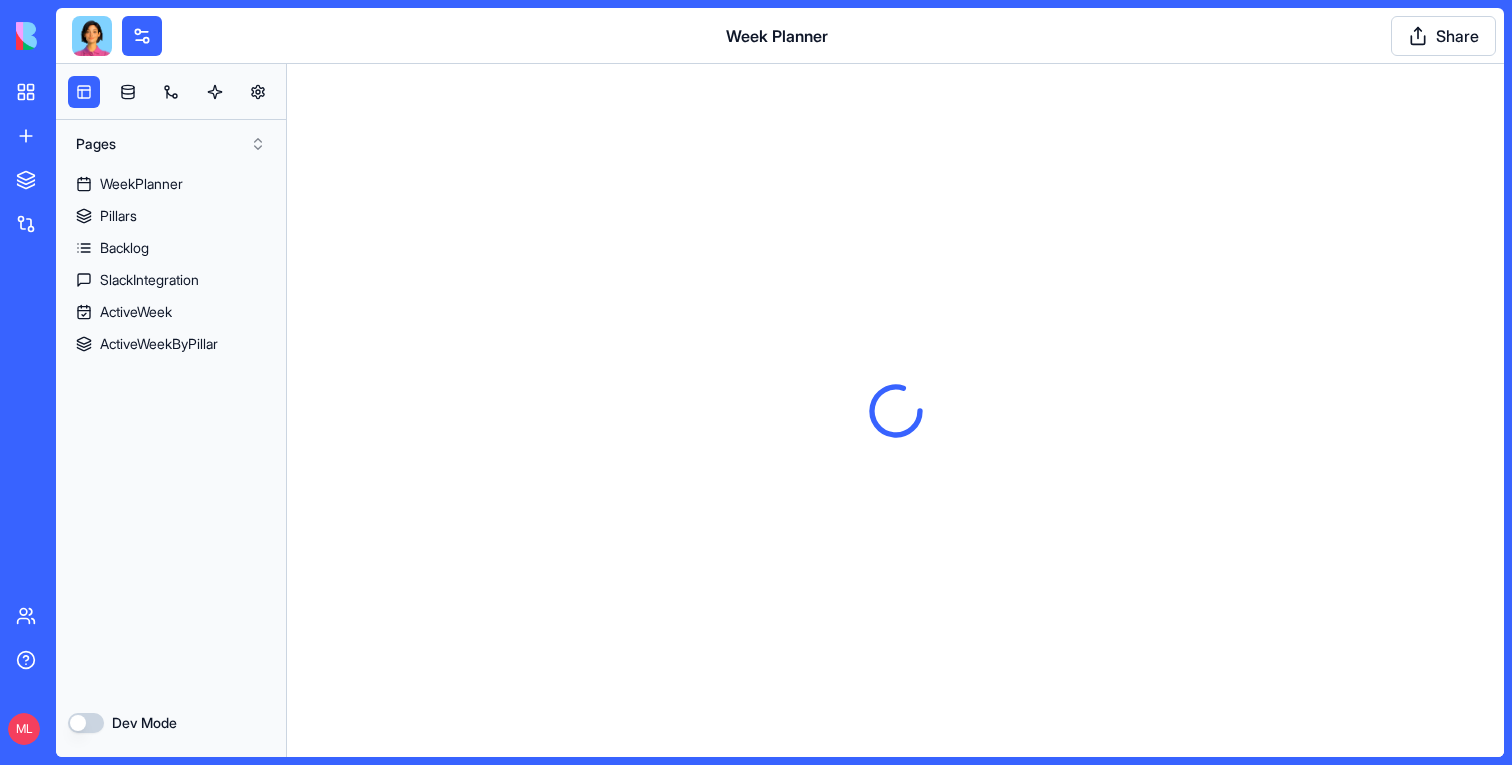 scroll, scrollTop: 0, scrollLeft: 0, axis: both 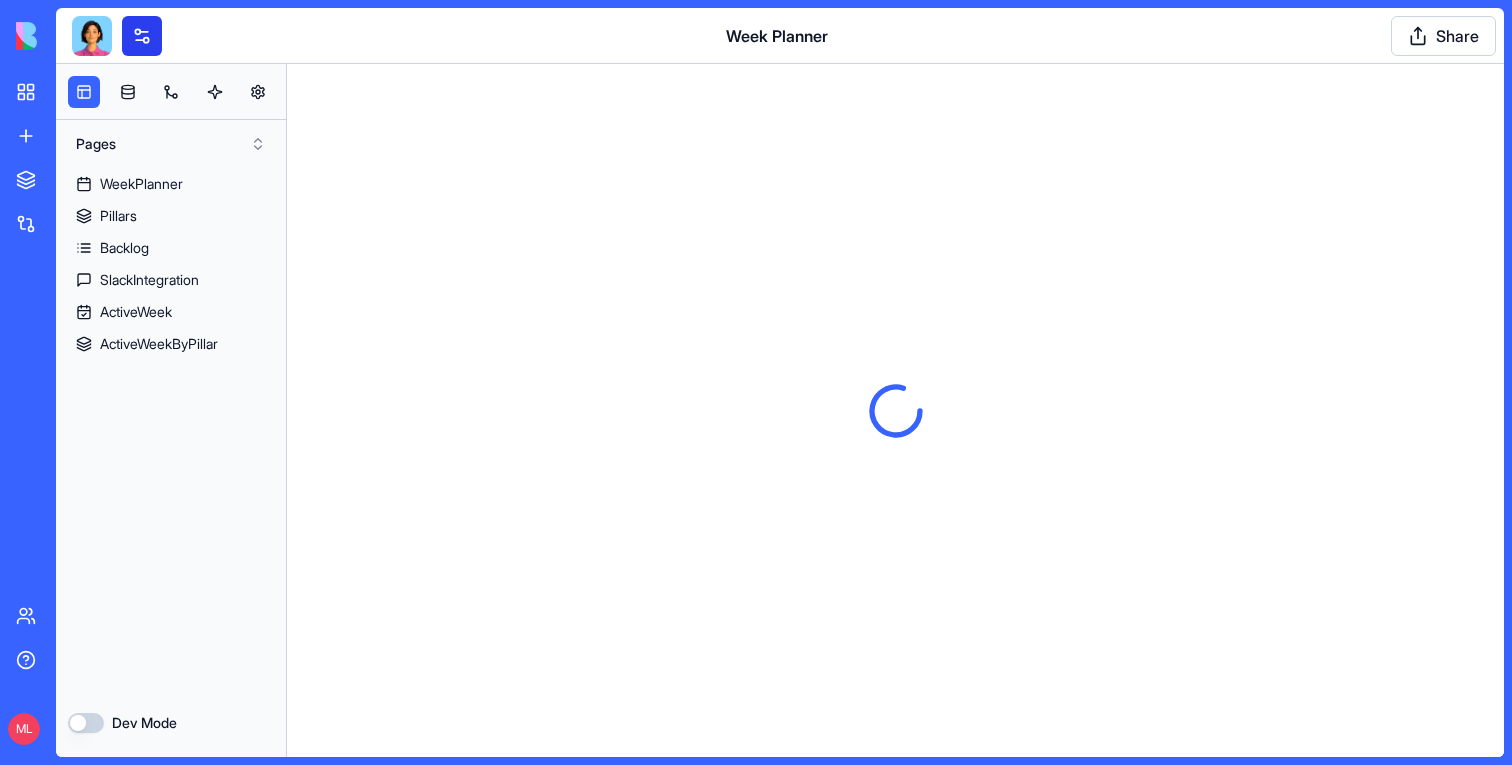 click at bounding box center (142, 36) 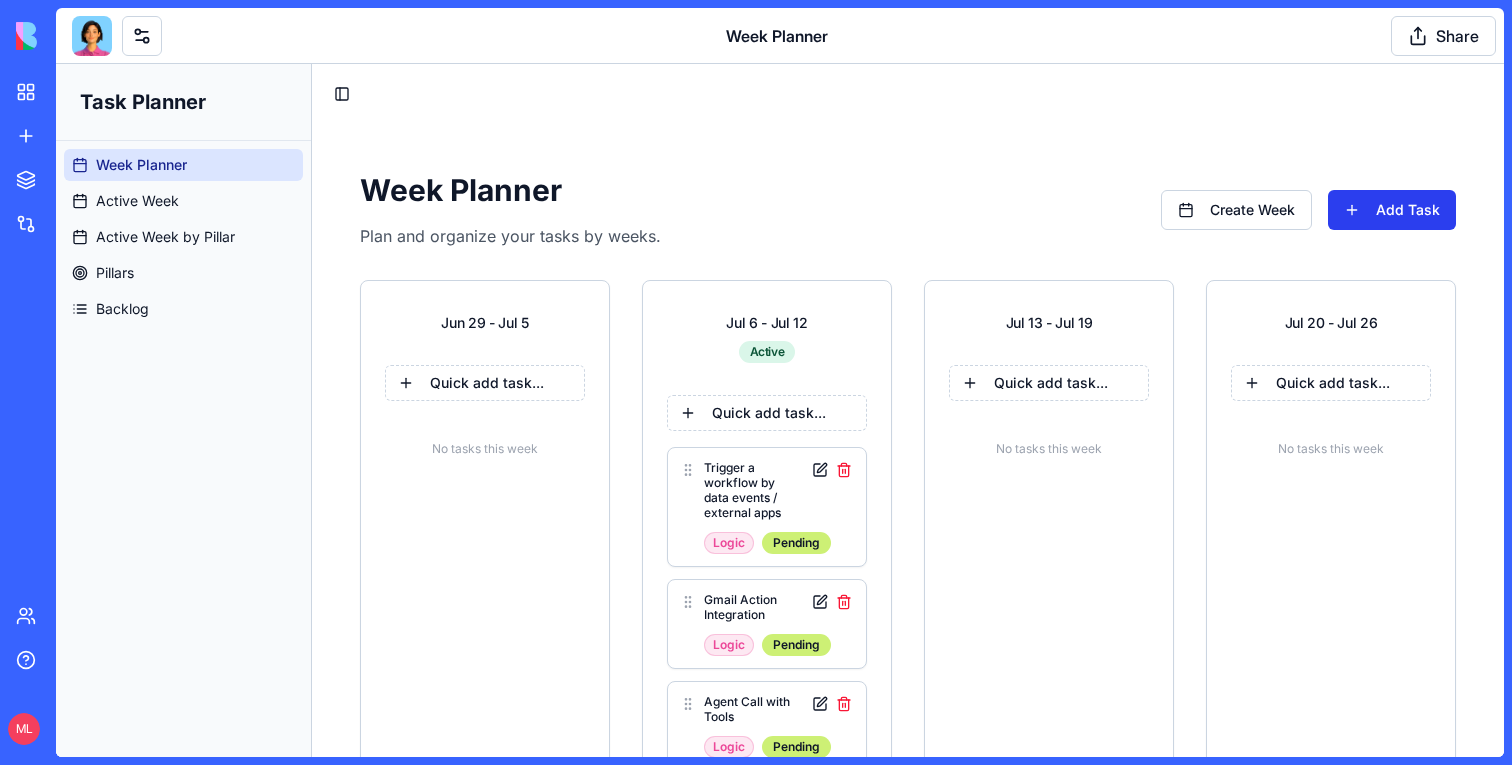 click on "Add Task" at bounding box center [1392, 210] 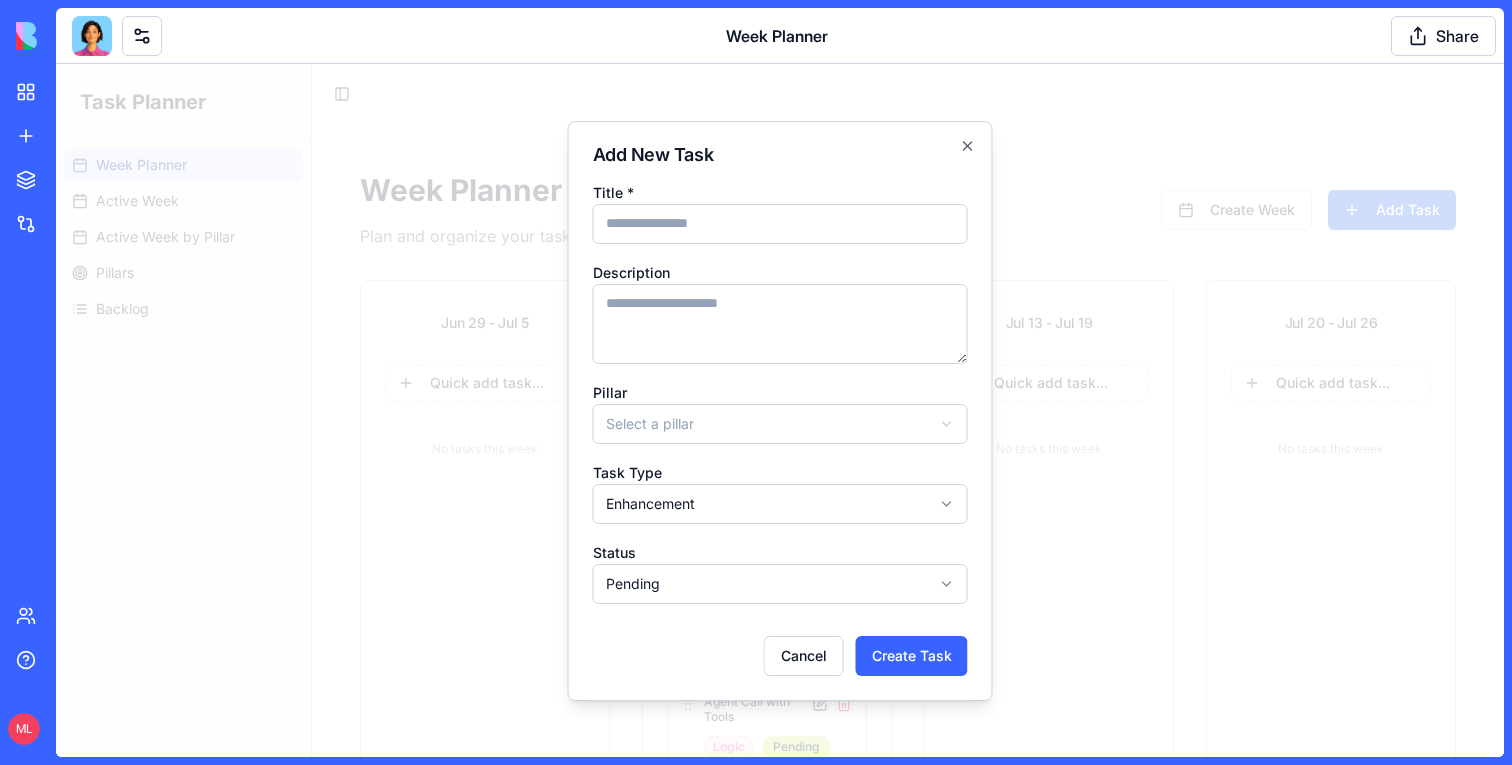 click at bounding box center (780, 410) 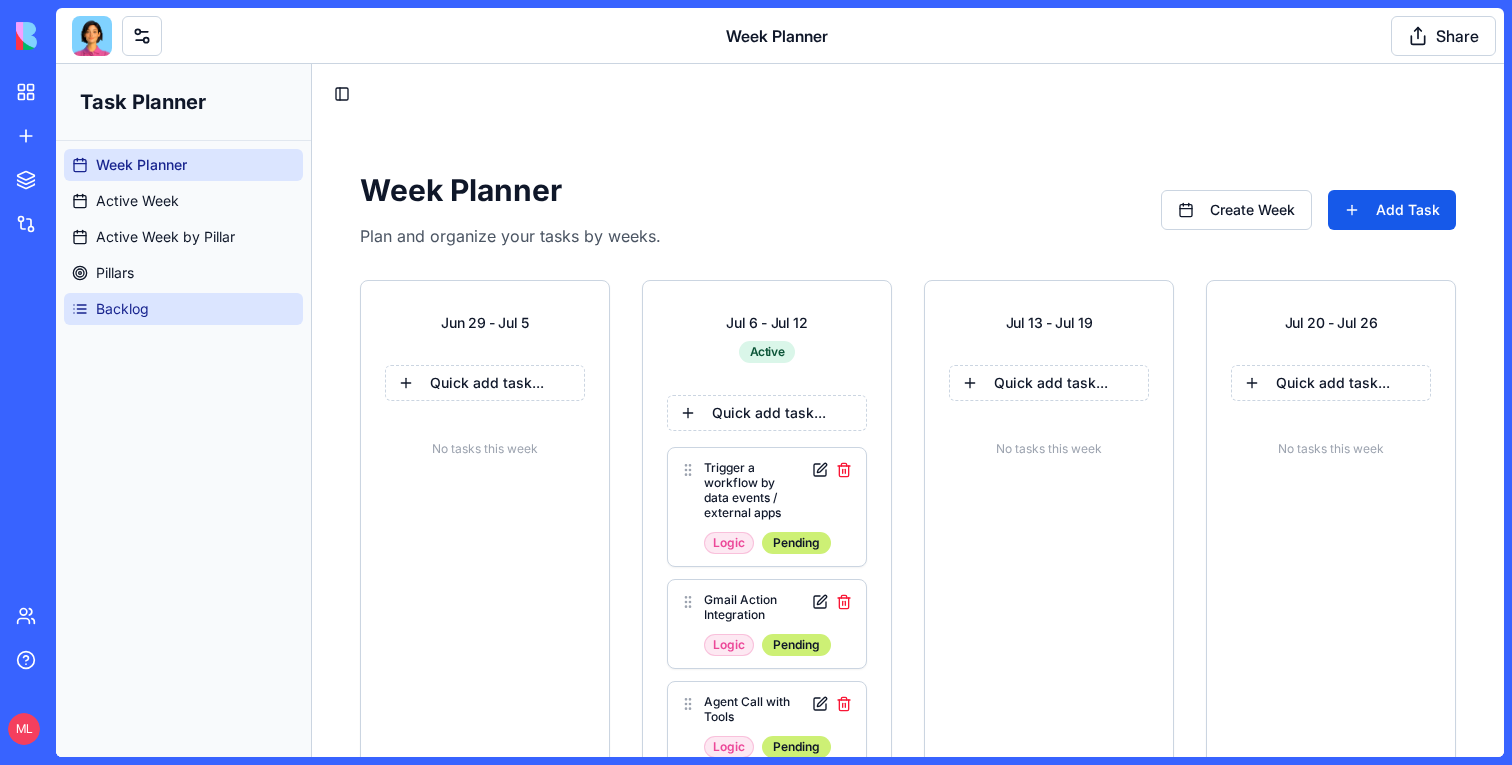 click on "Backlog" at bounding box center [122, 309] 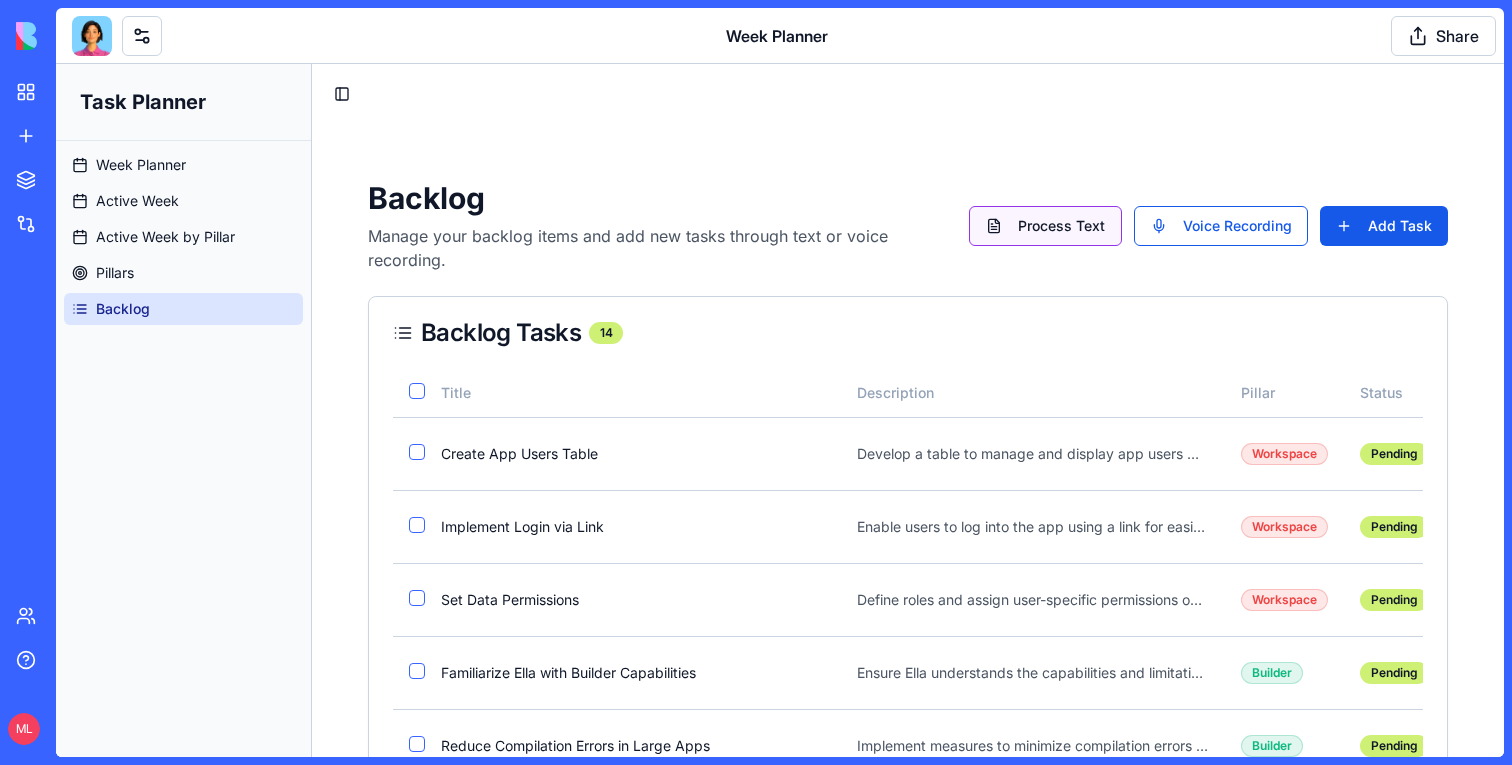 click on "Process Text" at bounding box center (1045, 226) 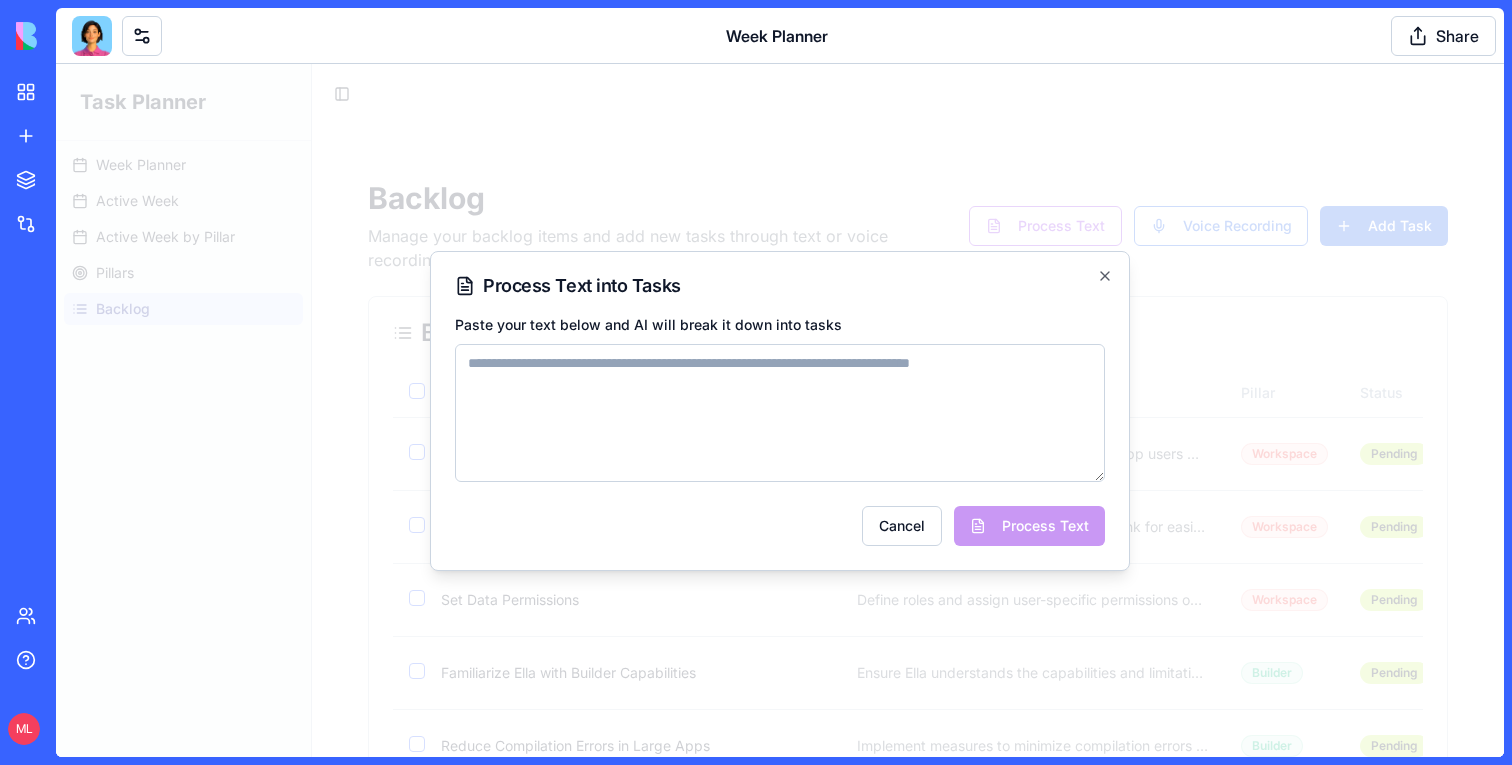 click on "Paste your text below and AI will break it down into tasks" at bounding box center [780, 413] 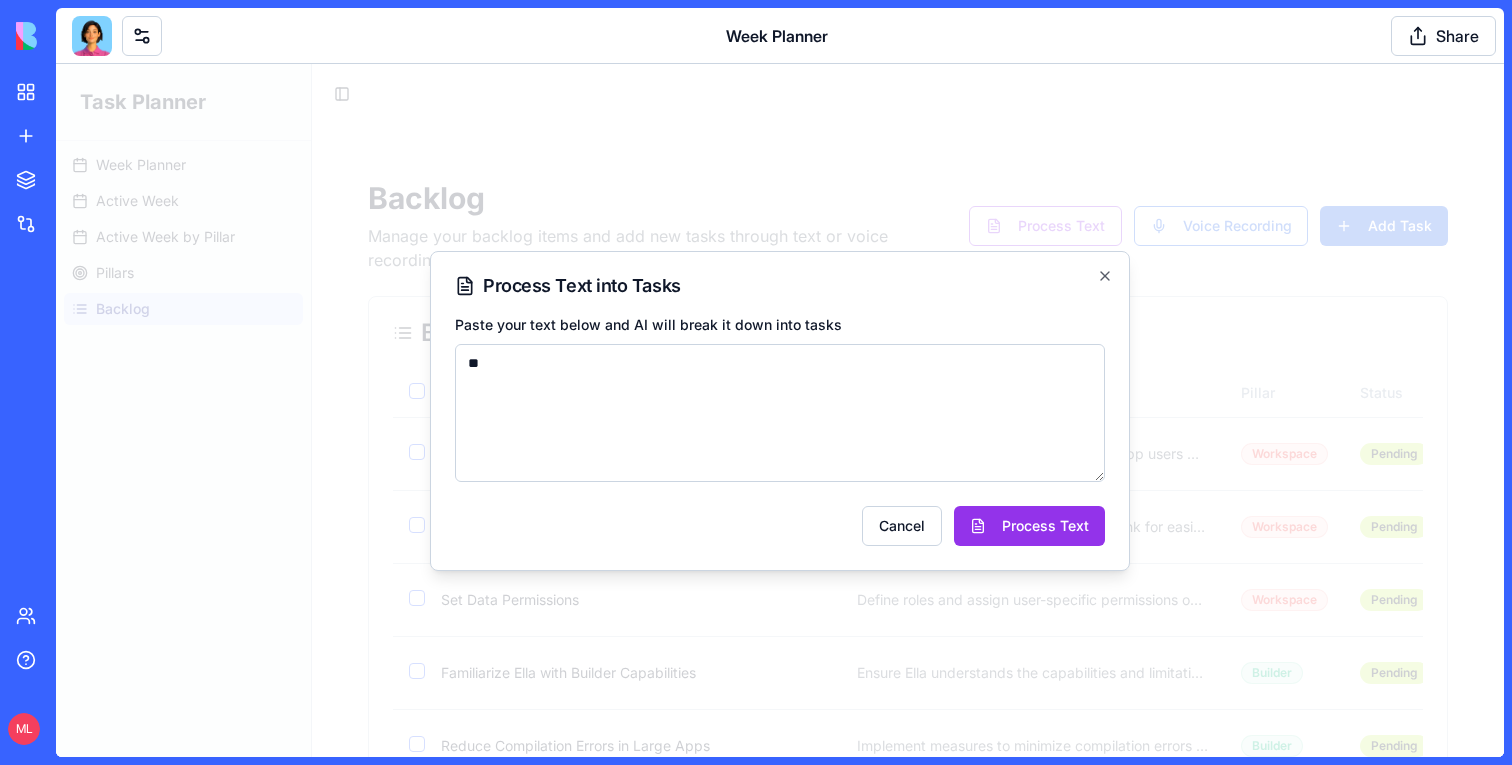 type on "*" 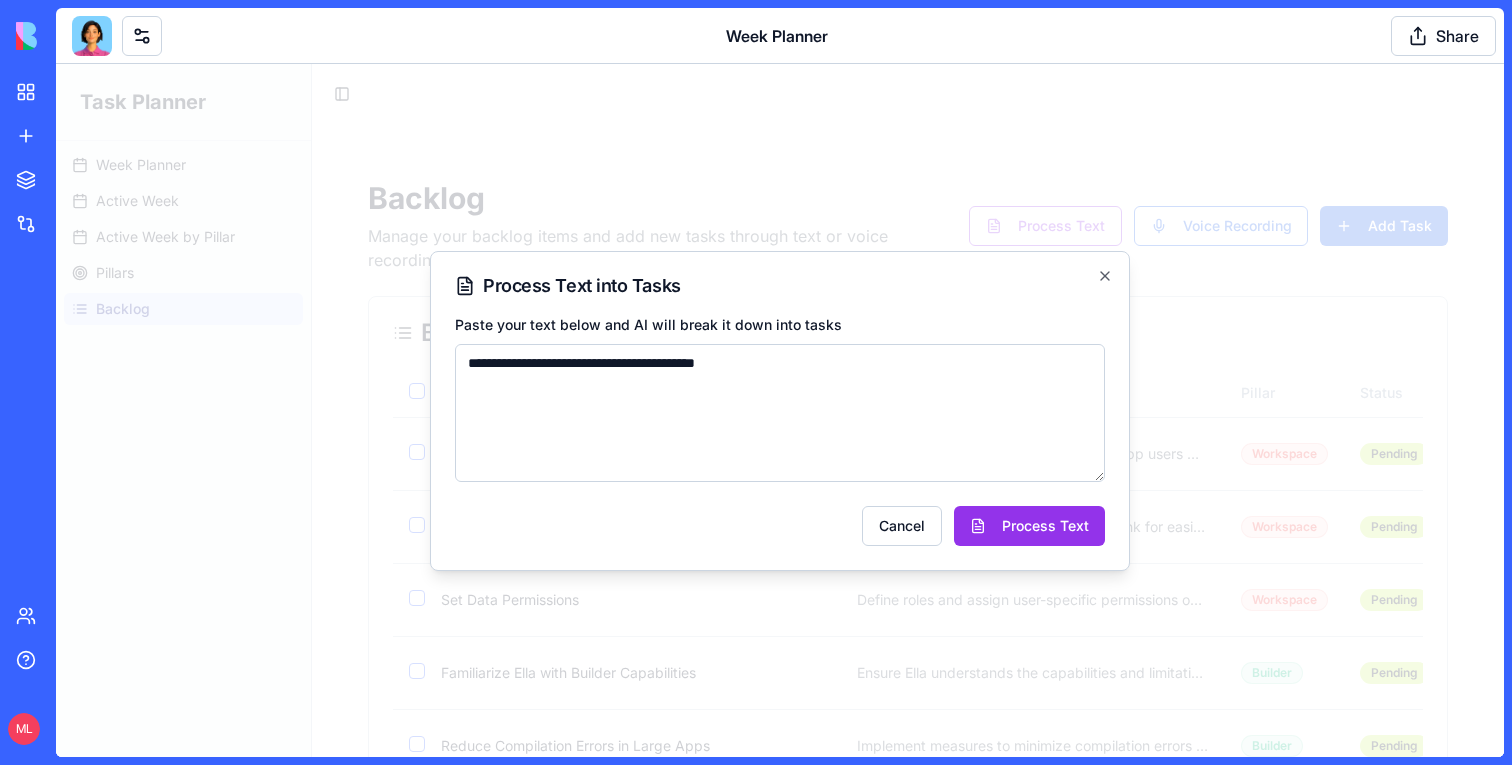 type on "**********" 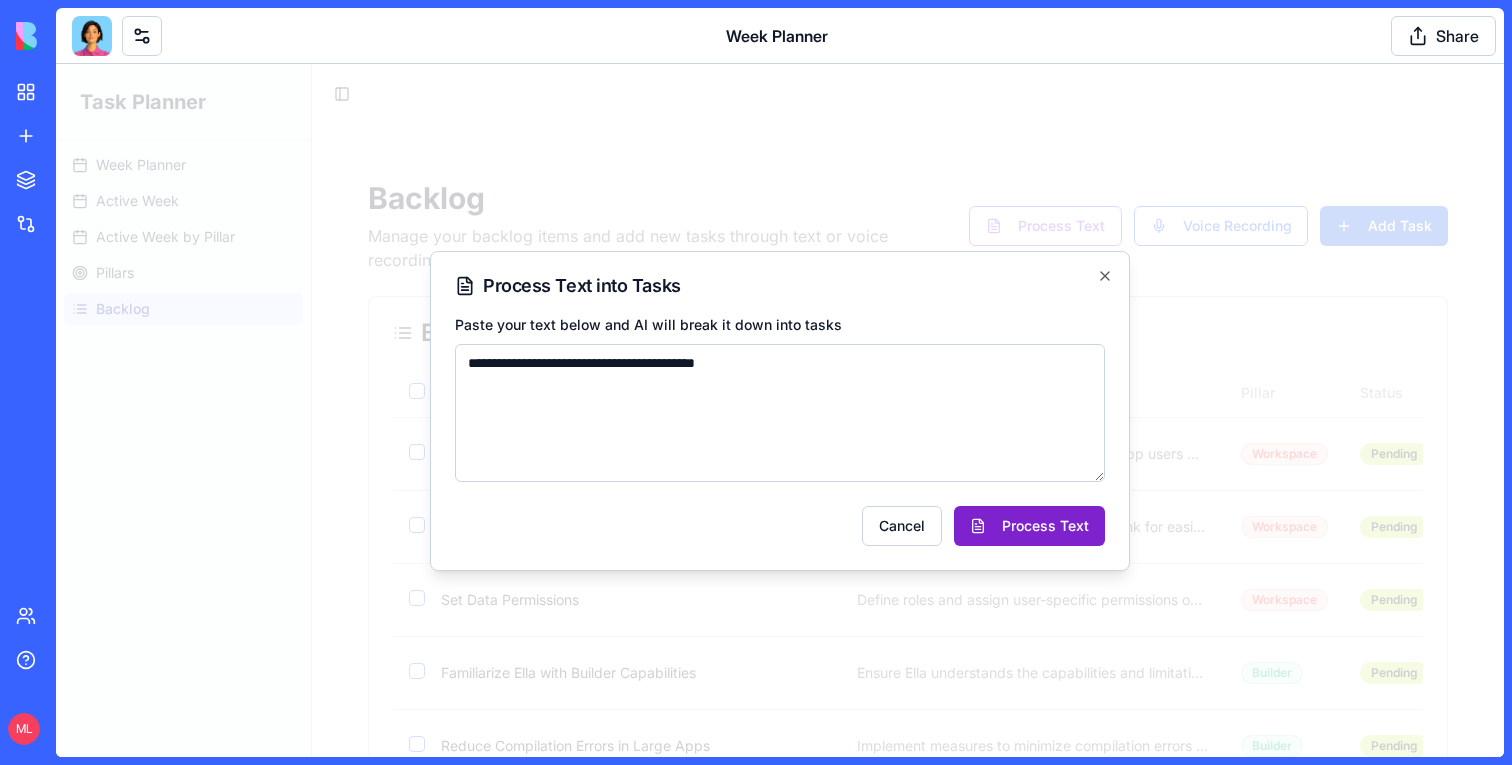 click on "Process Text" at bounding box center [1029, 526] 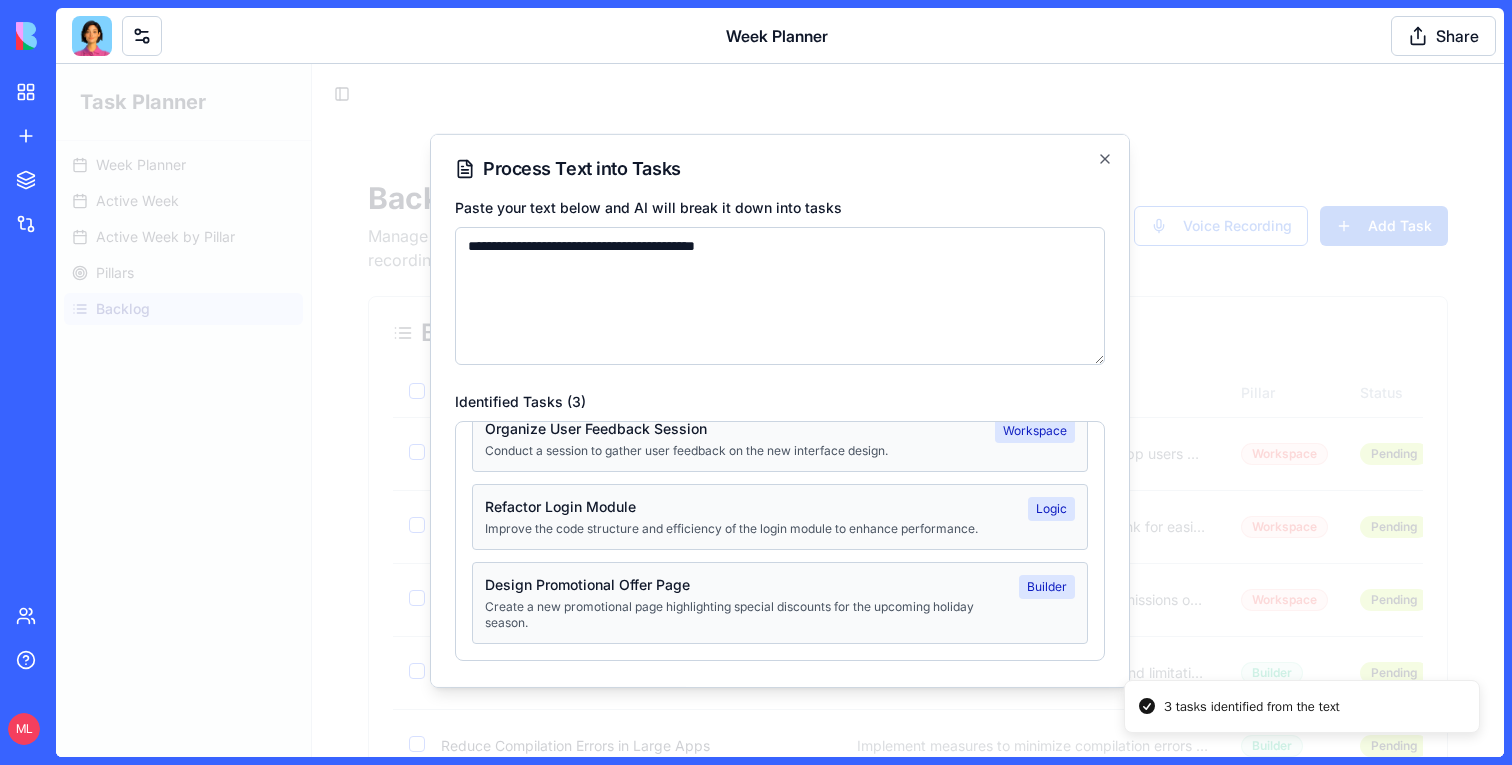 scroll, scrollTop: 0, scrollLeft: 0, axis: both 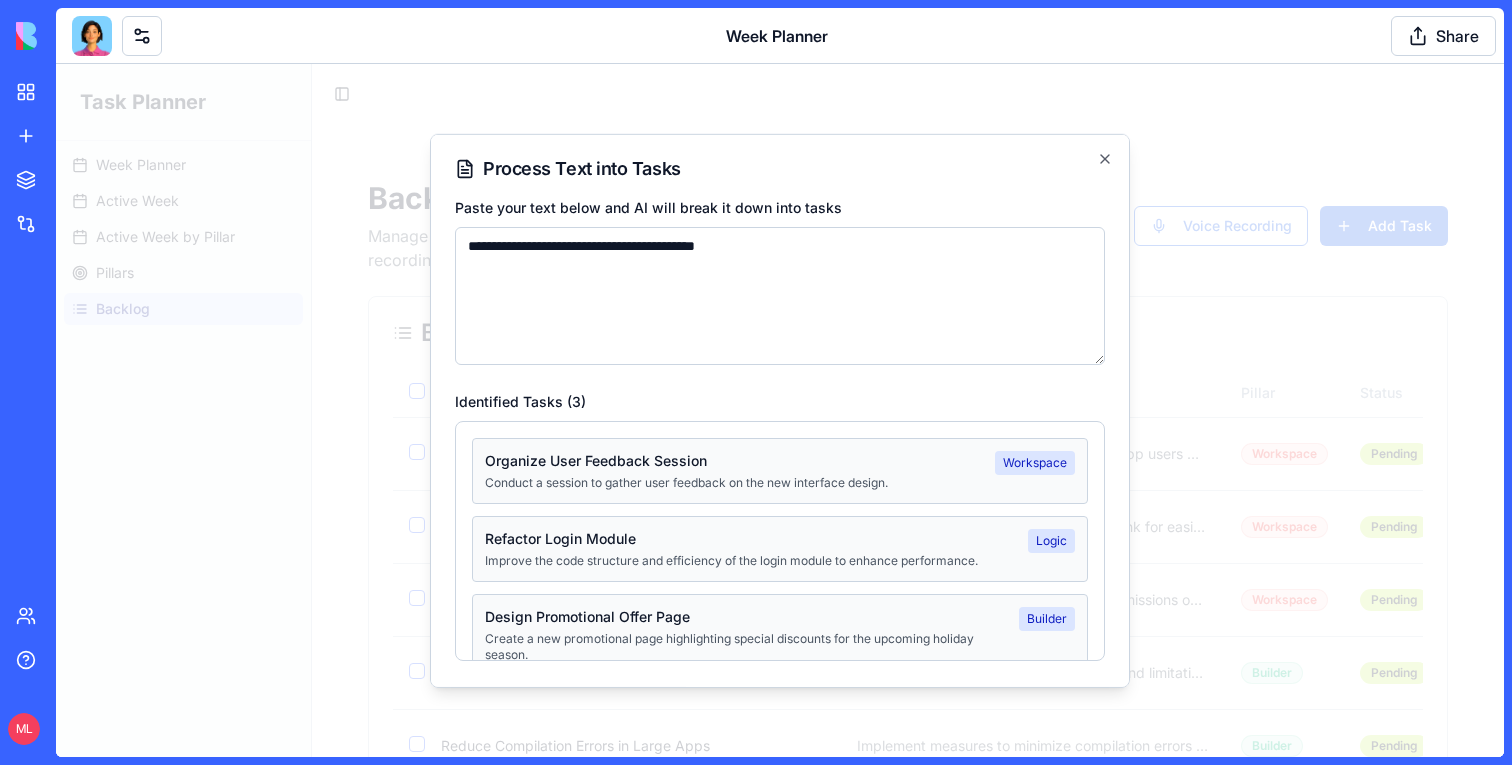 click on "**********" at bounding box center [780, 295] 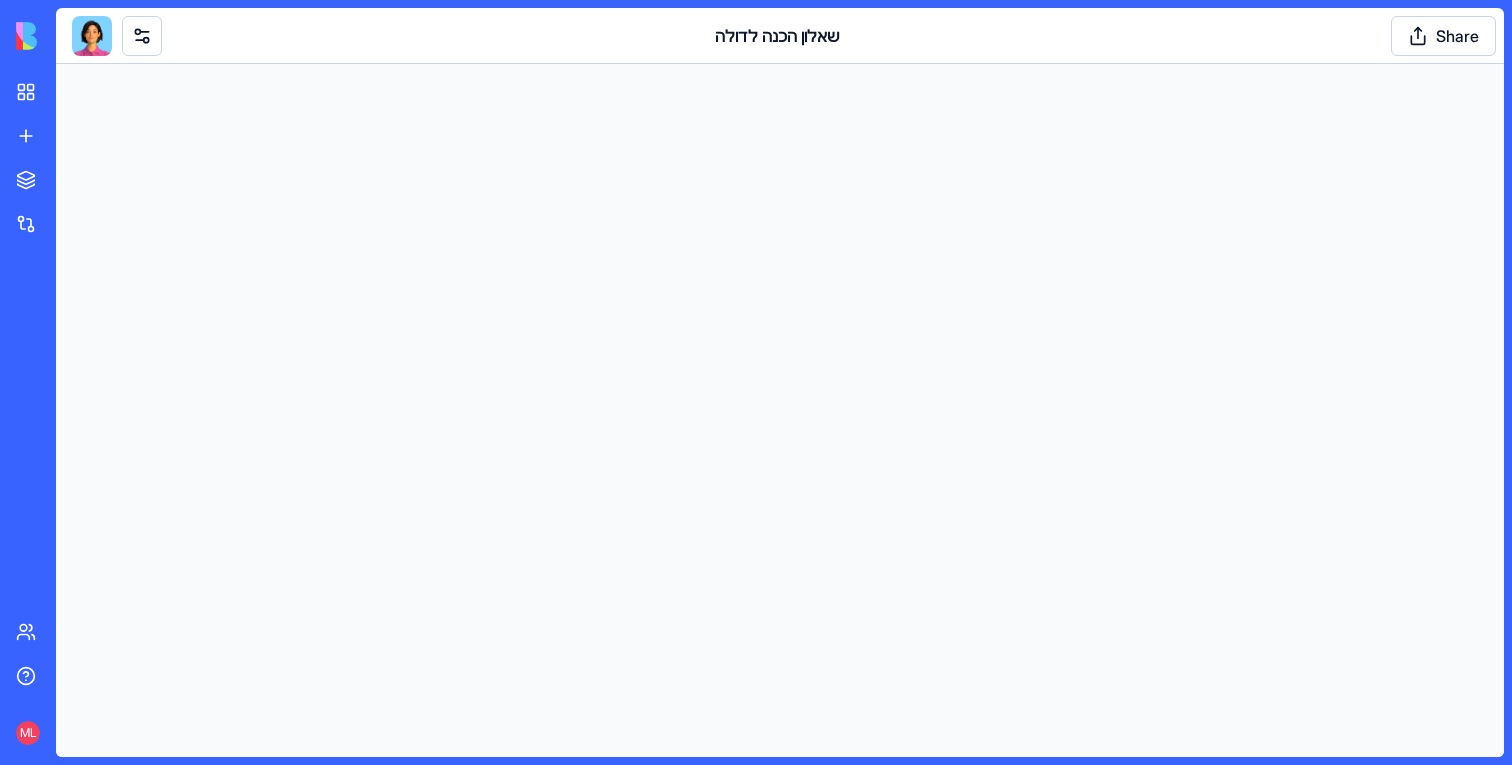 scroll, scrollTop: 0, scrollLeft: 0, axis: both 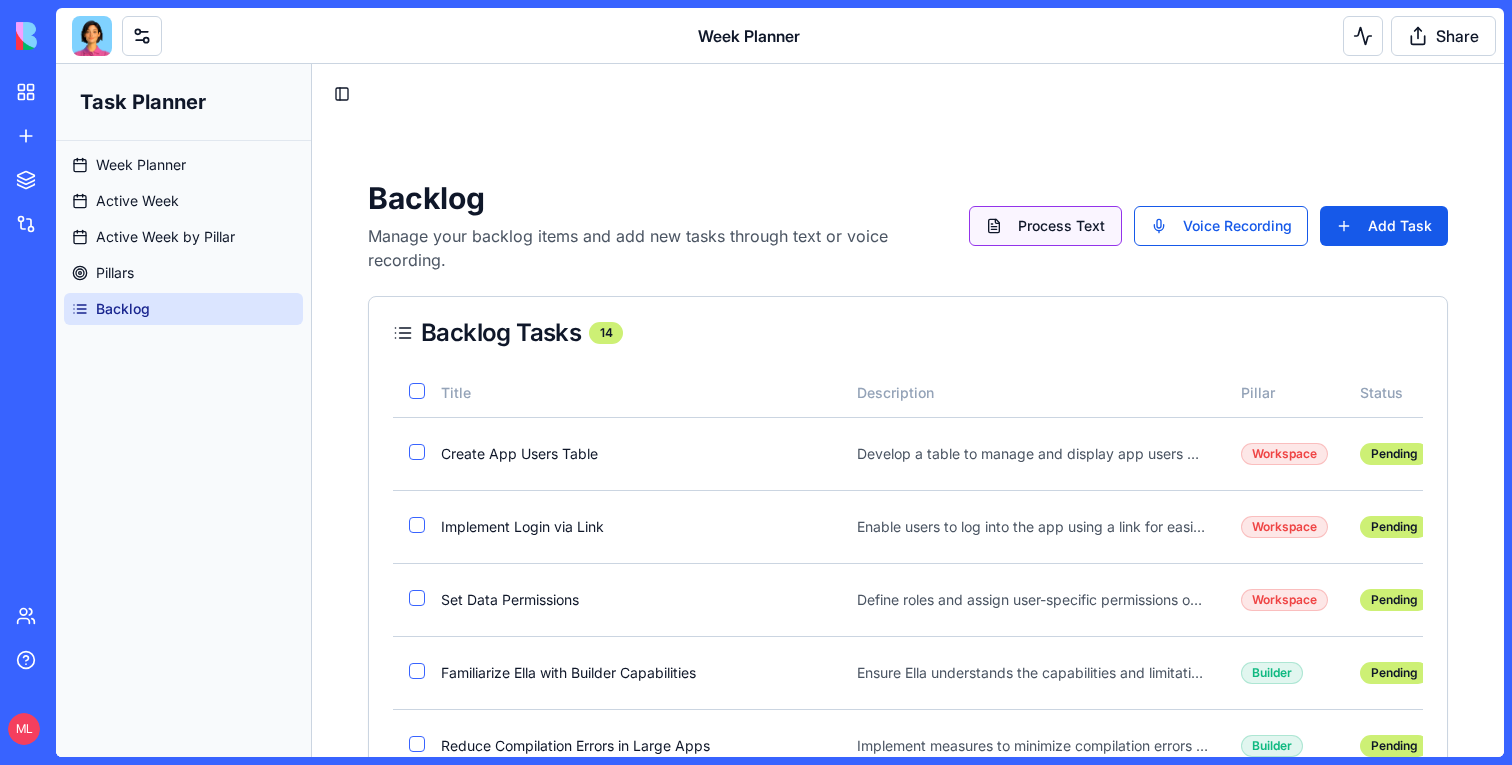 click on "Process Text" at bounding box center (1045, 226) 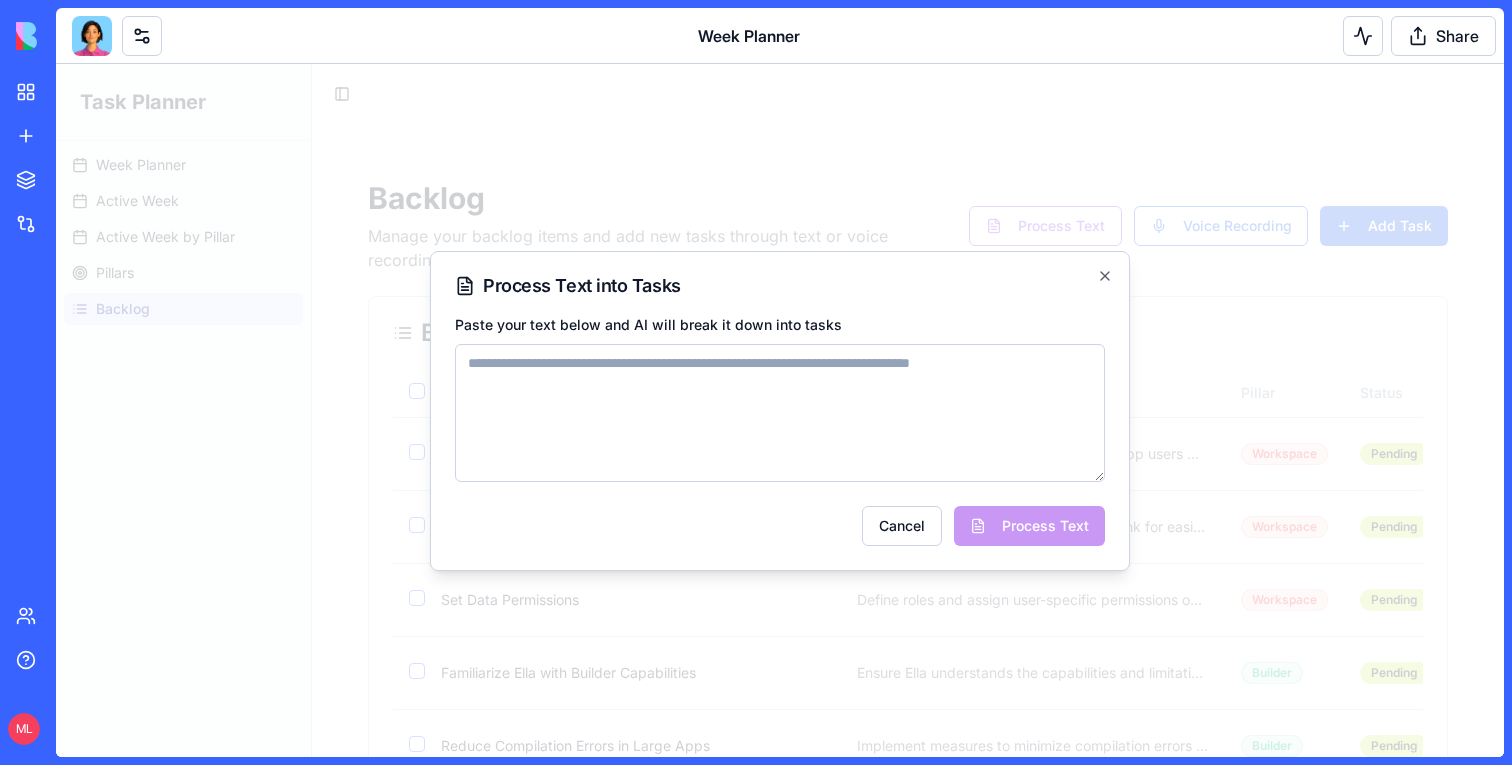 click on "Paste your text below and AI will break it down into tasks" at bounding box center (780, 413) 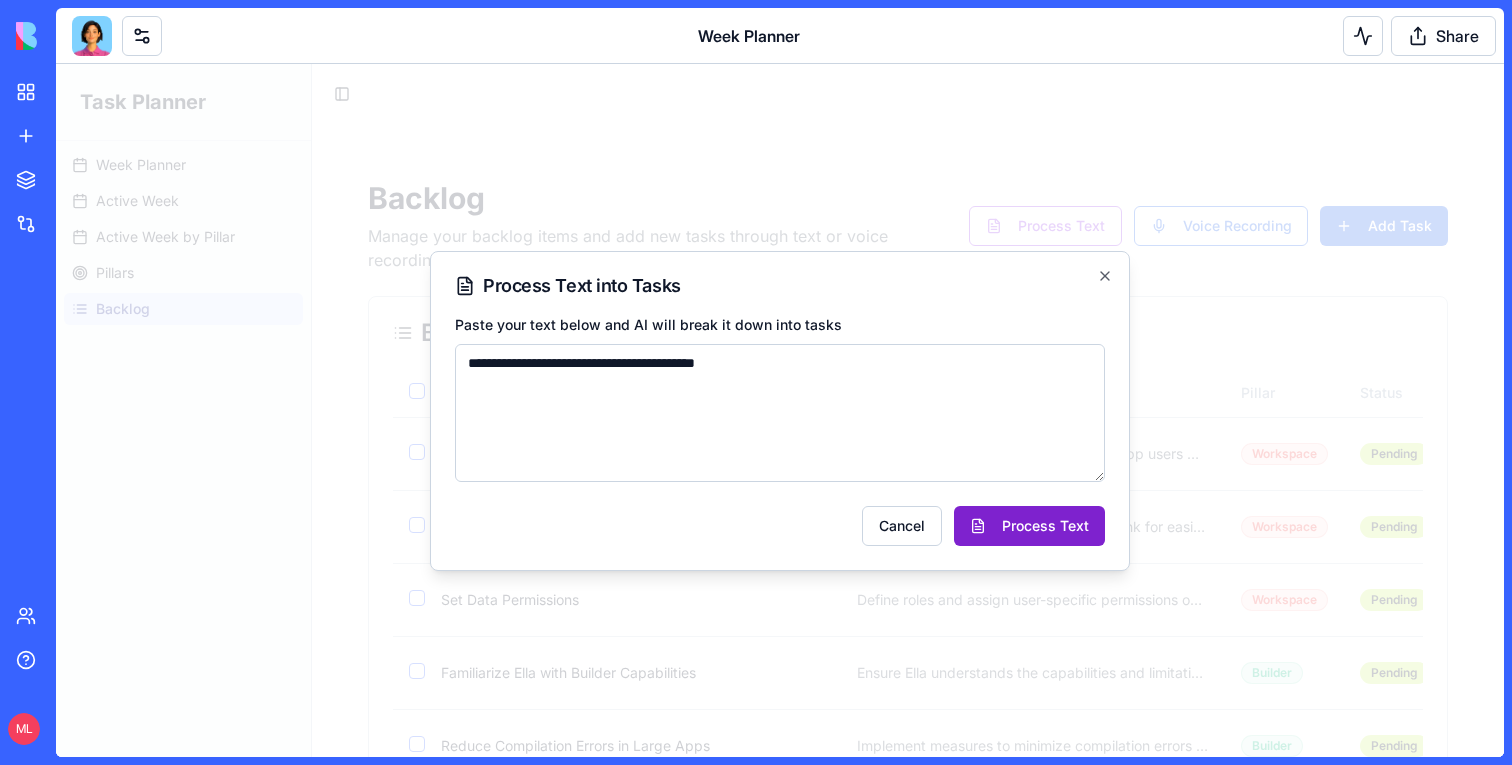 type on "**********" 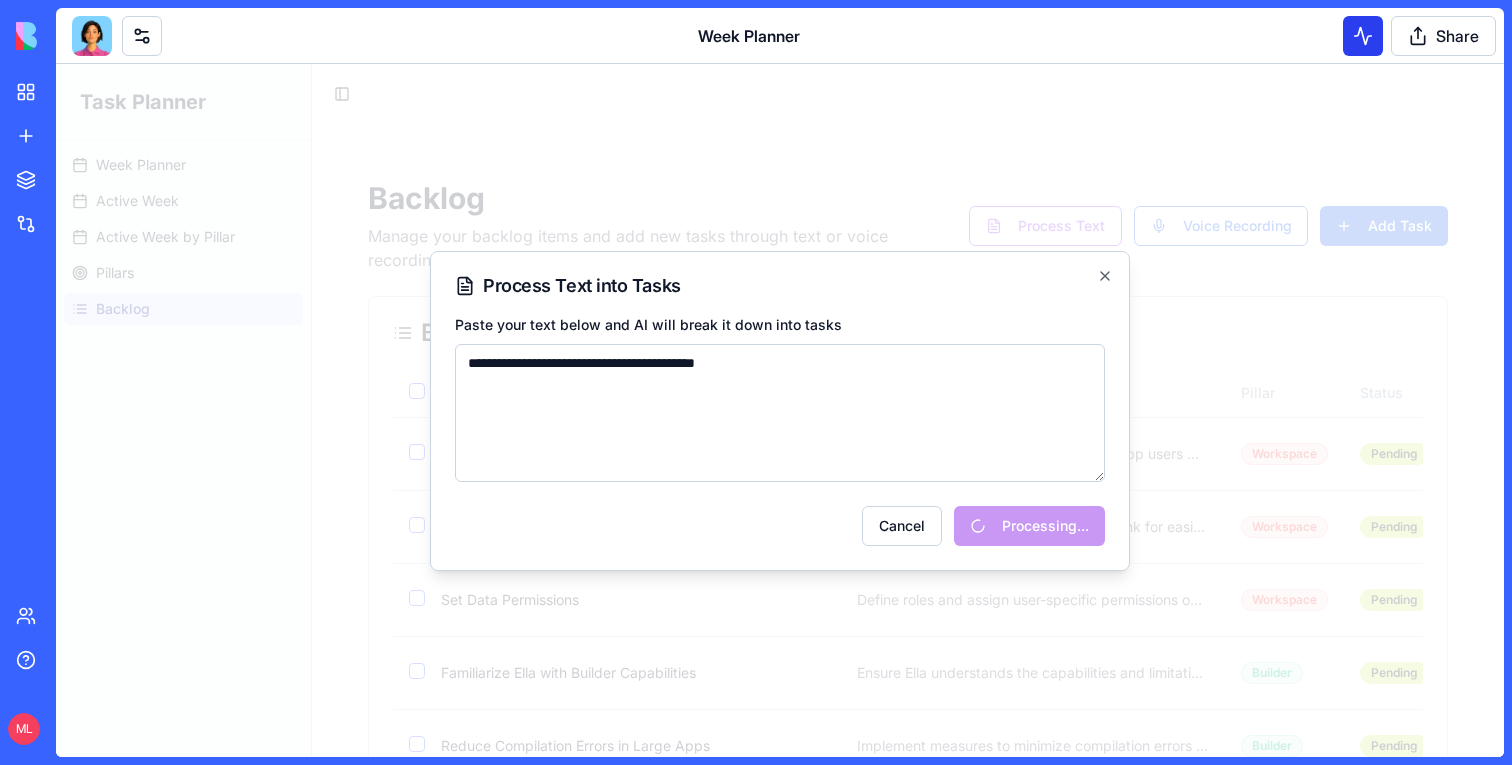 click at bounding box center (1363, 36) 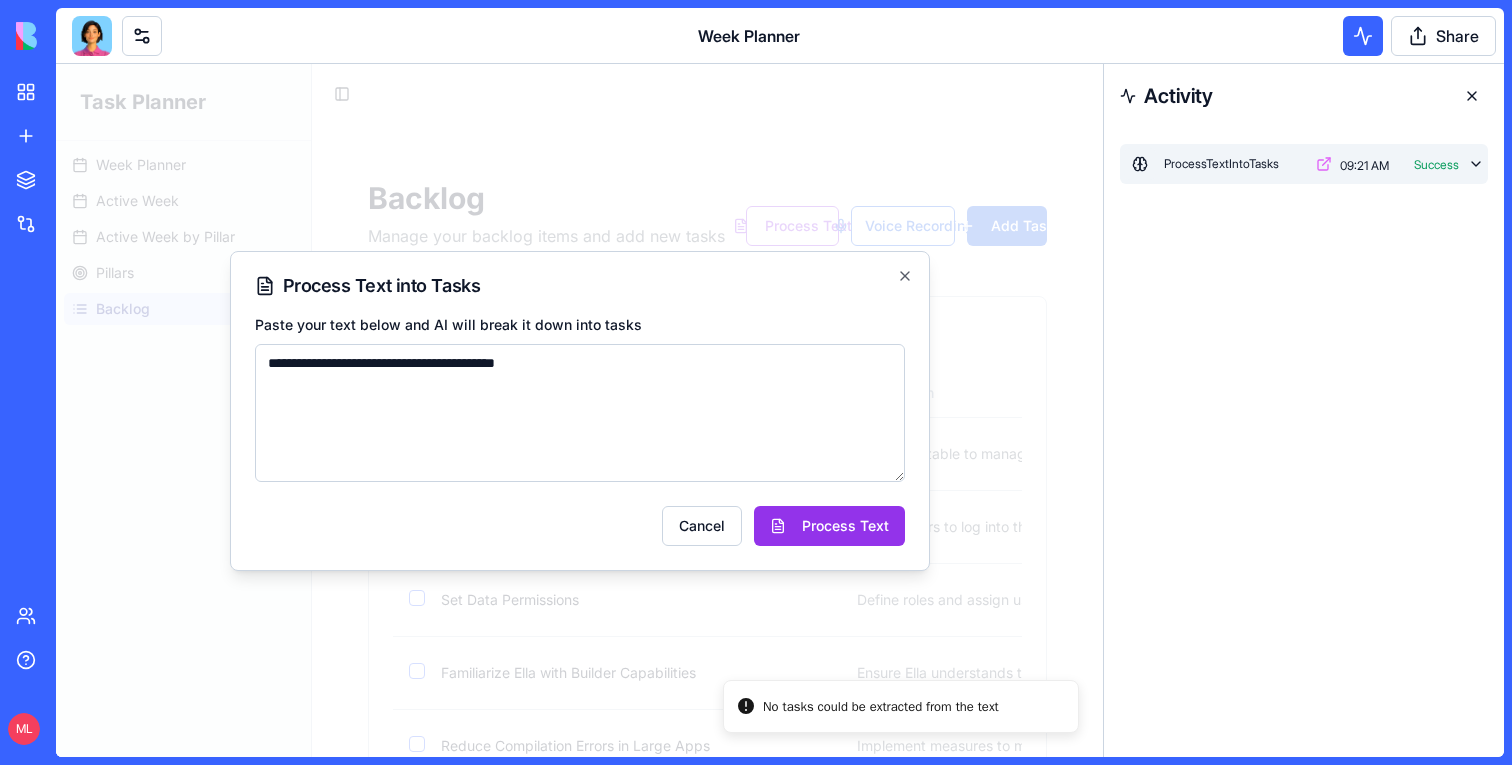 click 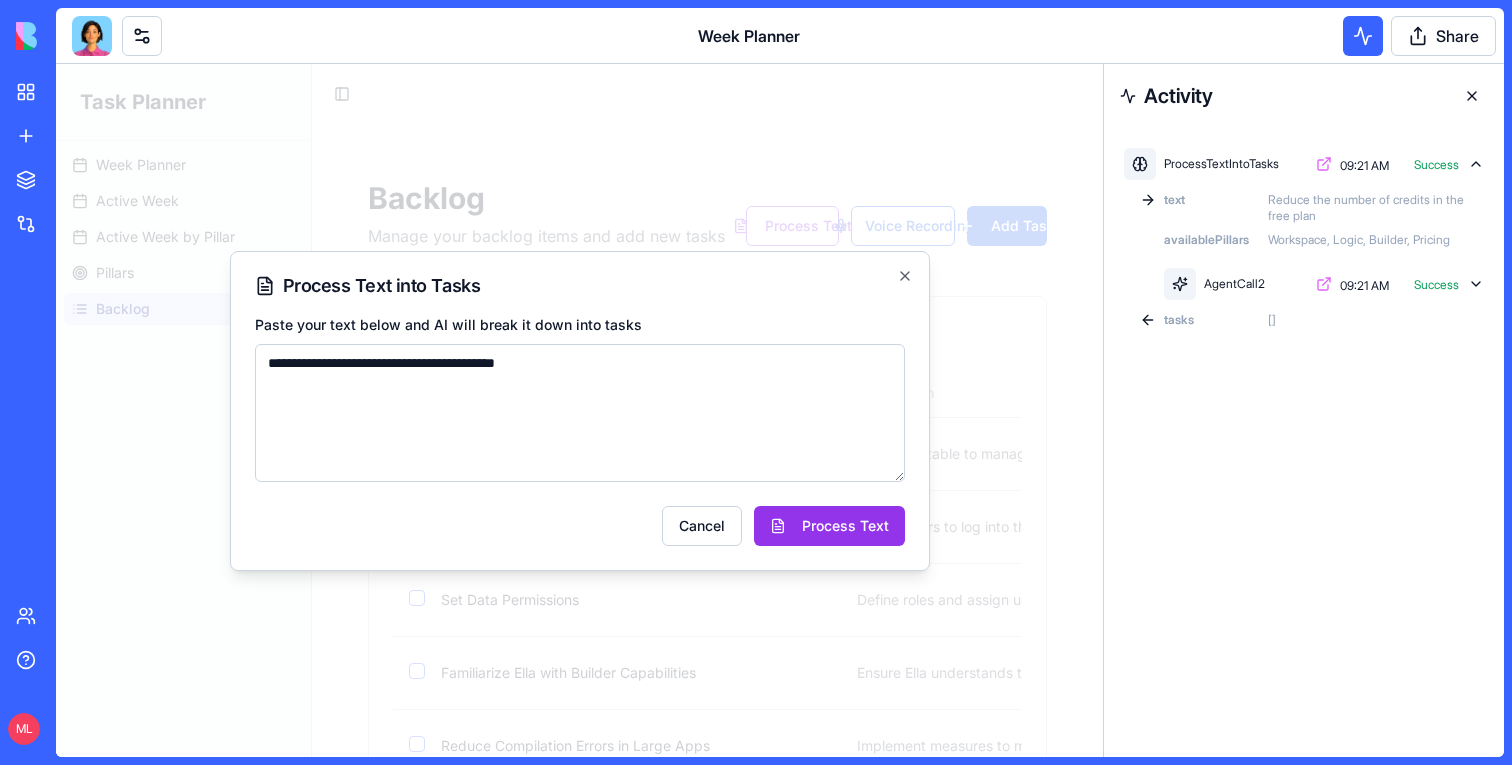 click on "Reduce the number of credits in the free plan" at bounding box center [1374, 208] 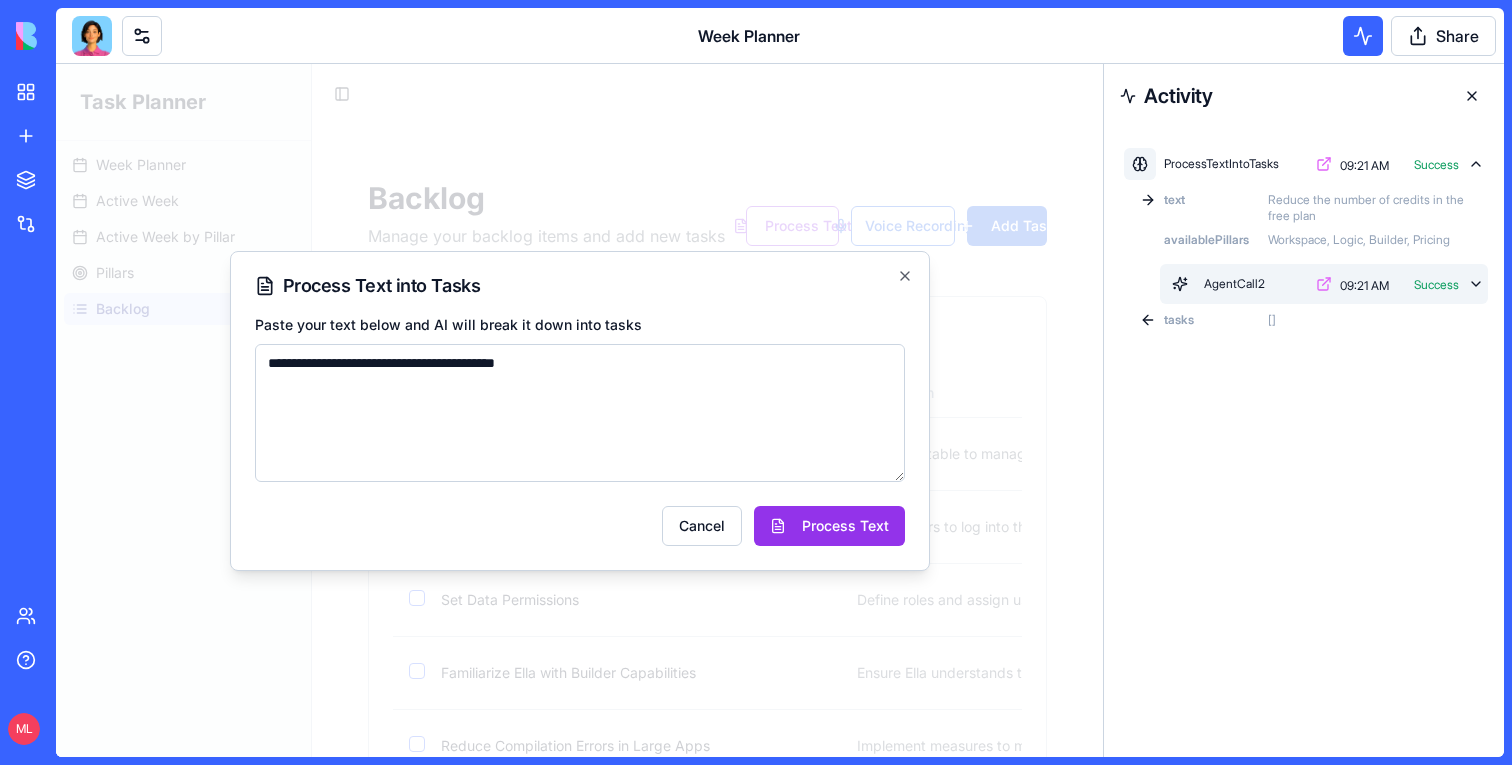 click 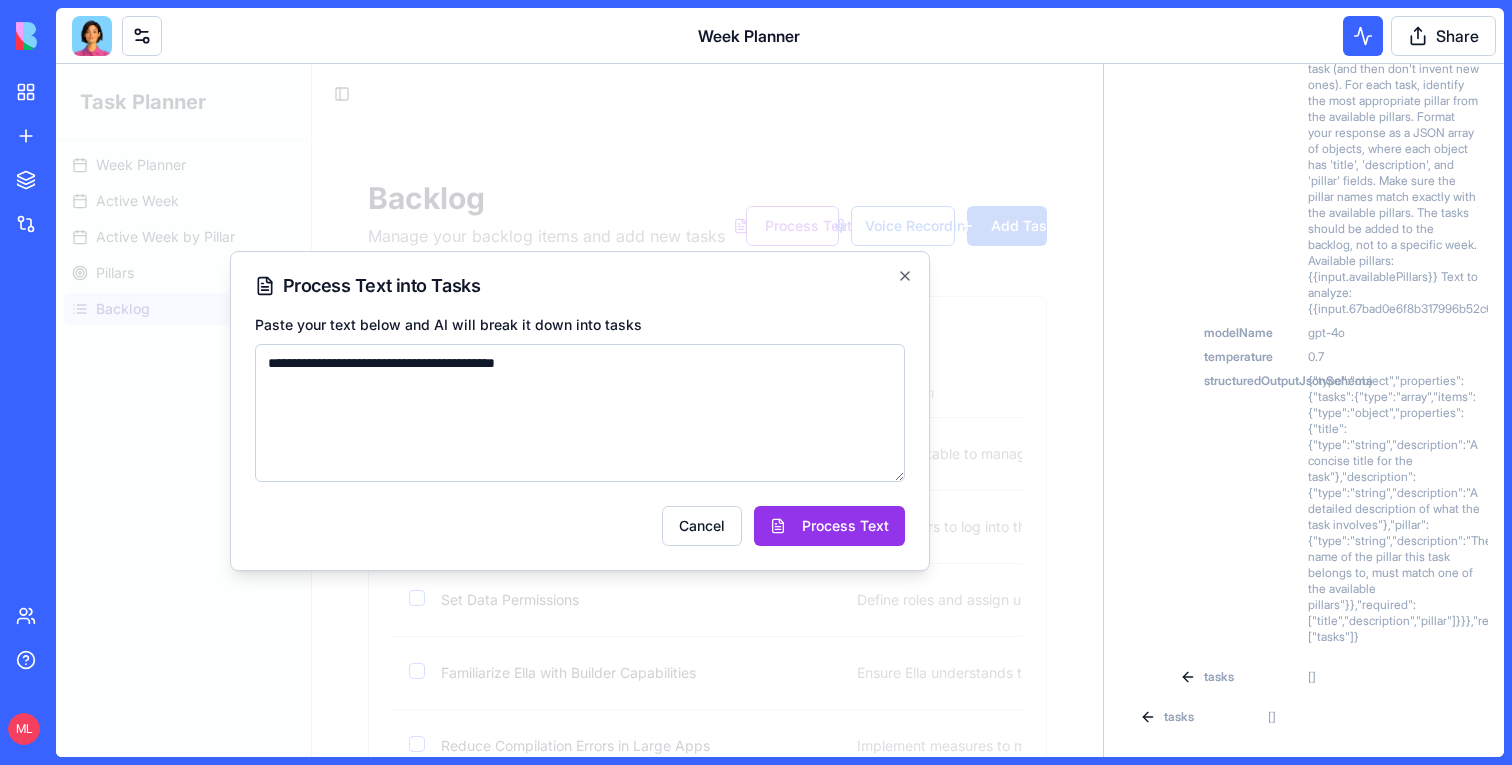 scroll, scrollTop: 379, scrollLeft: 0, axis: vertical 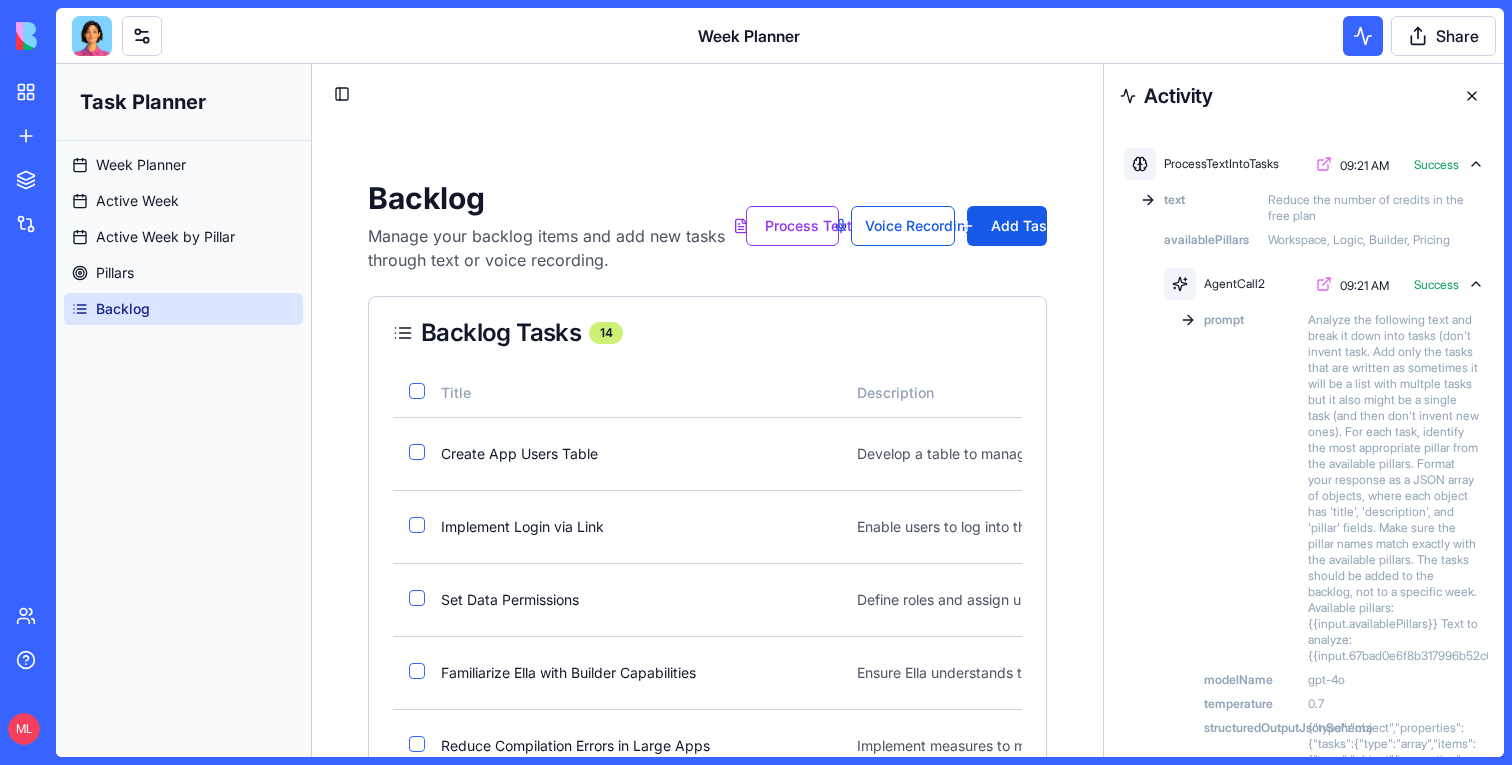 click at bounding box center (1472, 96) 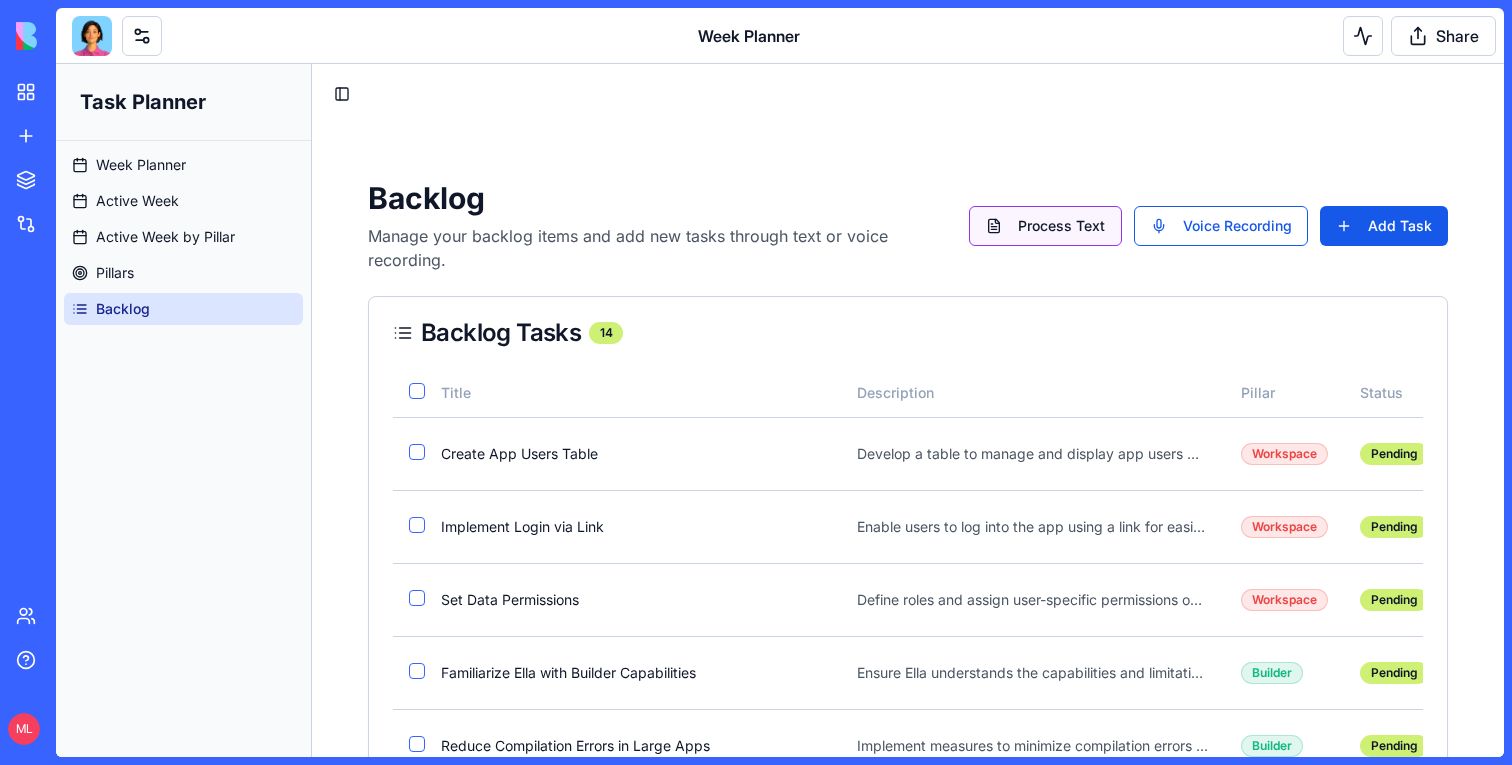 click on "Process Text" at bounding box center (1045, 226) 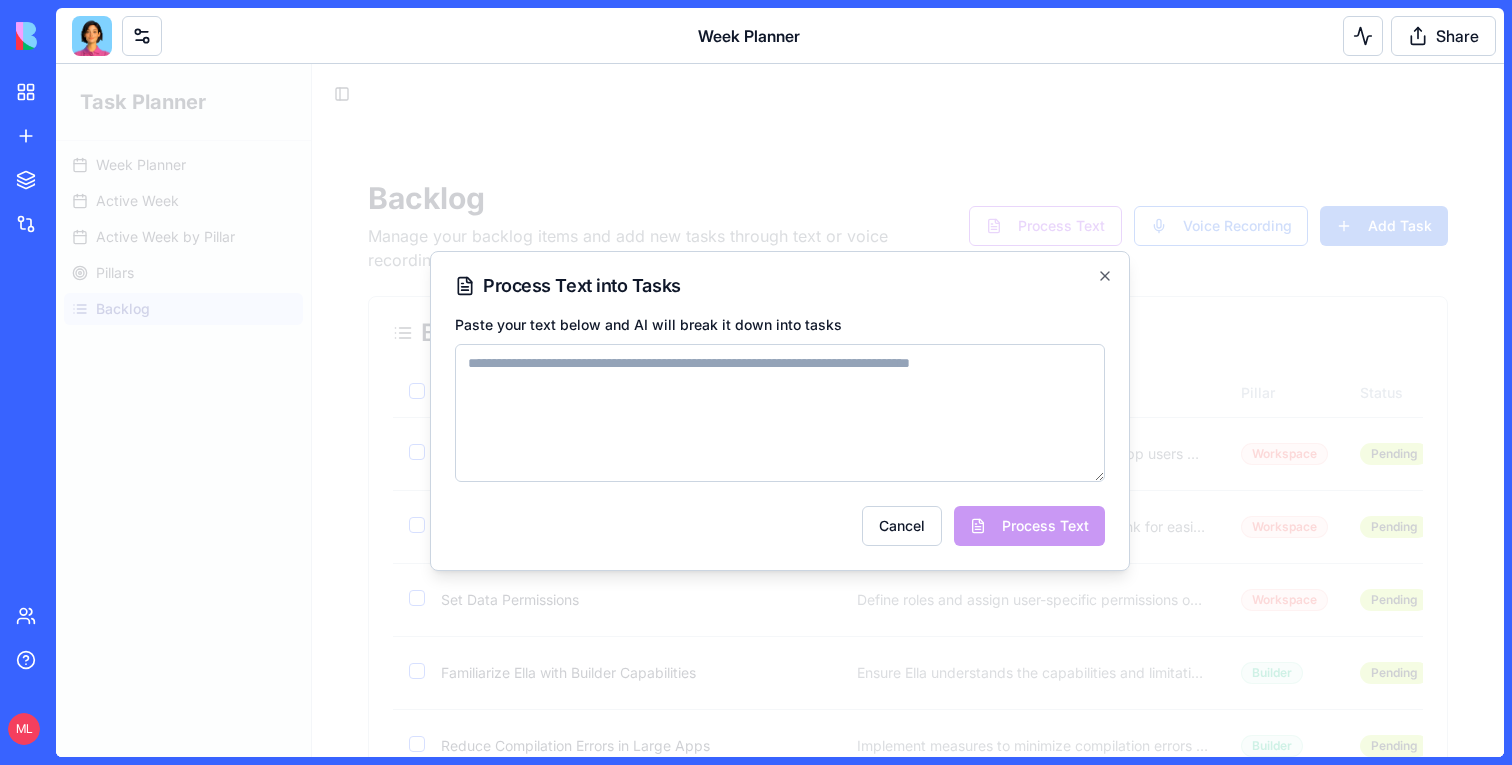 click on "Paste your text below and AI will break it down into tasks" at bounding box center [780, 413] 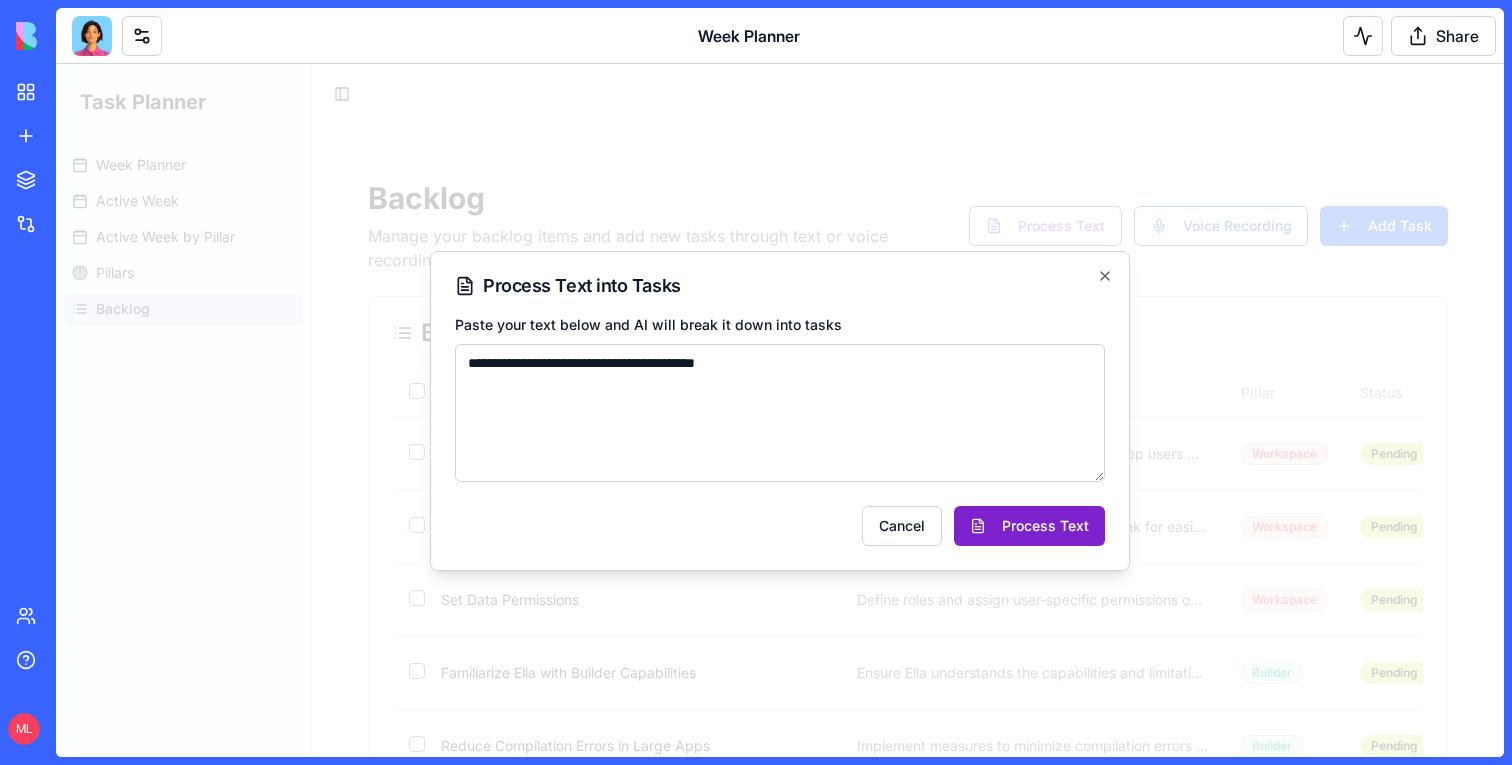type on "**********" 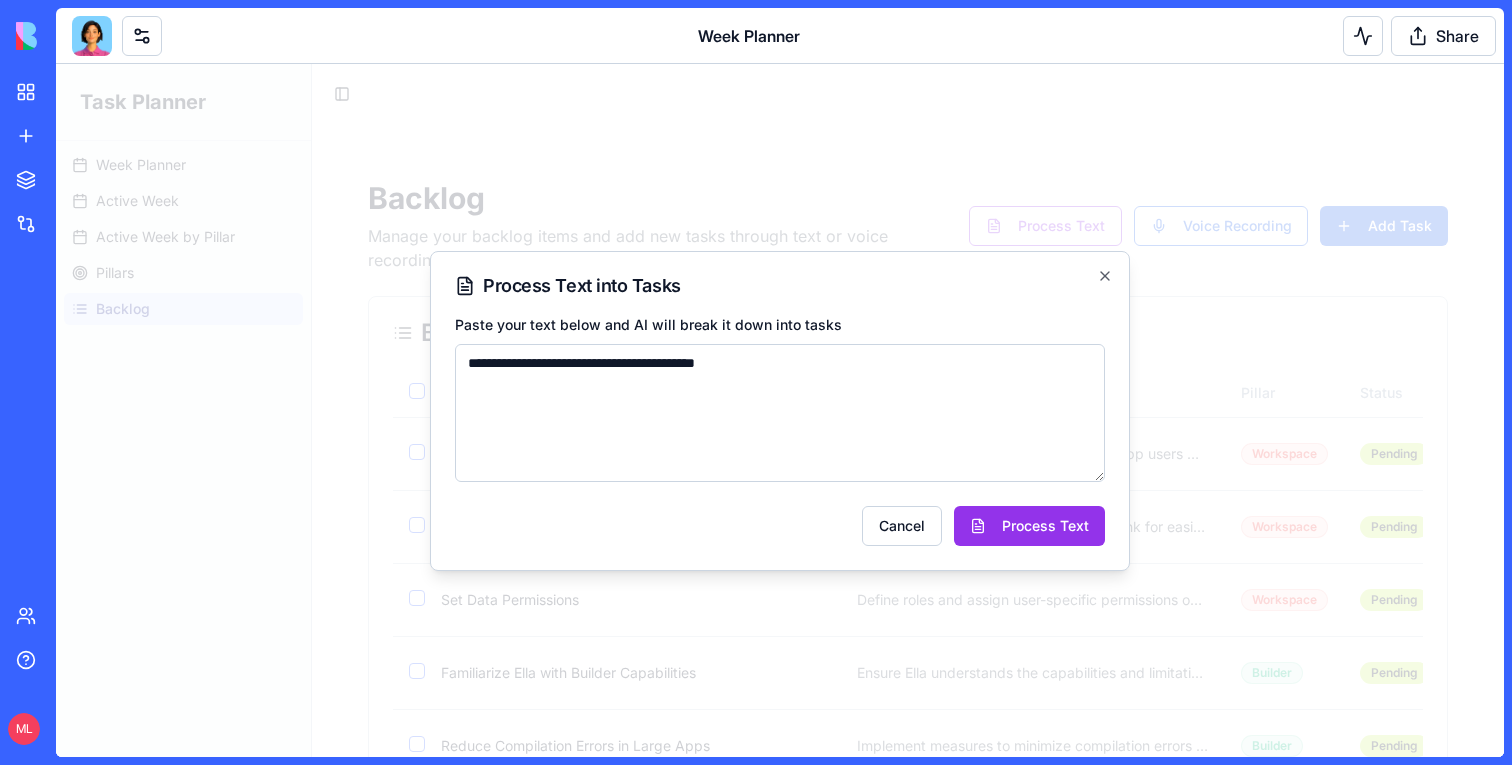type 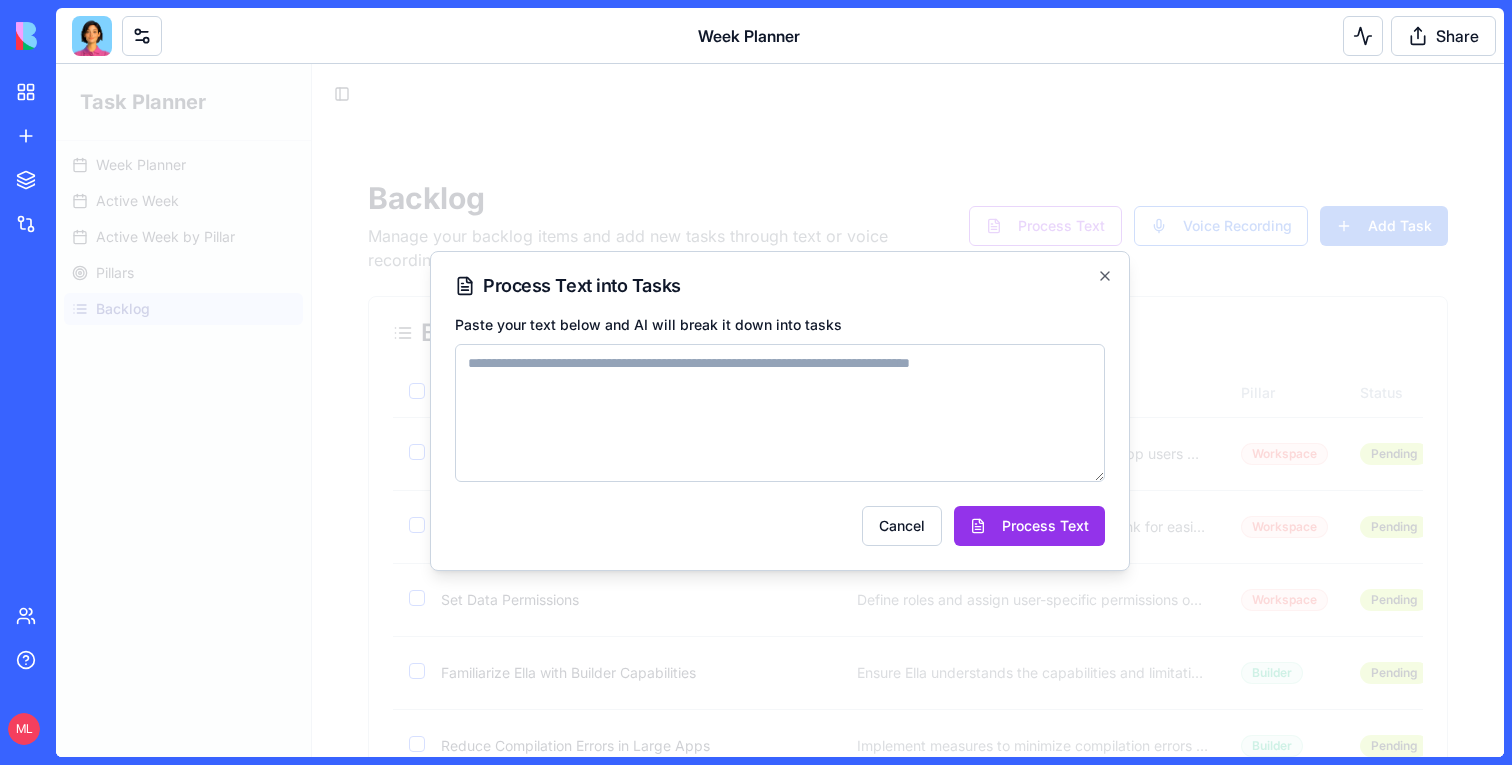 click at bounding box center [780, 410] 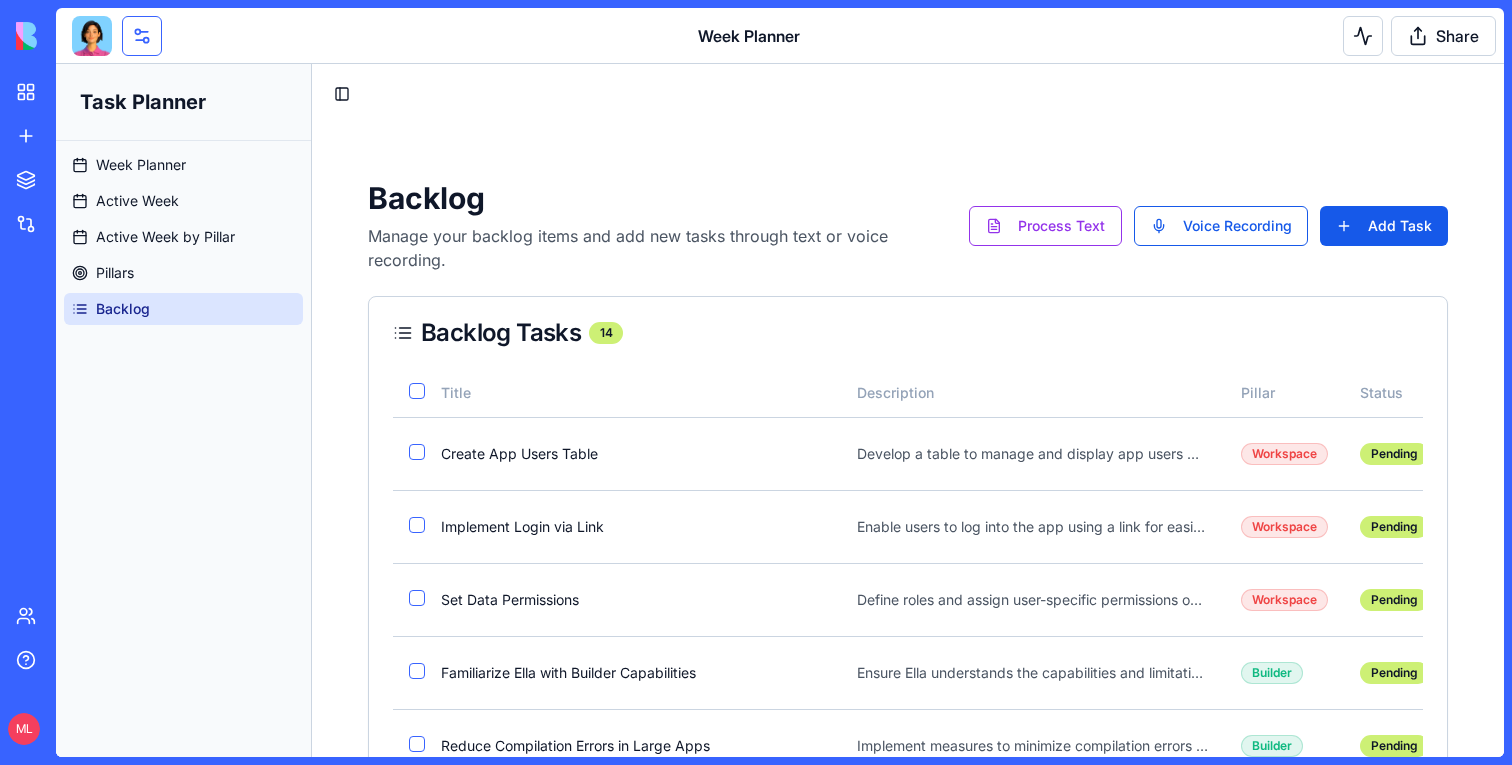 click at bounding box center [142, 36] 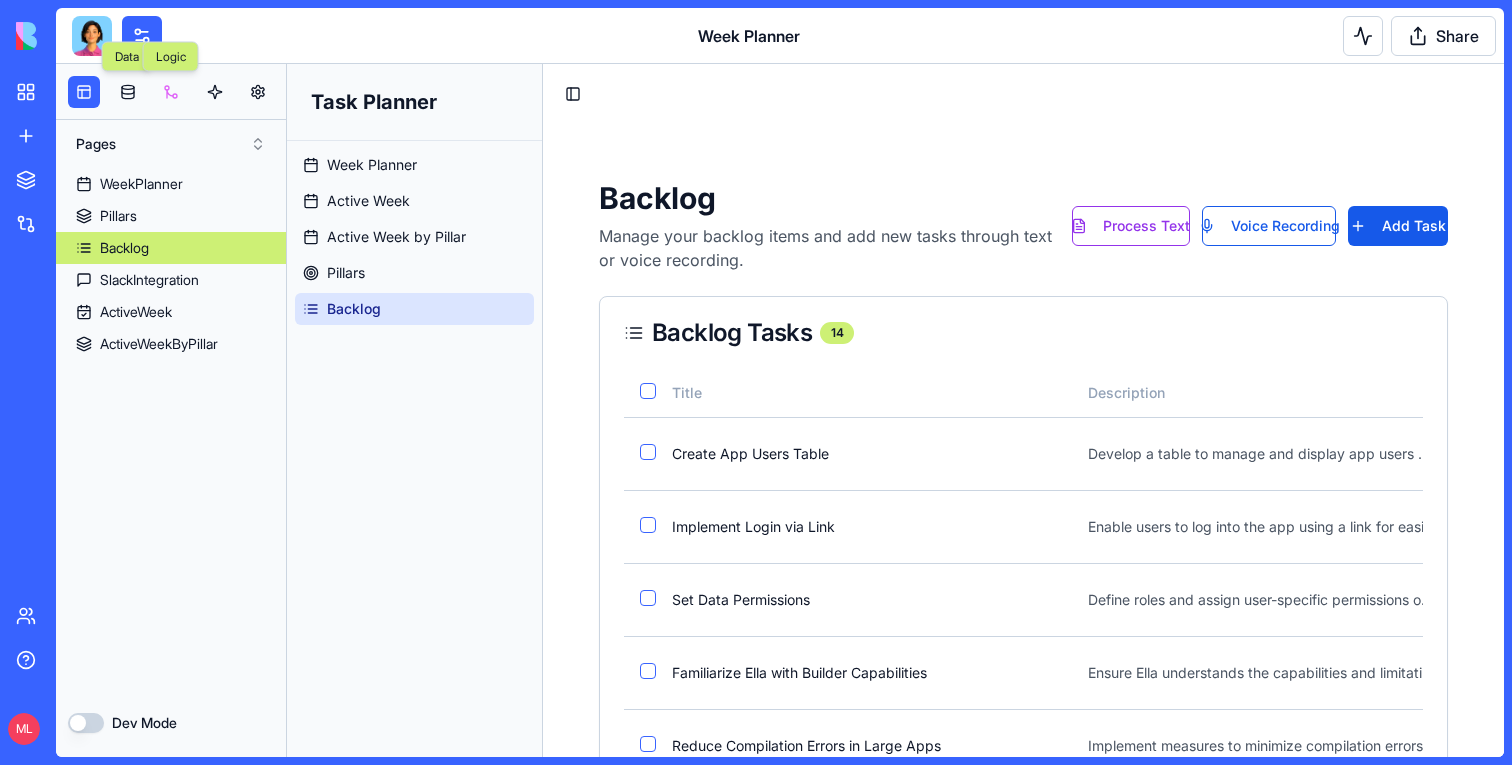 click at bounding box center (171, 92) 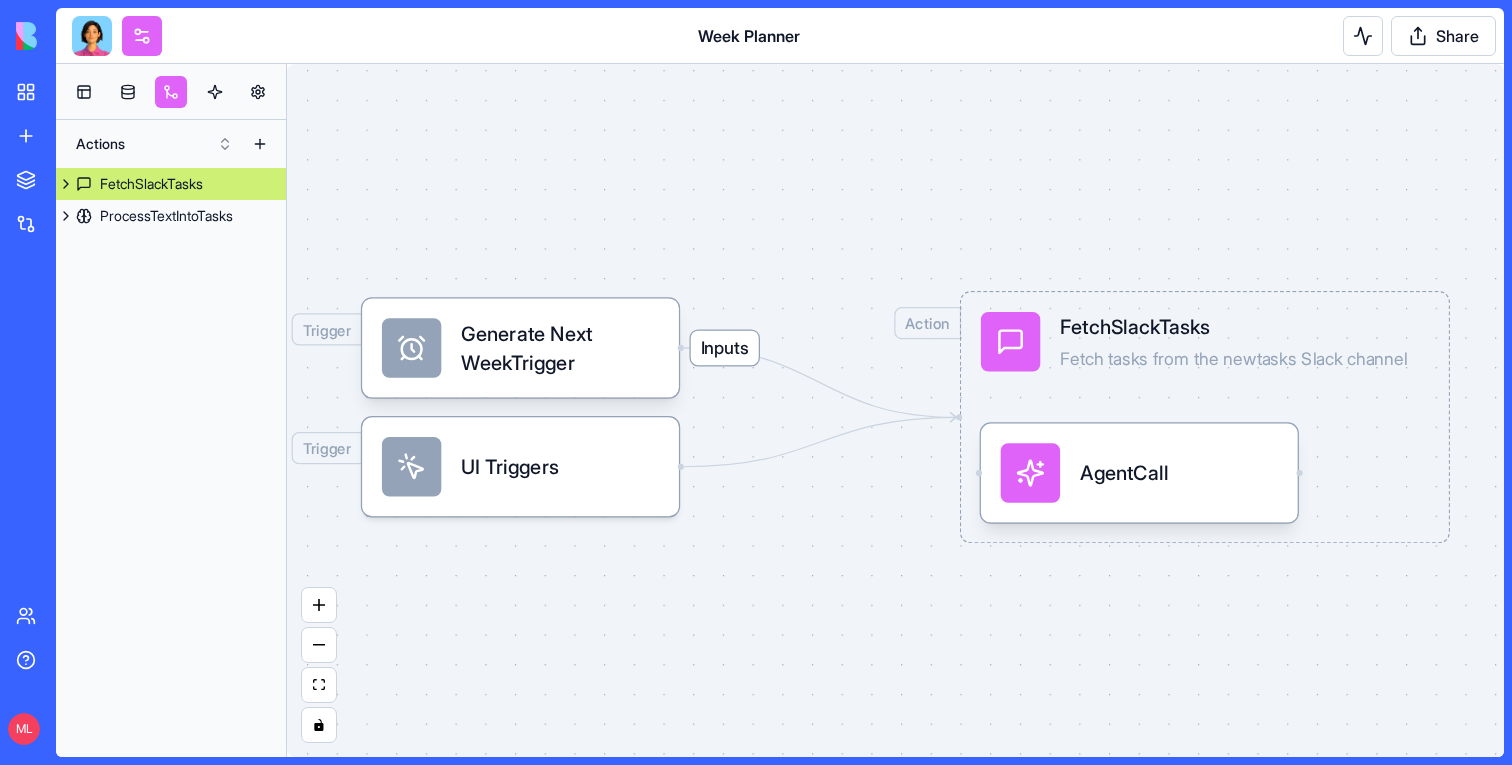 click on "AgentCall" at bounding box center [1139, 473] 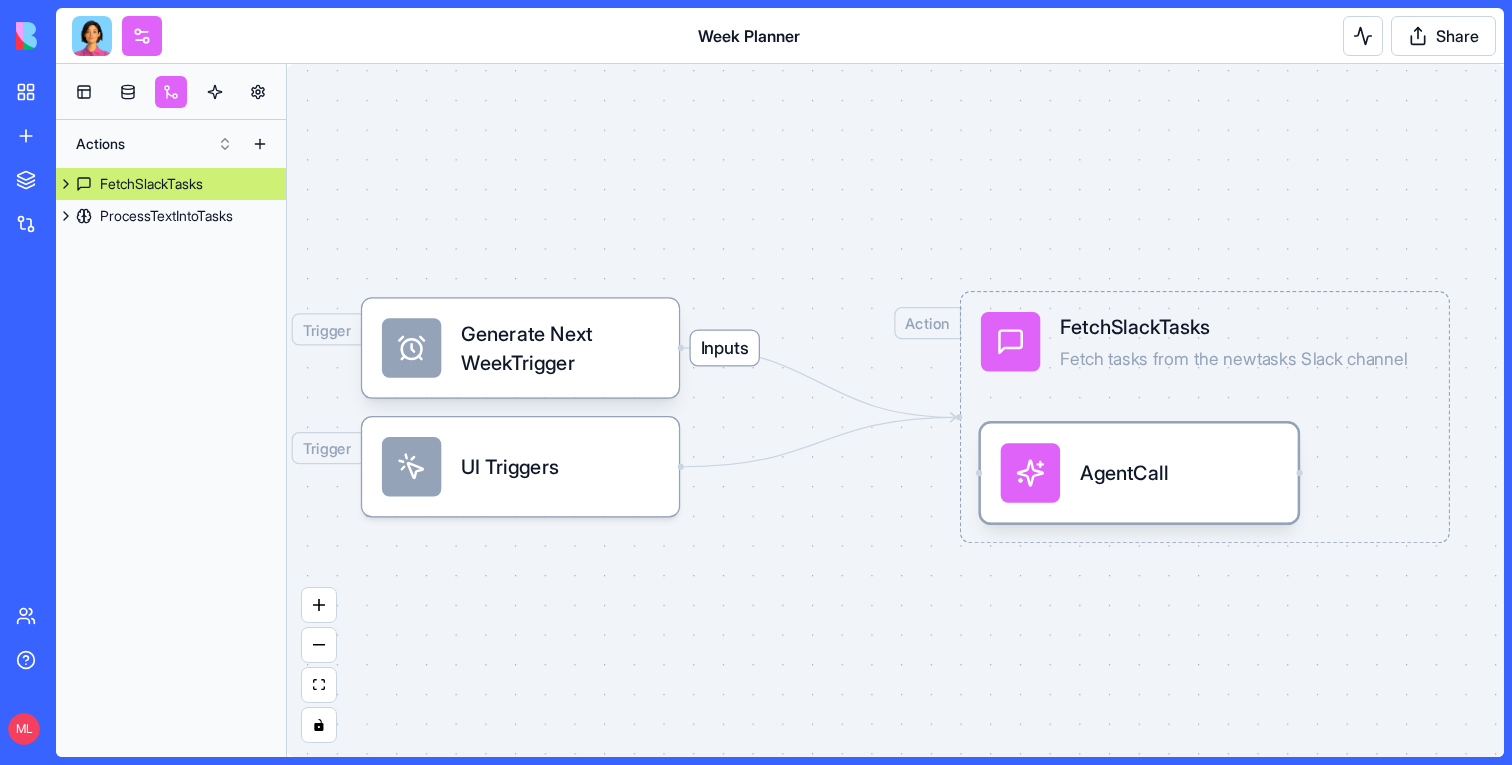 click on "AgentCall" at bounding box center (1124, 473) 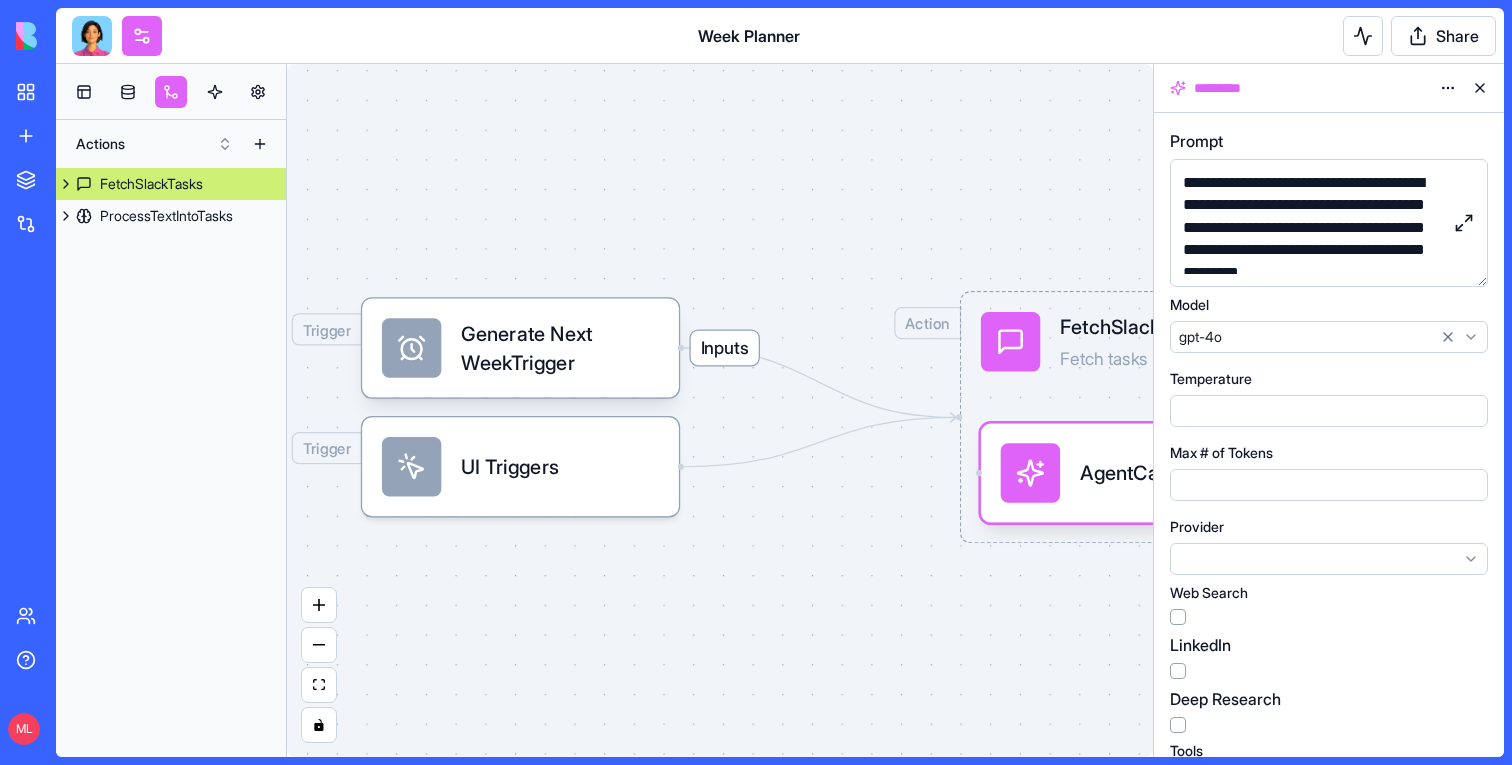 click at bounding box center (1464, 223) 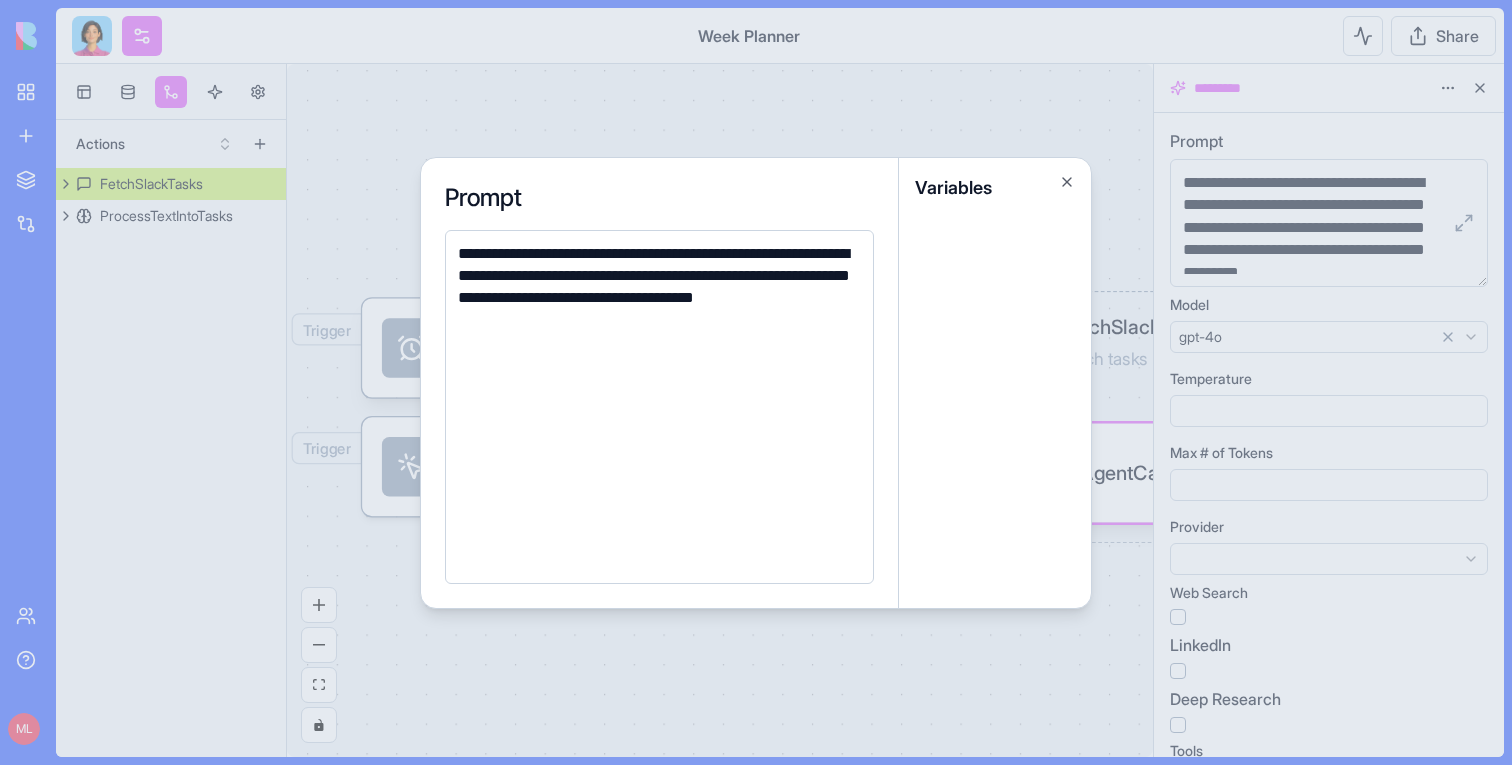 click at bounding box center (756, 382) 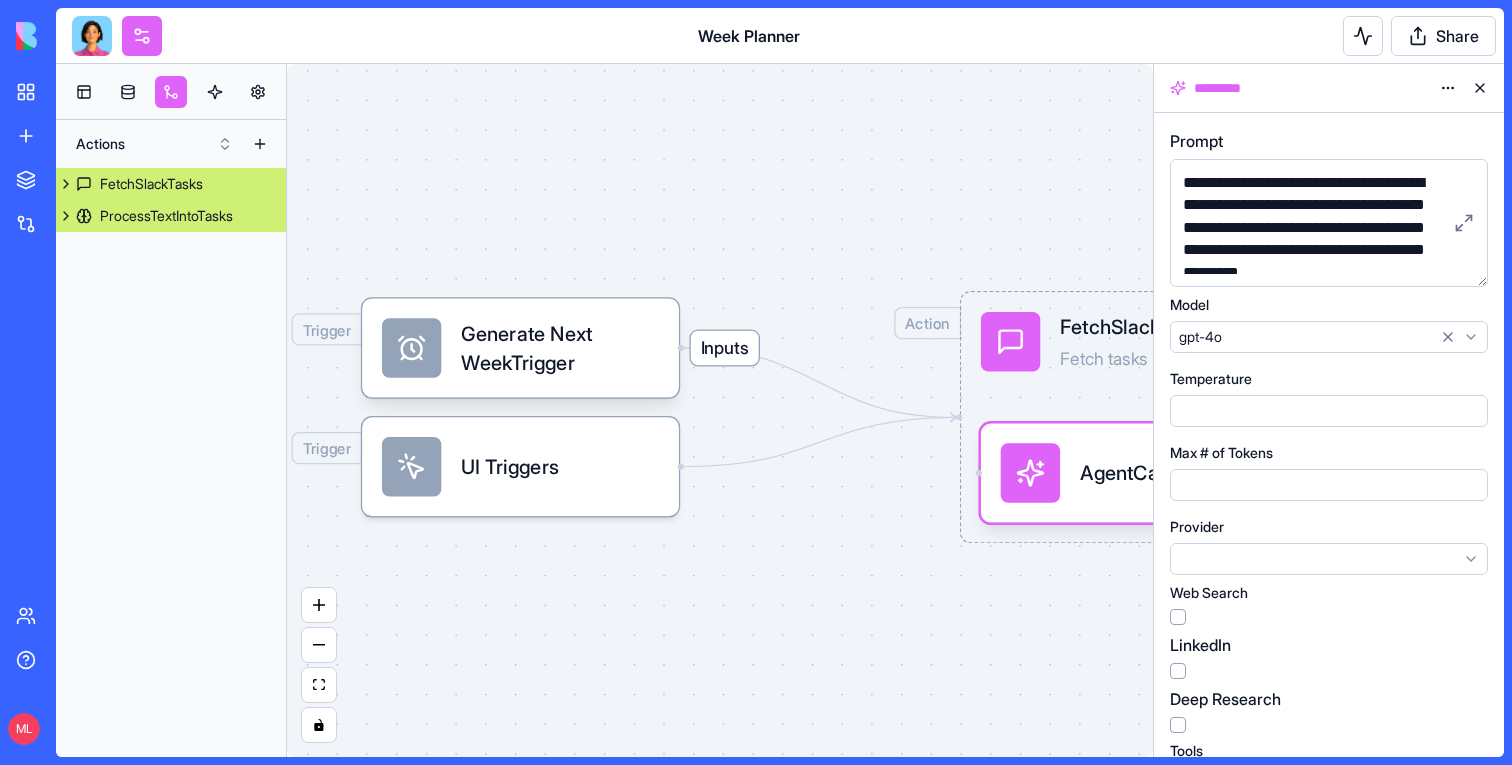 click on "ProcessTextIntoTasks" at bounding box center (171, 216) 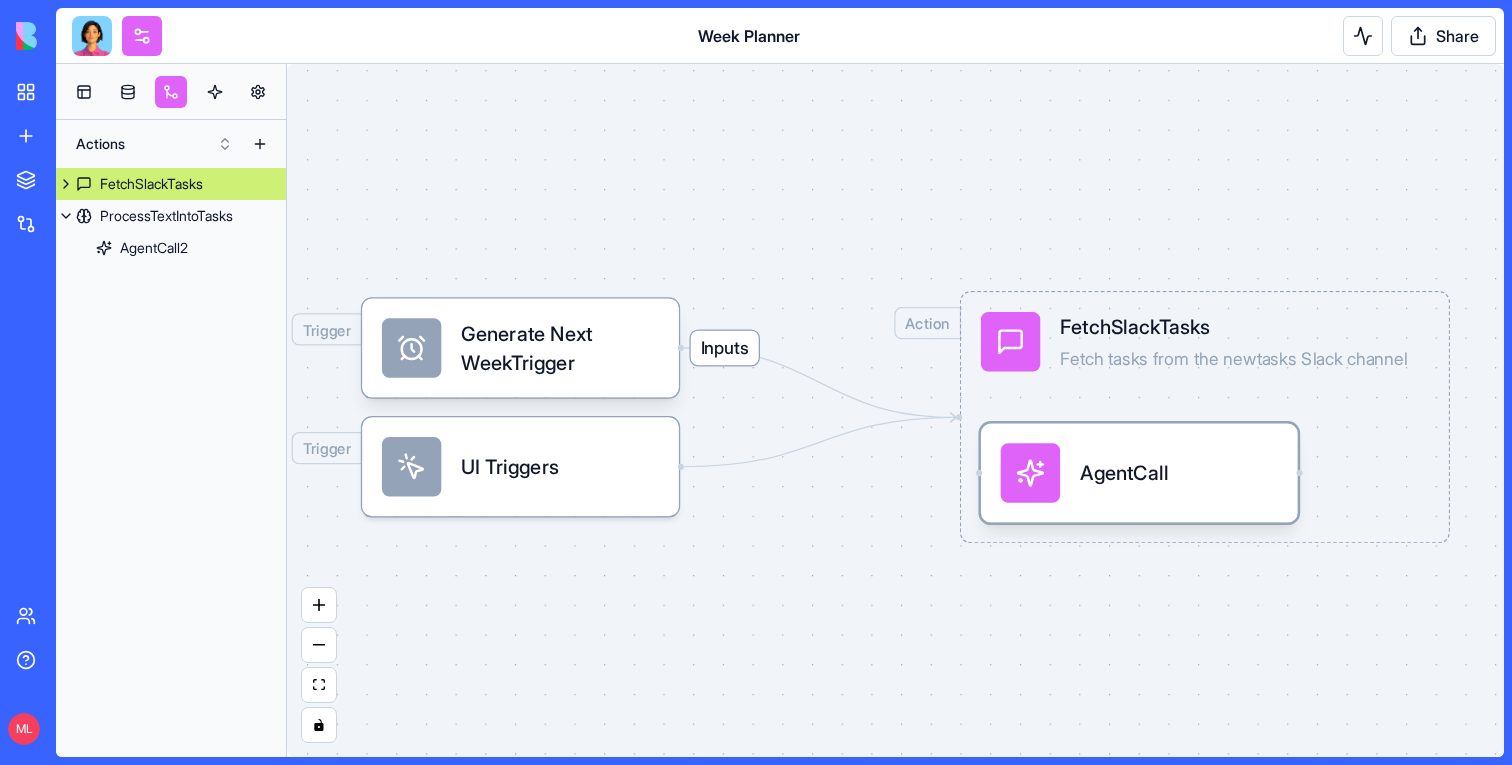 click on "AgentCall" at bounding box center [1124, 473] 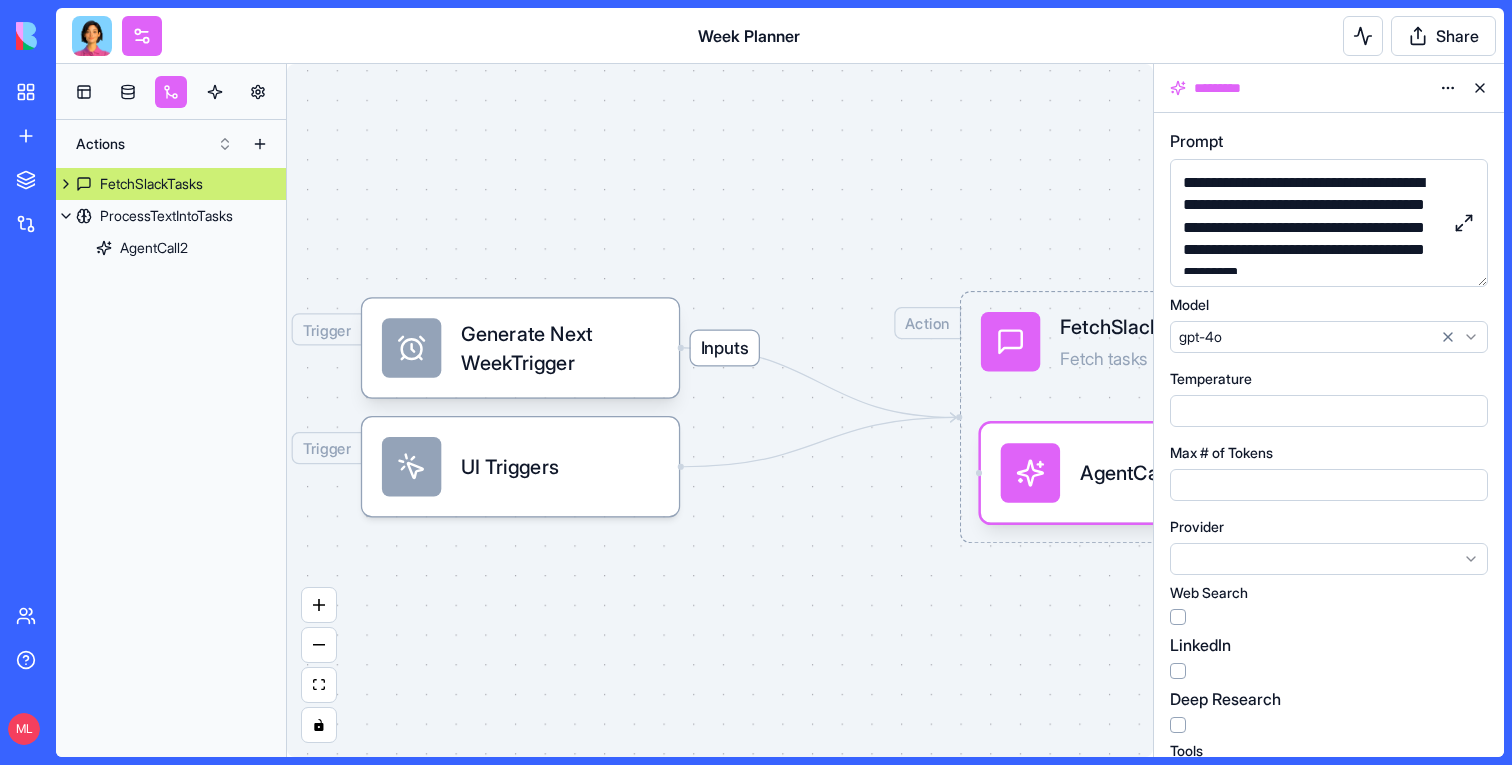 click at bounding box center (1464, 223) 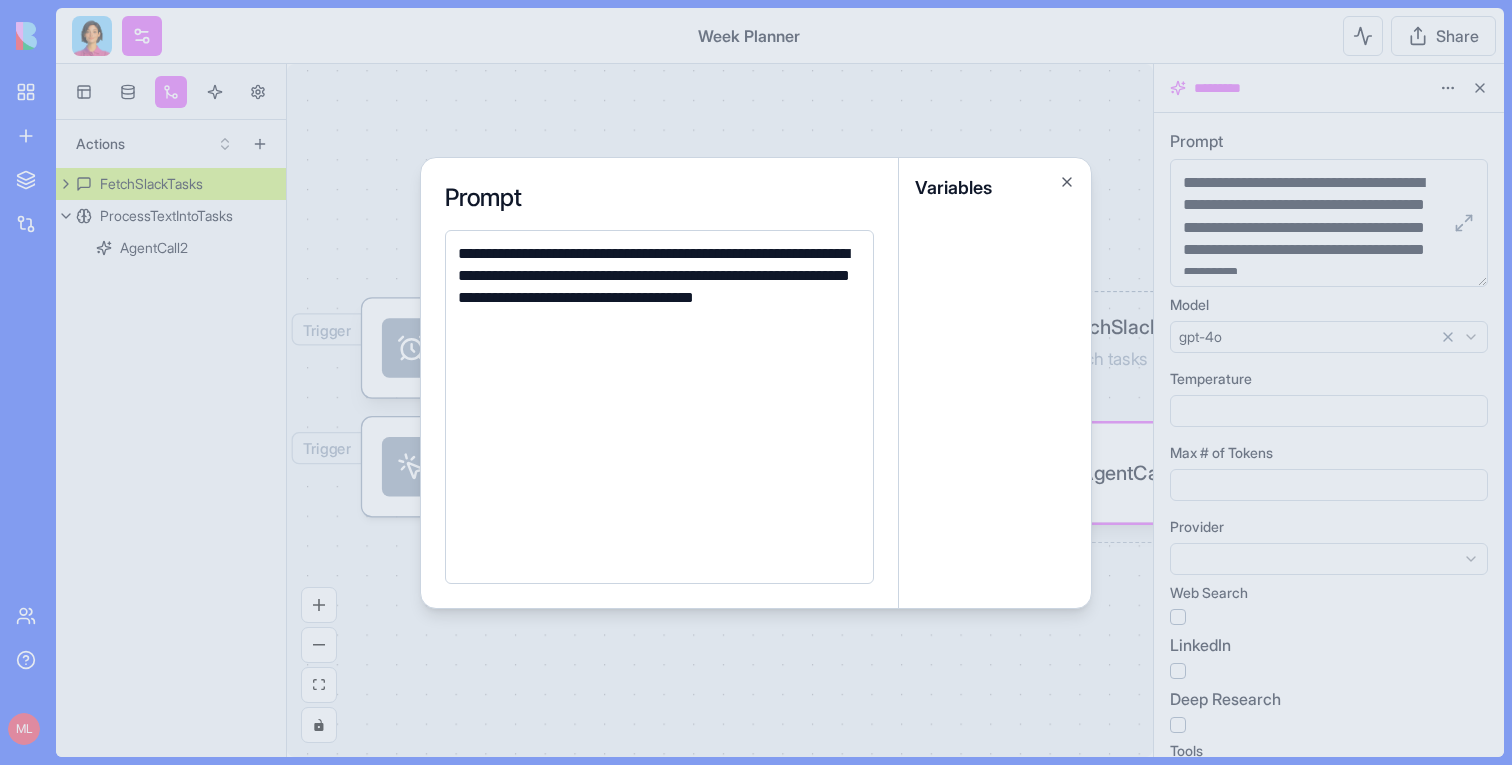 click at bounding box center (756, 382) 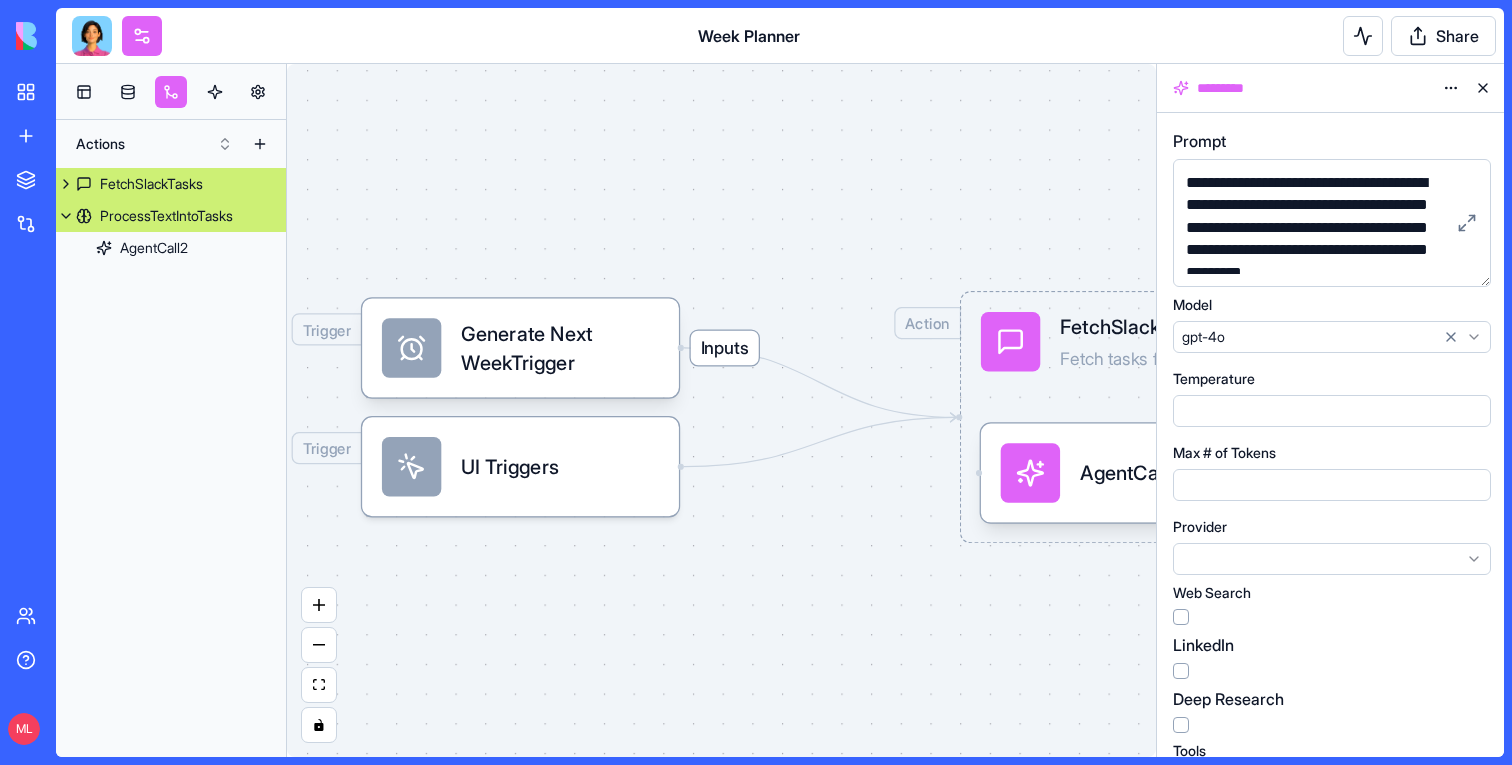 click on "ProcessTextIntoTasks" at bounding box center (166, 216) 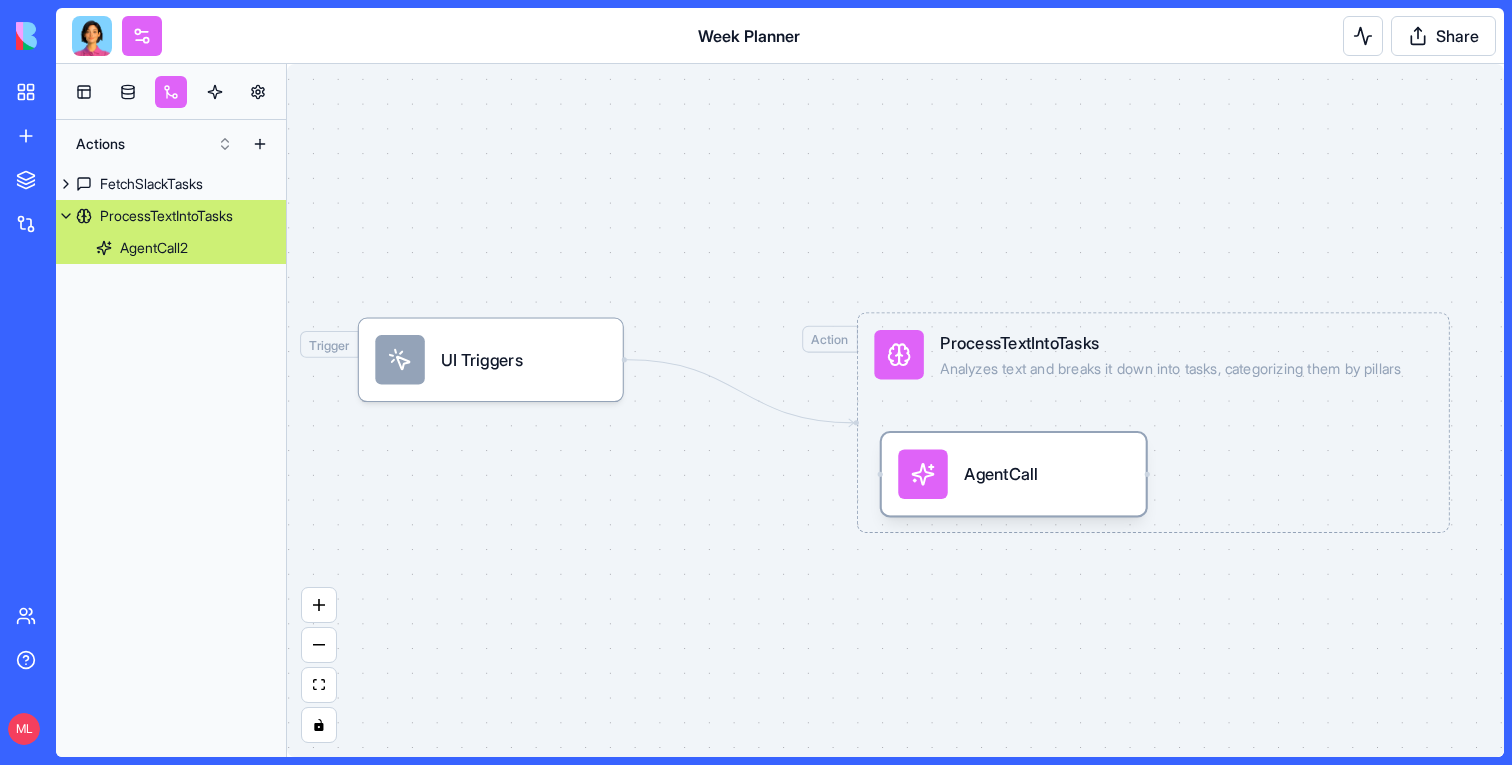 click on "AgentCall" at bounding box center (1014, 474) 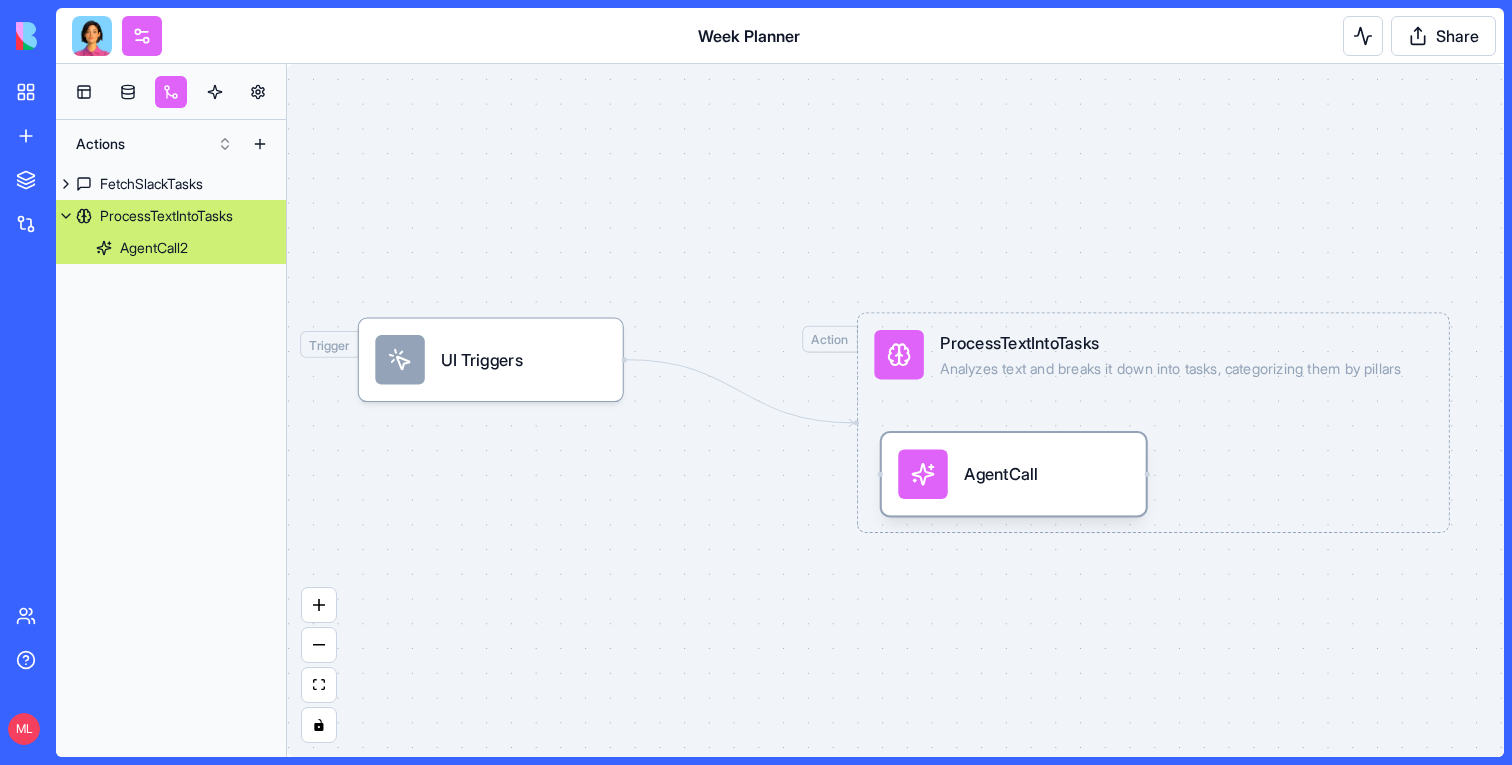 click on "AgentCall" at bounding box center [1001, 474] 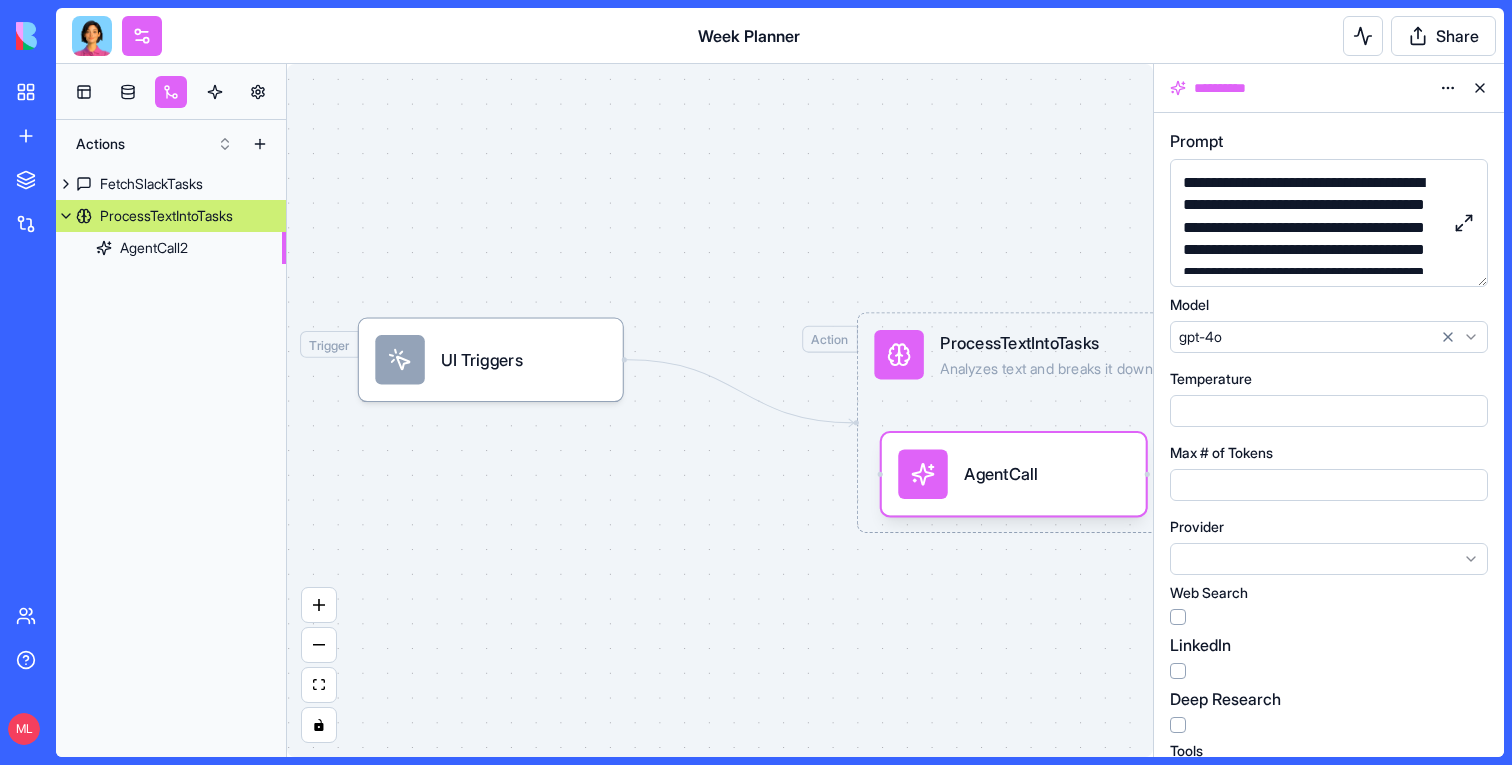 click at bounding box center [1464, 223] 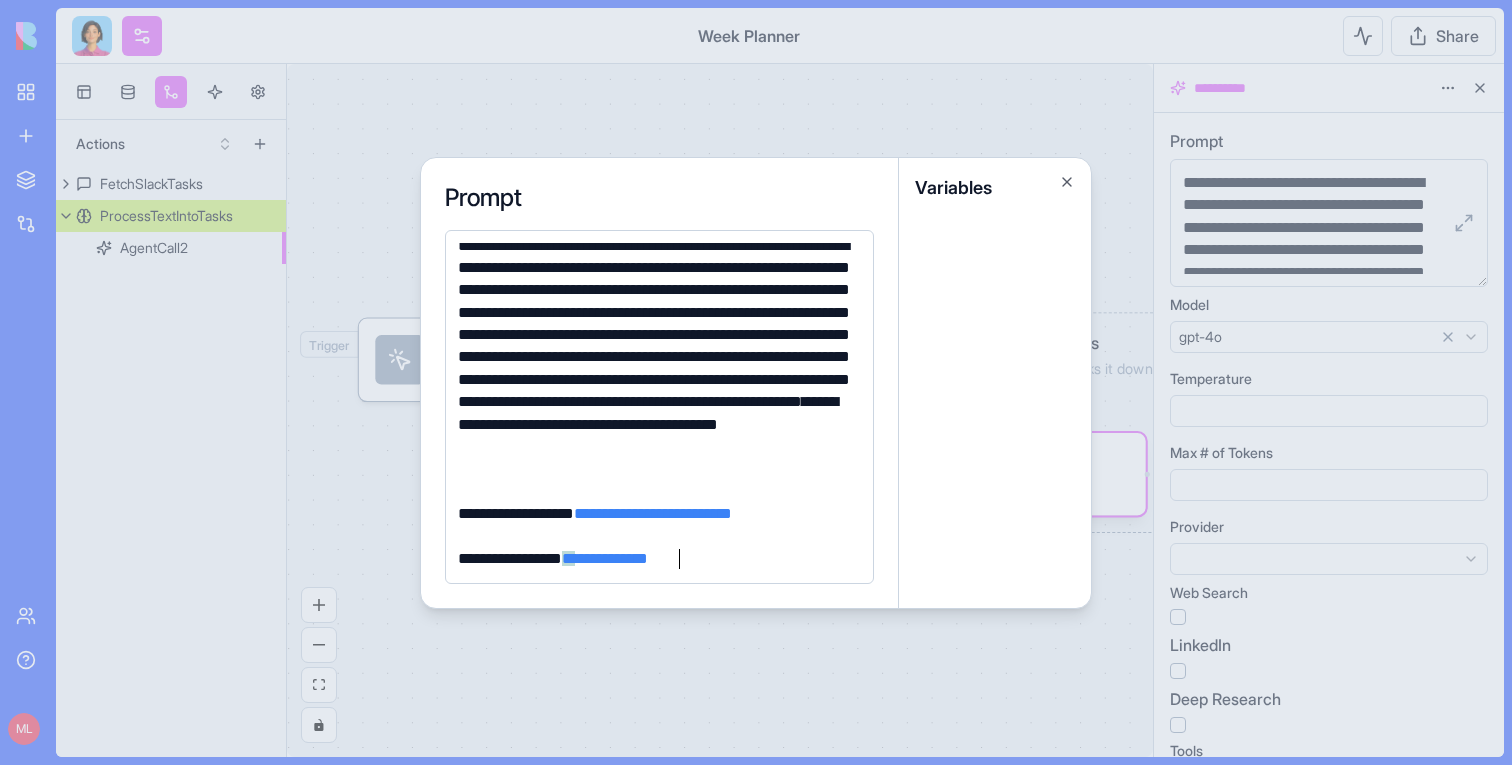 scroll, scrollTop: 0, scrollLeft: 0, axis: both 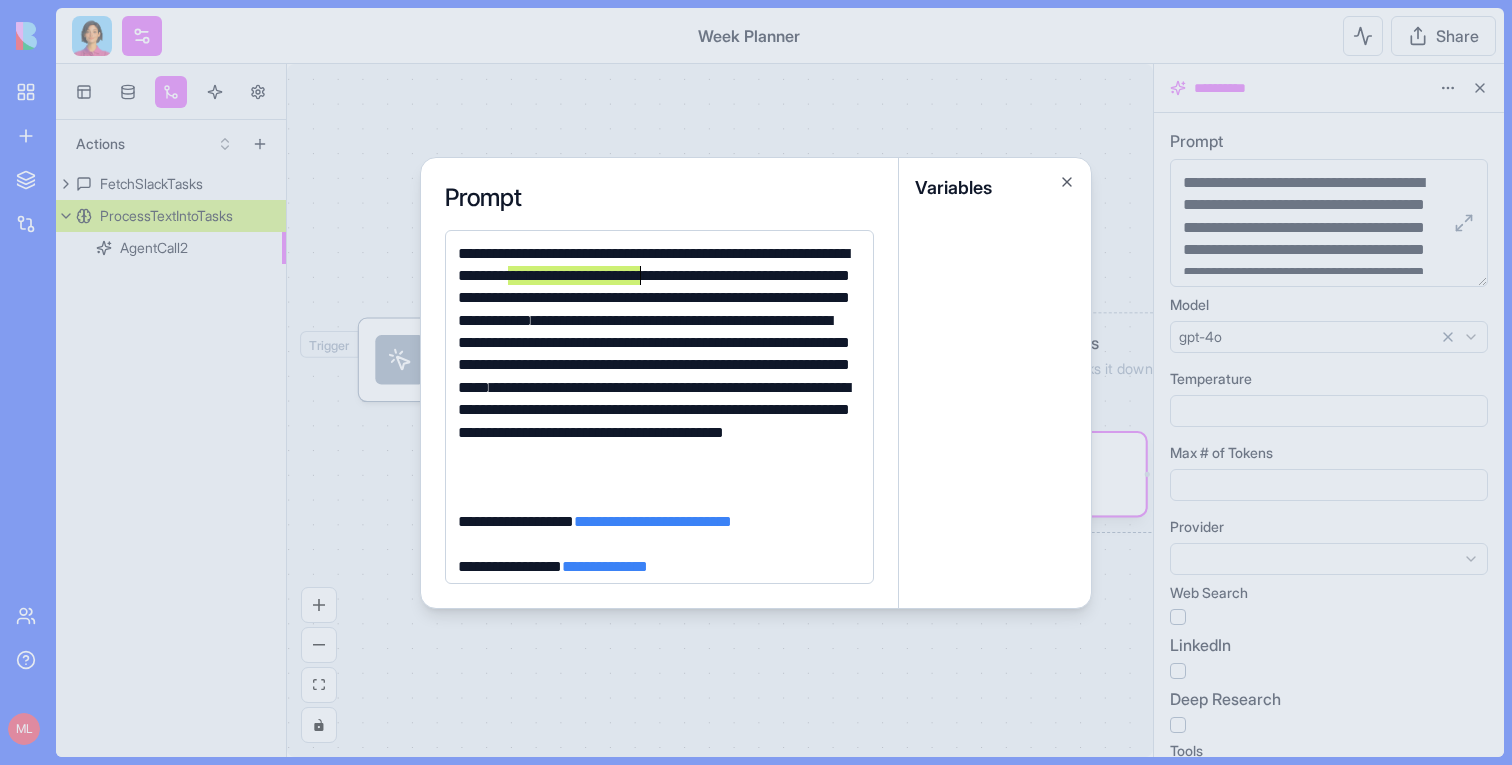 drag, startPoint x: 510, startPoint y: 280, endPoint x: 642, endPoint y: 279, distance: 132.00378 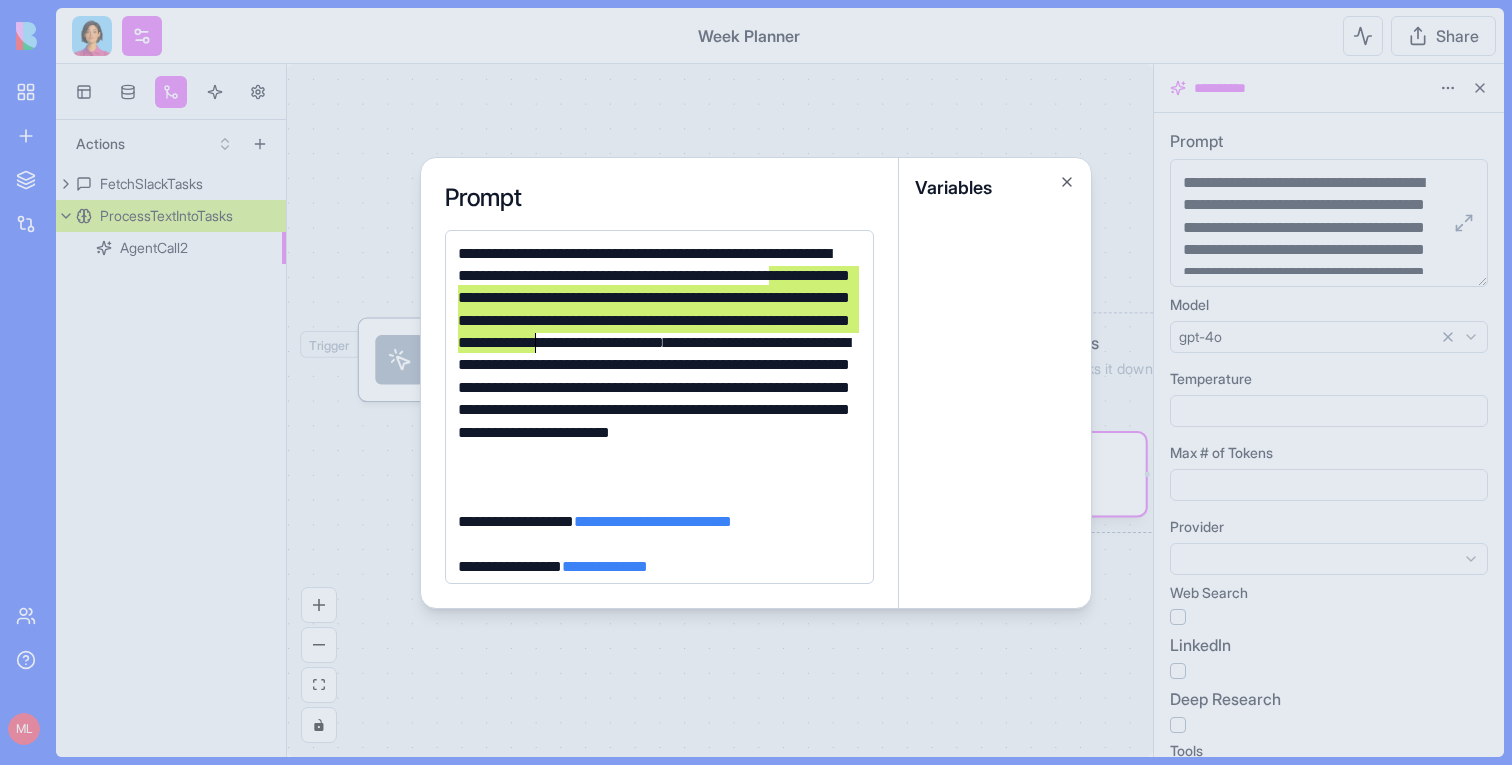 drag, startPoint x: 769, startPoint y: 274, endPoint x: 536, endPoint y: 338, distance: 241.62988 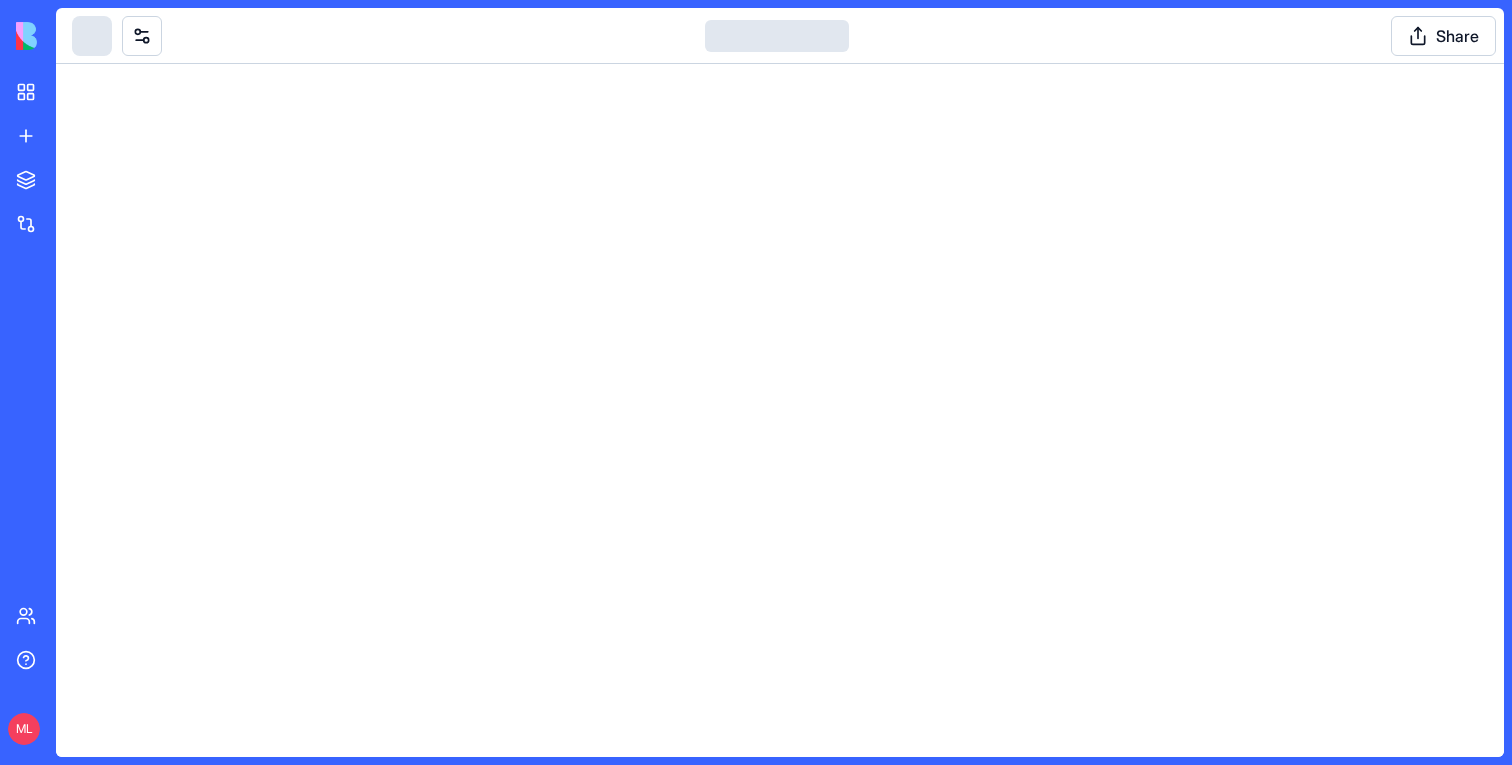scroll, scrollTop: 0, scrollLeft: 0, axis: both 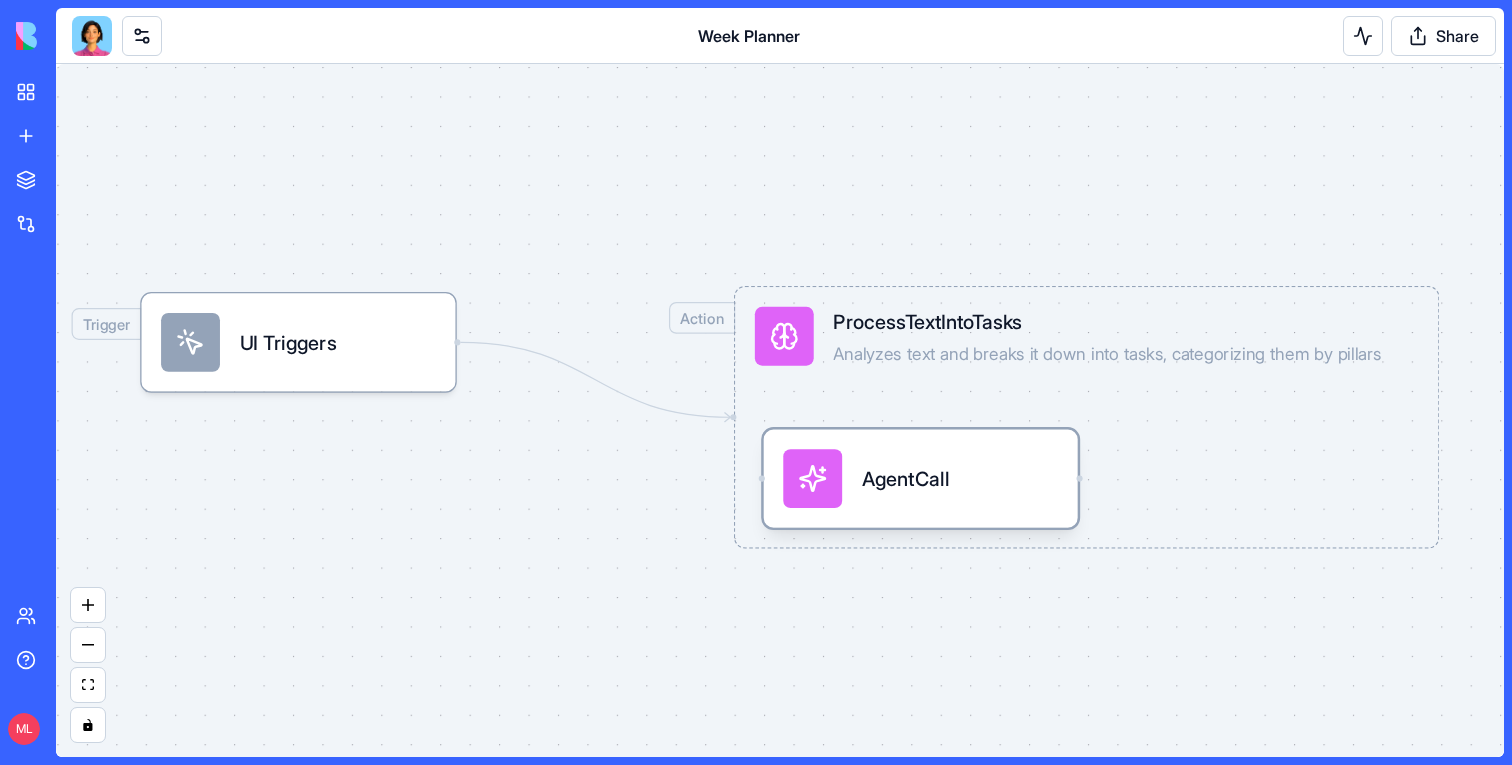 click on "AgentCall" at bounding box center [921, 479] 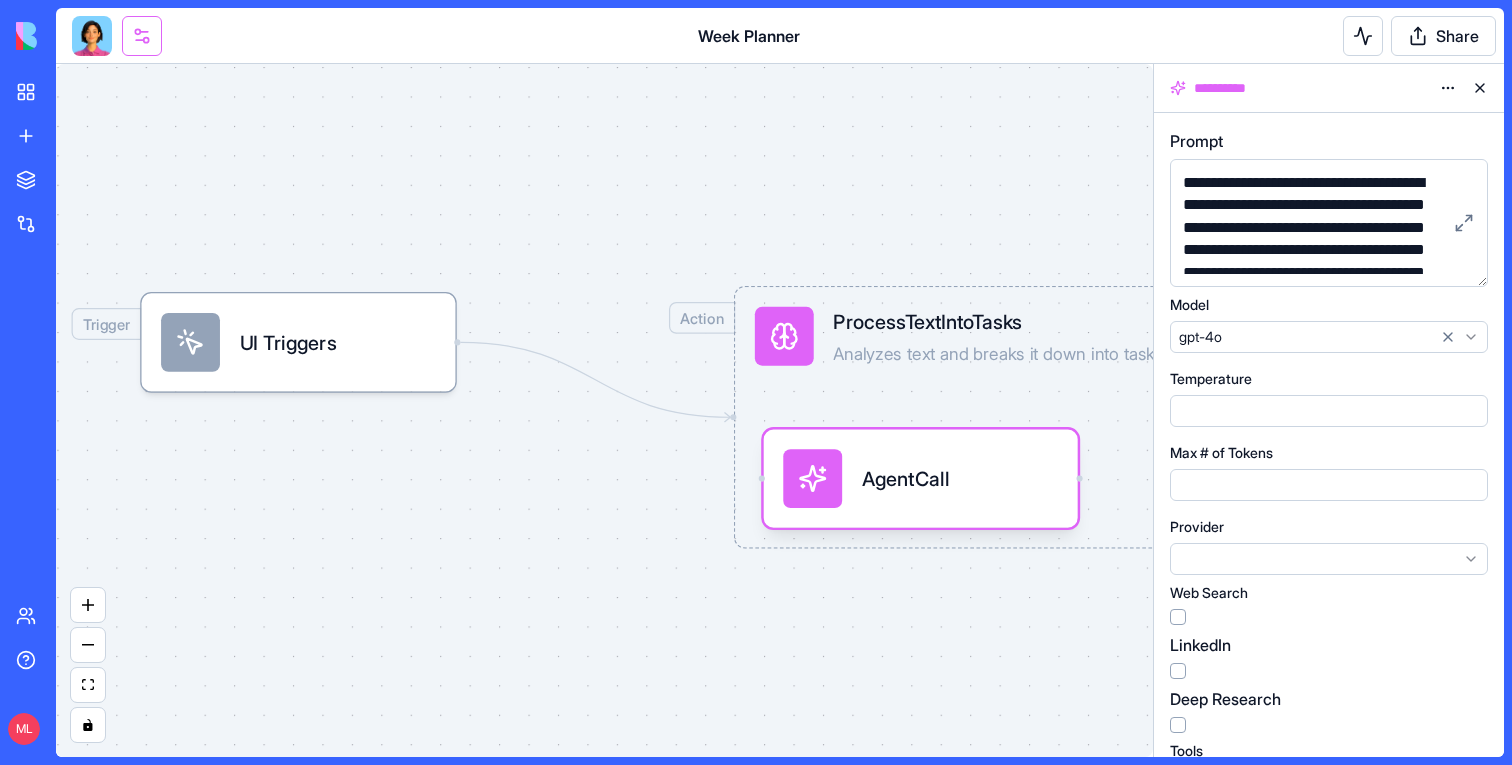 click at bounding box center [142, 36] 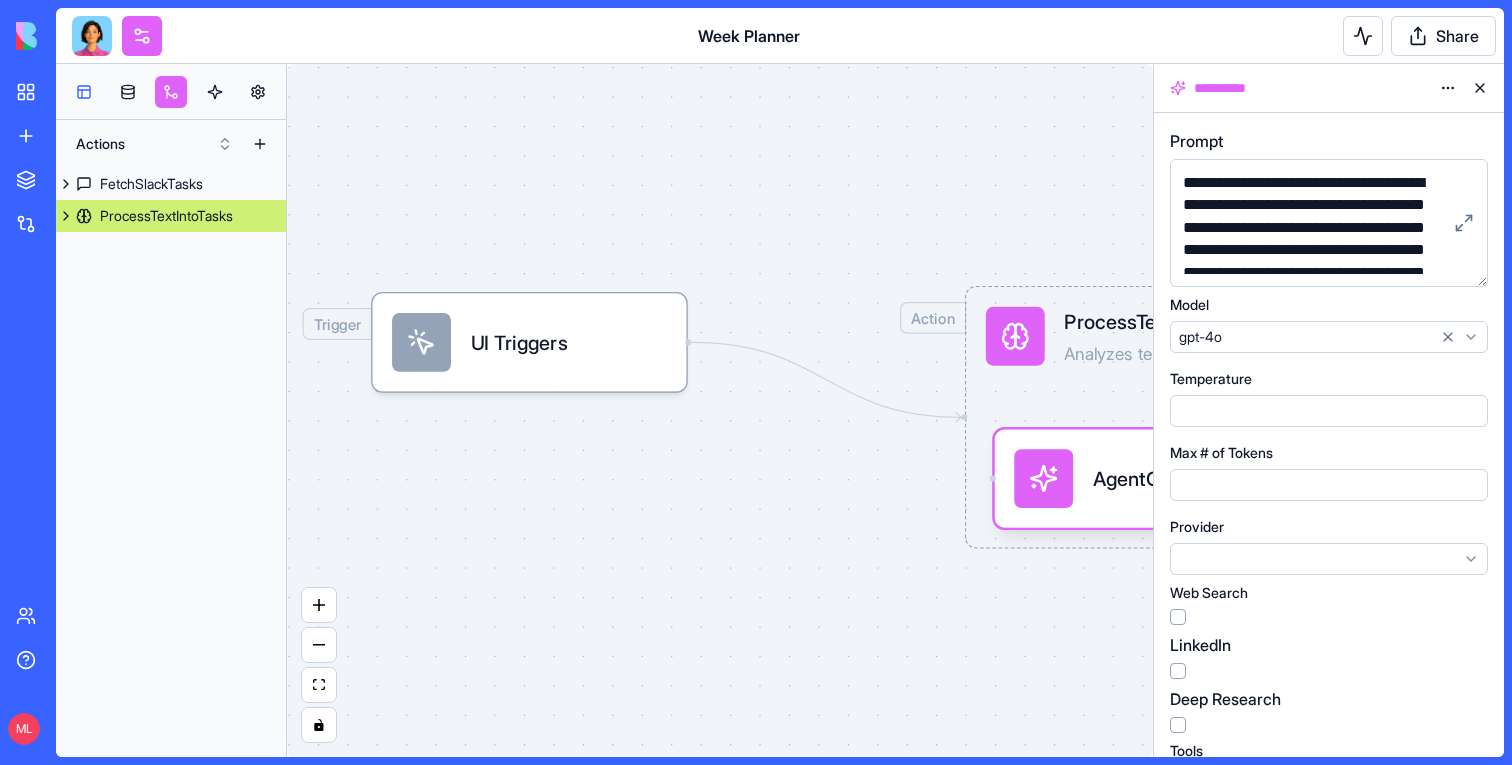click at bounding box center [84, 92] 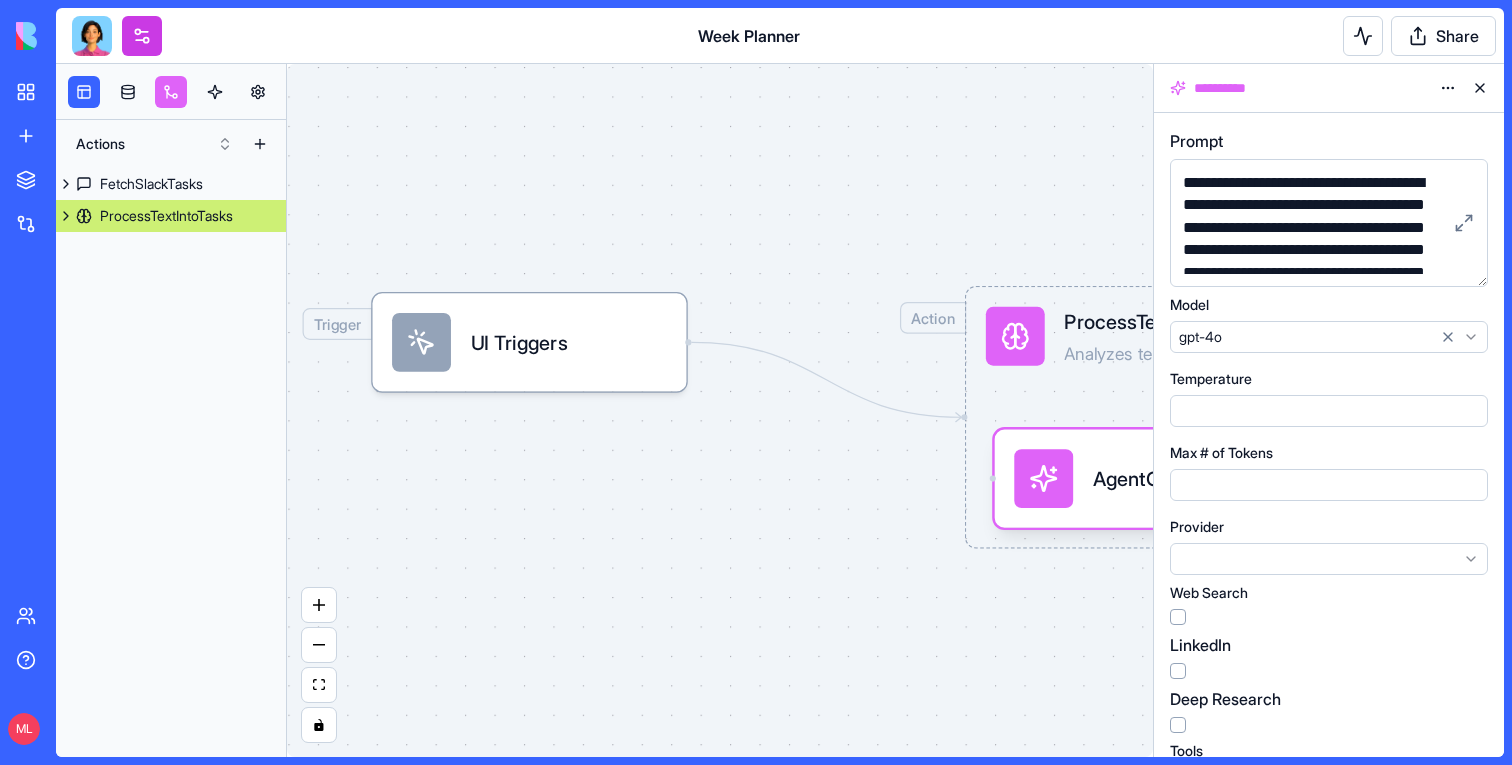 click at bounding box center [142, 36] 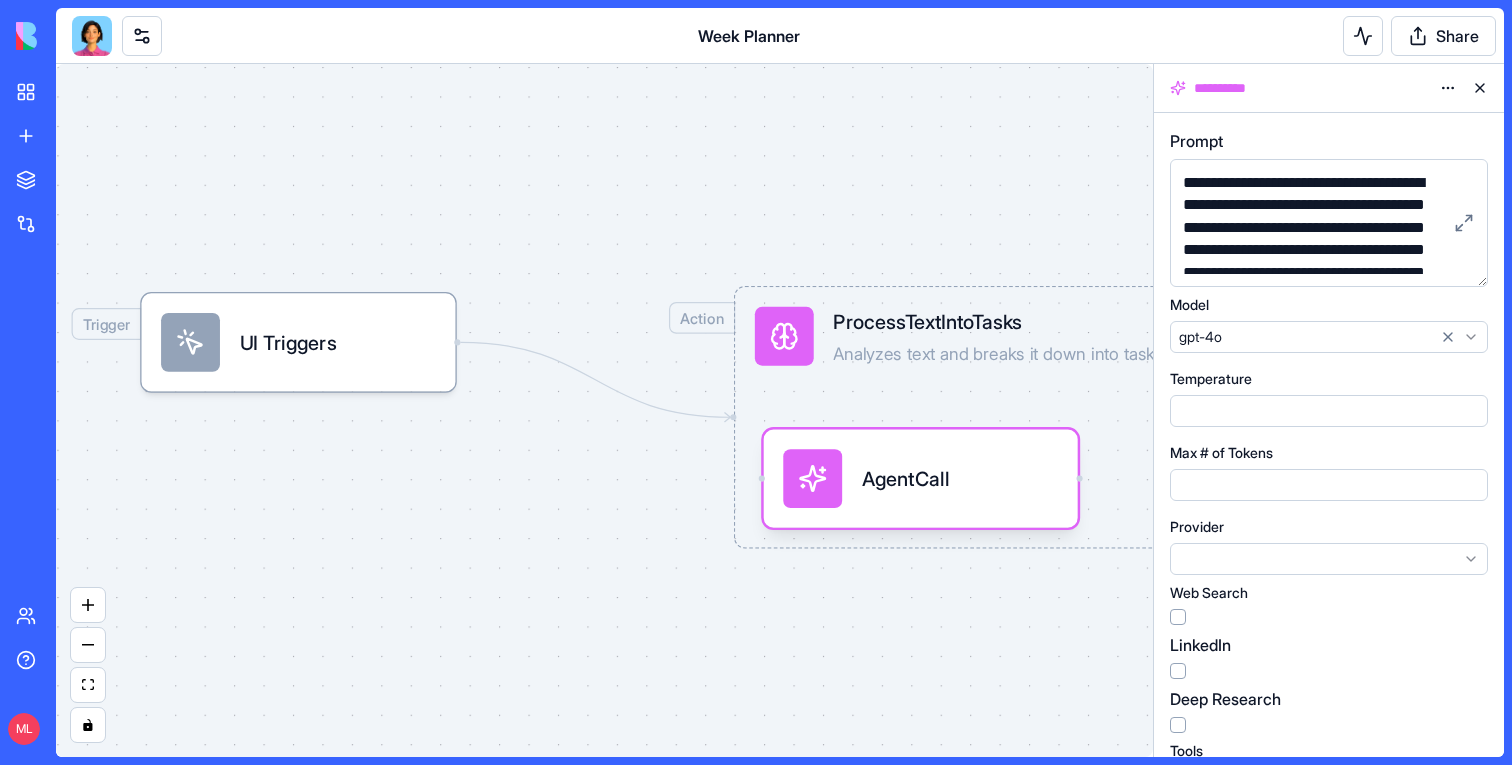 click at bounding box center [1480, 88] 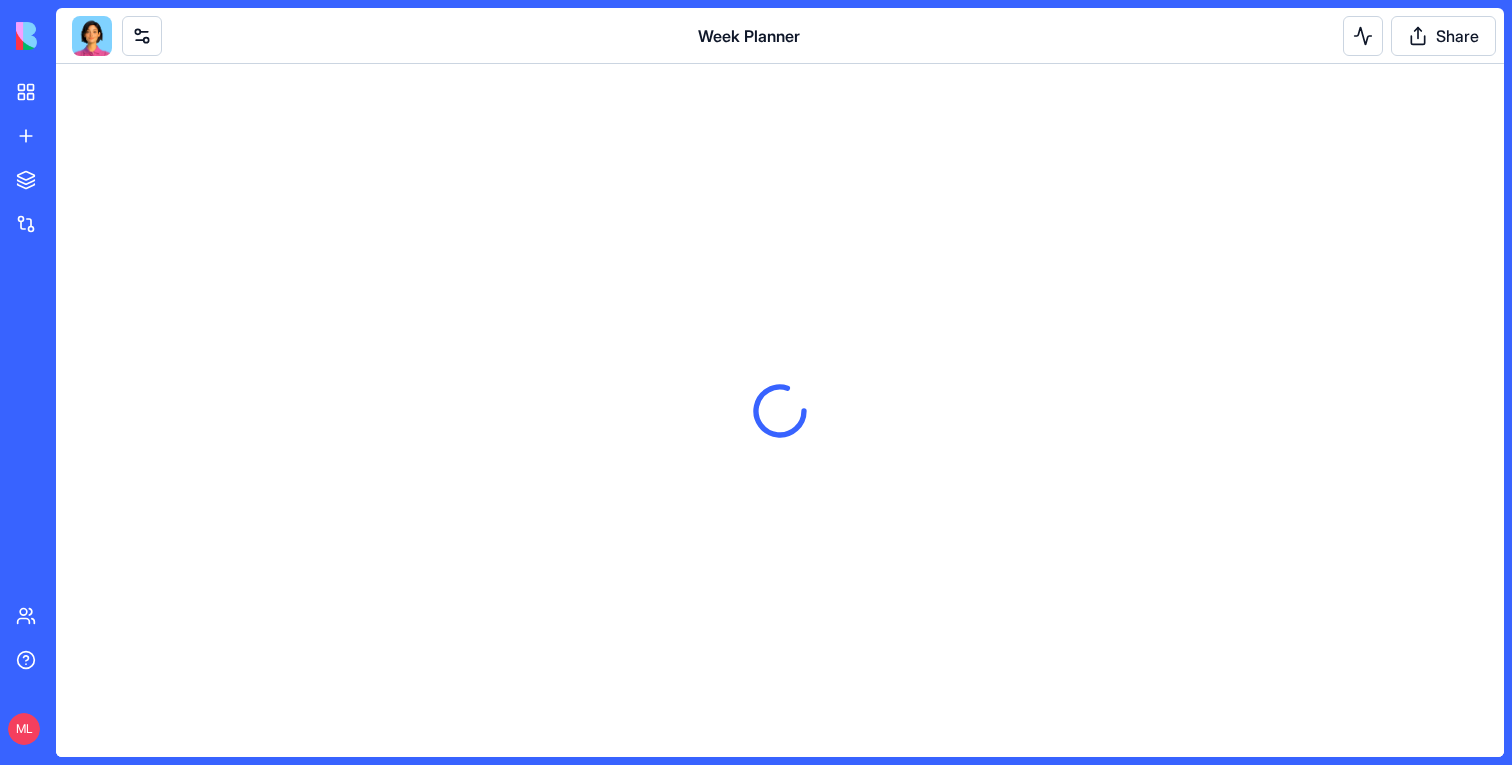 scroll, scrollTop: 0, scrollLeft: 0, axis: both 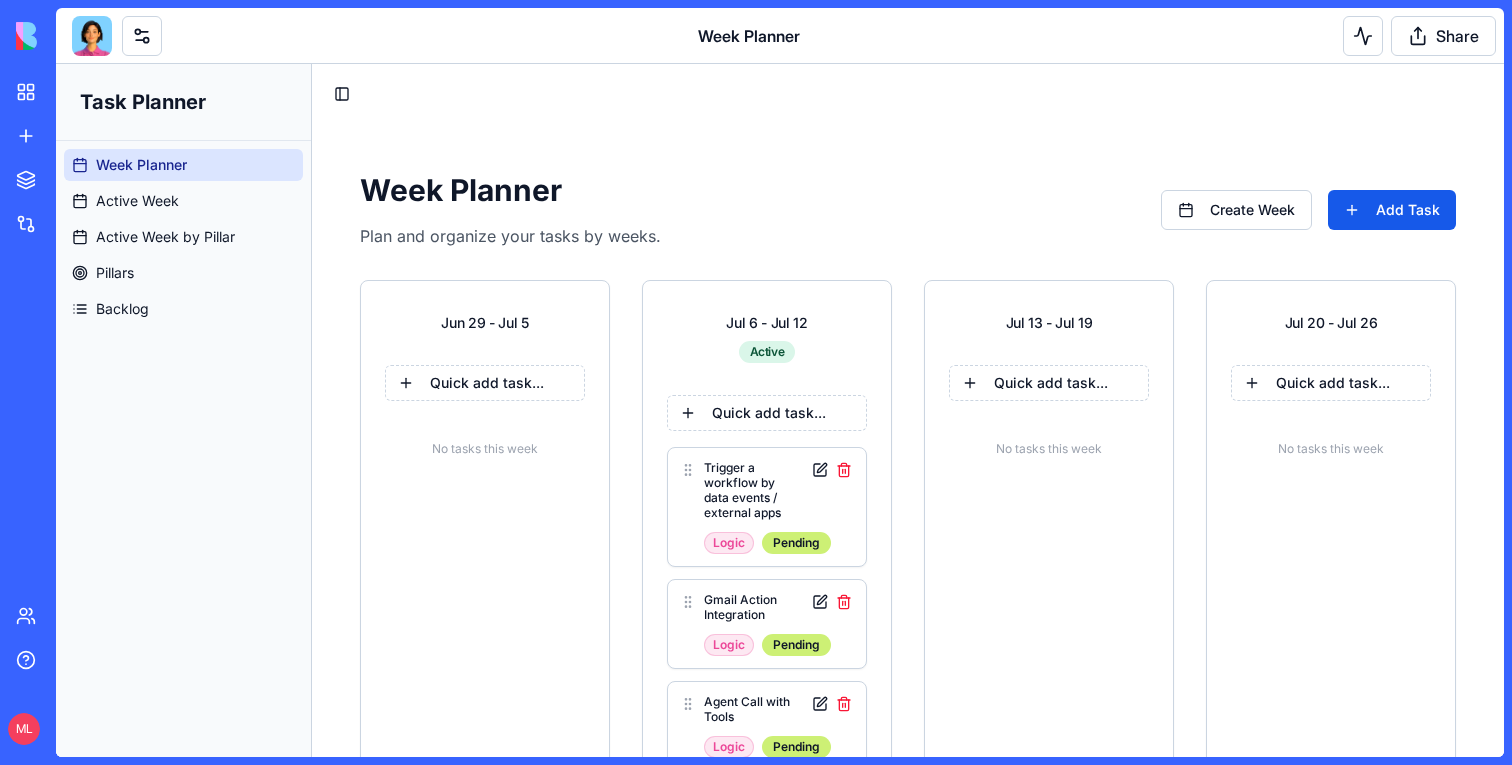 click on "Week Planner Active Week Active Week by Pillar Pillars Backlog" at bounding box center (183, 237) 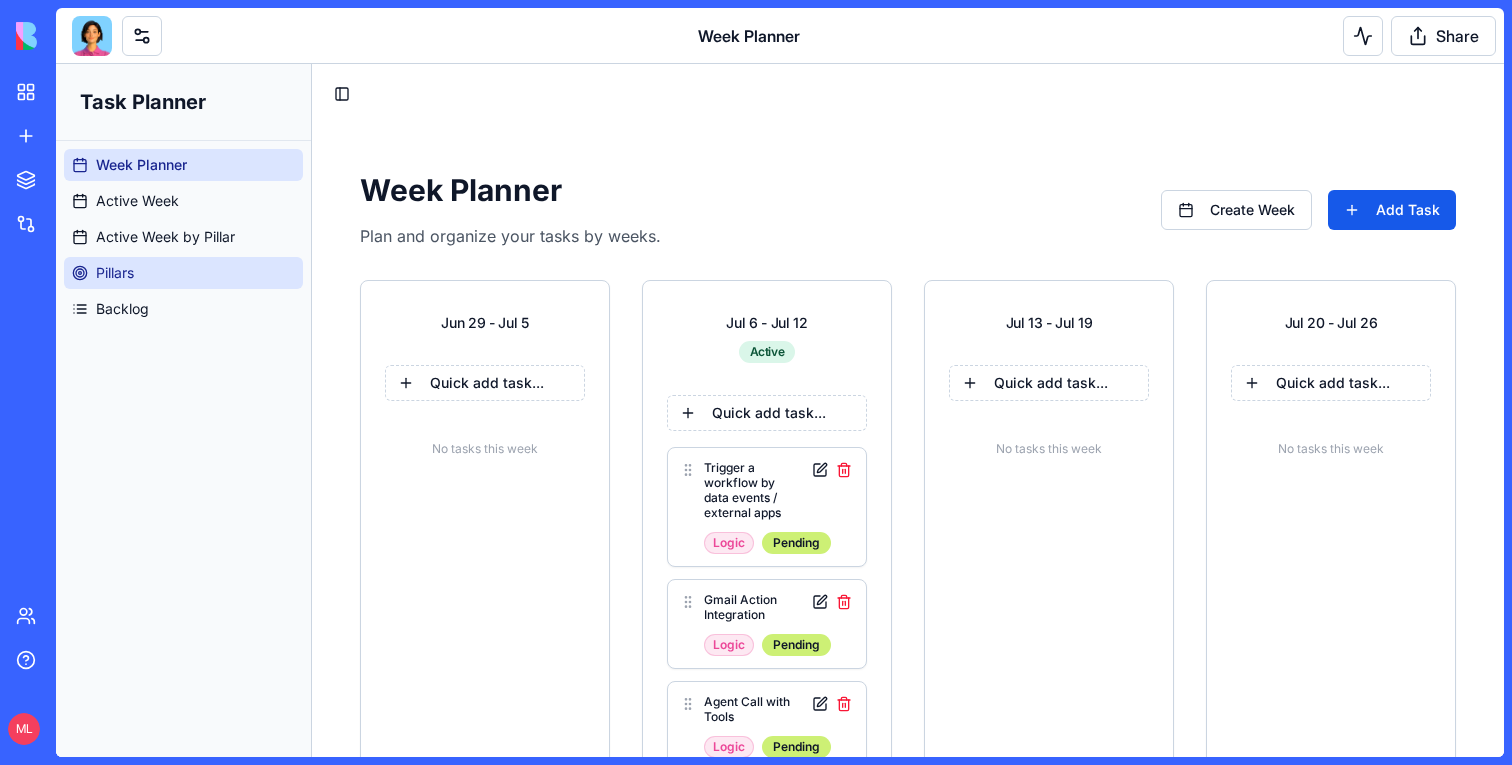 click on "Pillars" at bounding box center [183, 273] 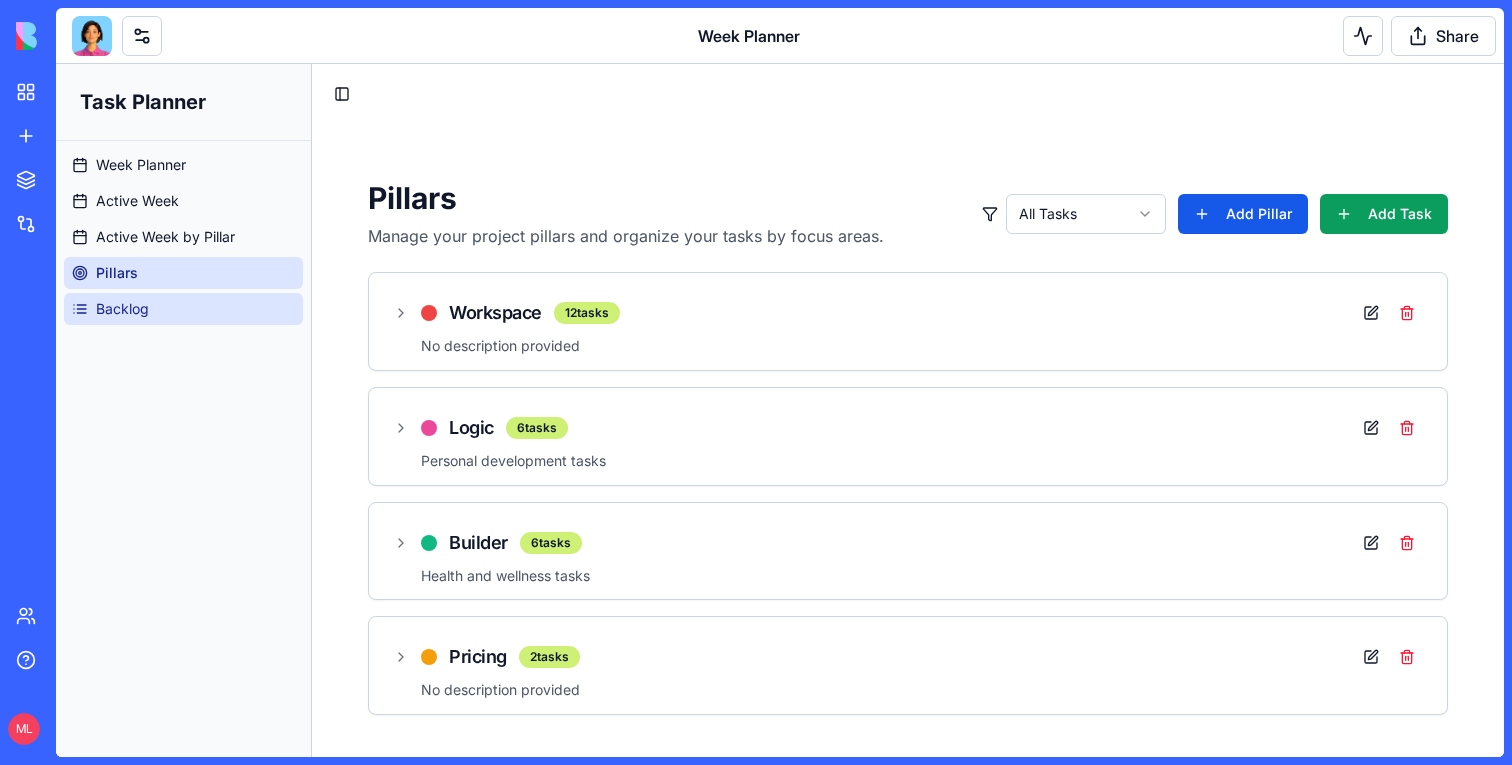 click on "Backlog" at bounding box center (122, 309) 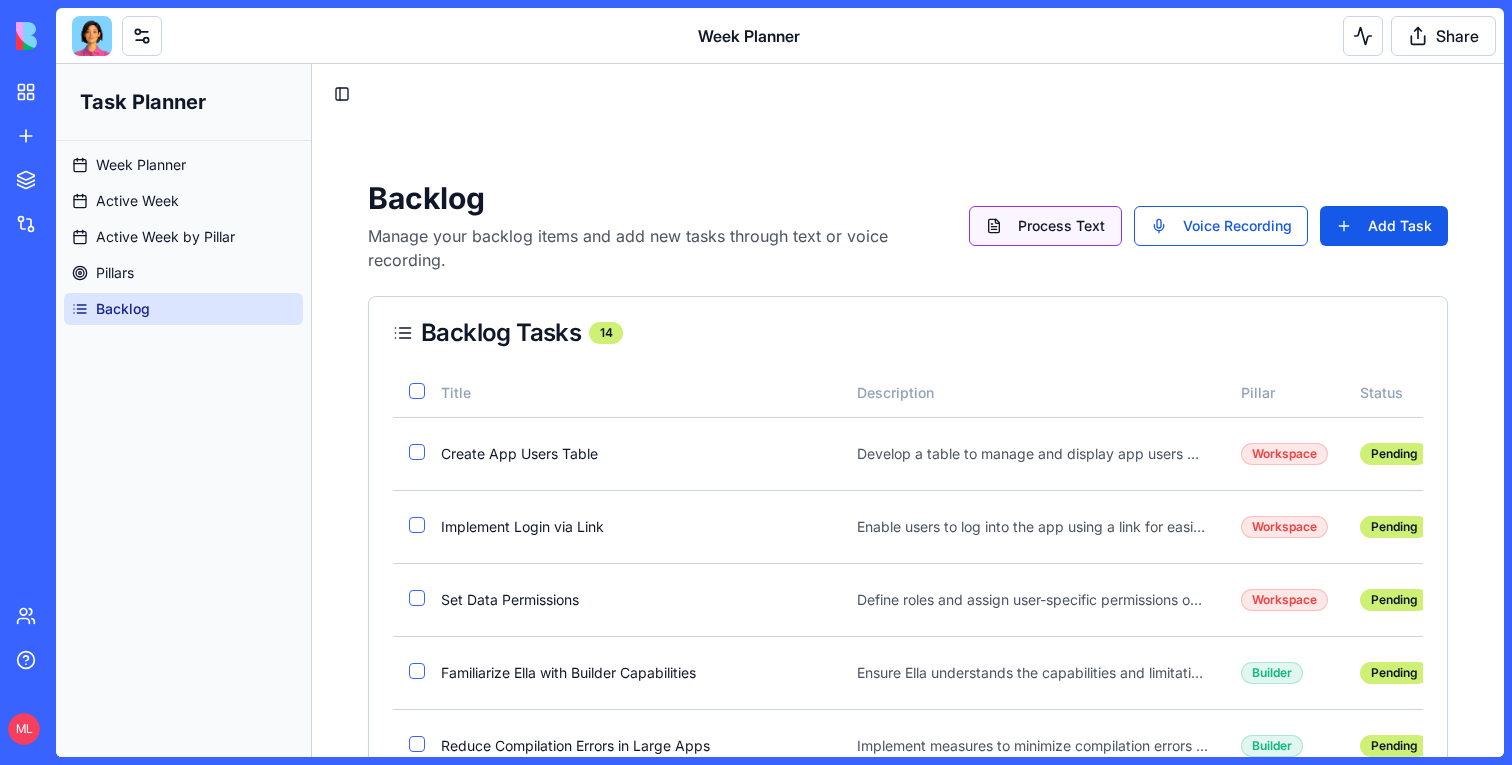 click on "Process Text" at bounding box center (1045, 226) 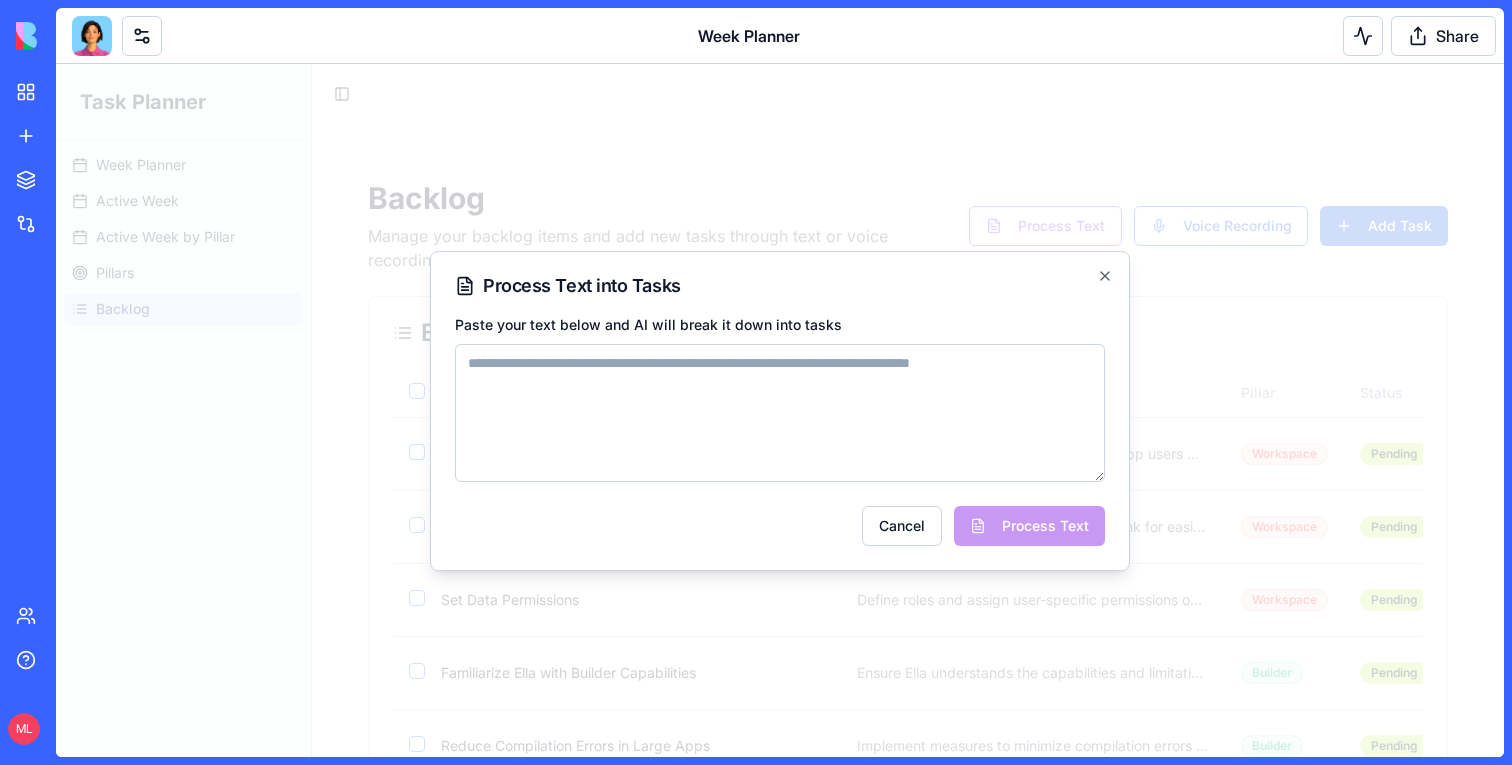 click on "Paste your text below and AI will break it down into tasks" at bounding box center [780, 413] 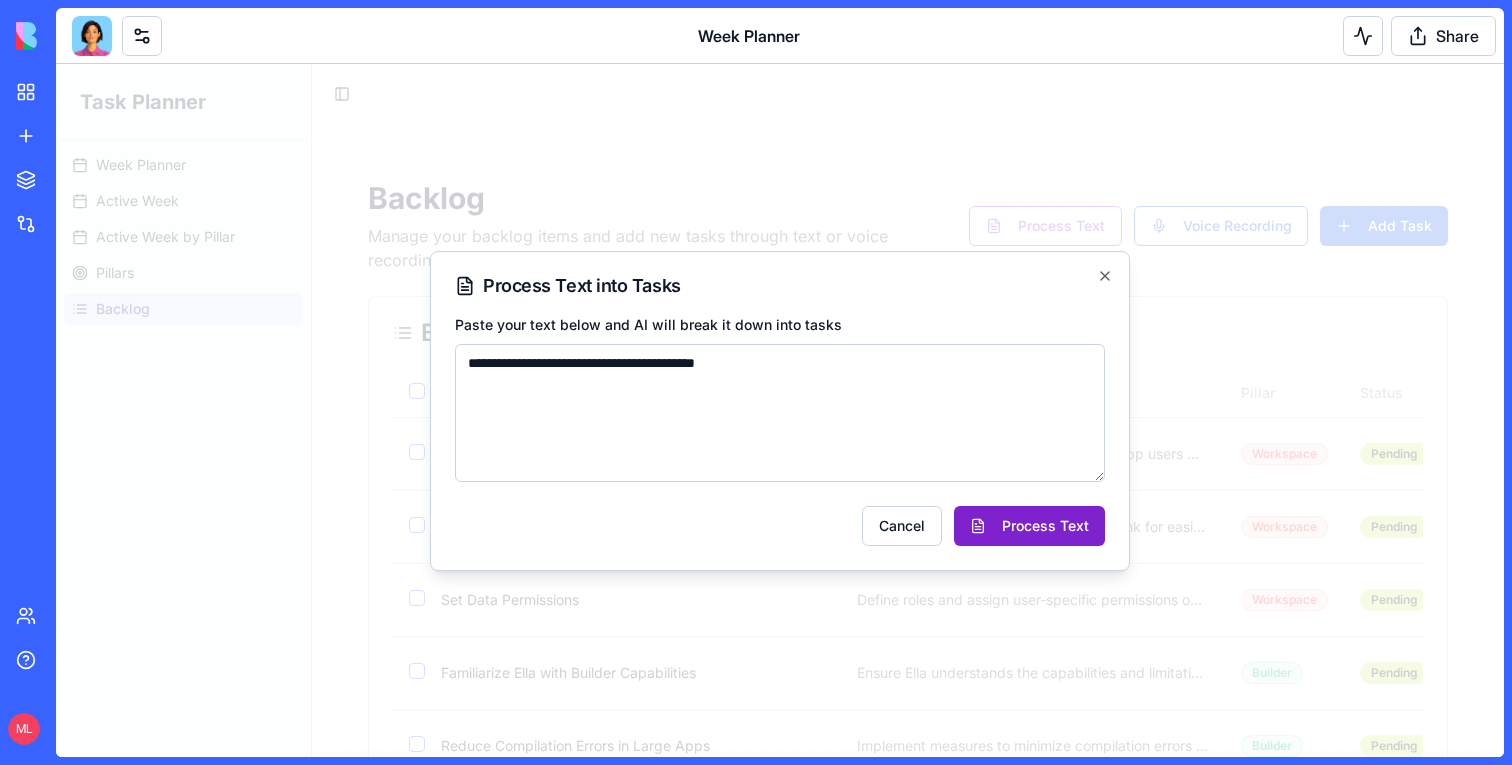 type on "**********" 